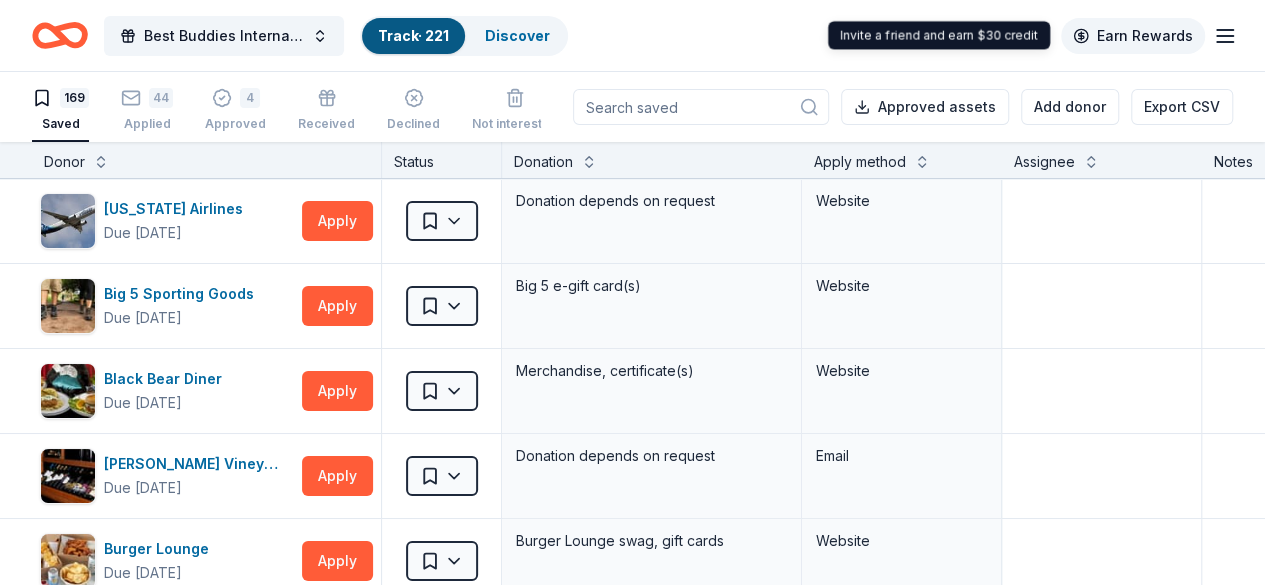 scroll, scrollTop: 0, scrollLeft: 0, axis: both 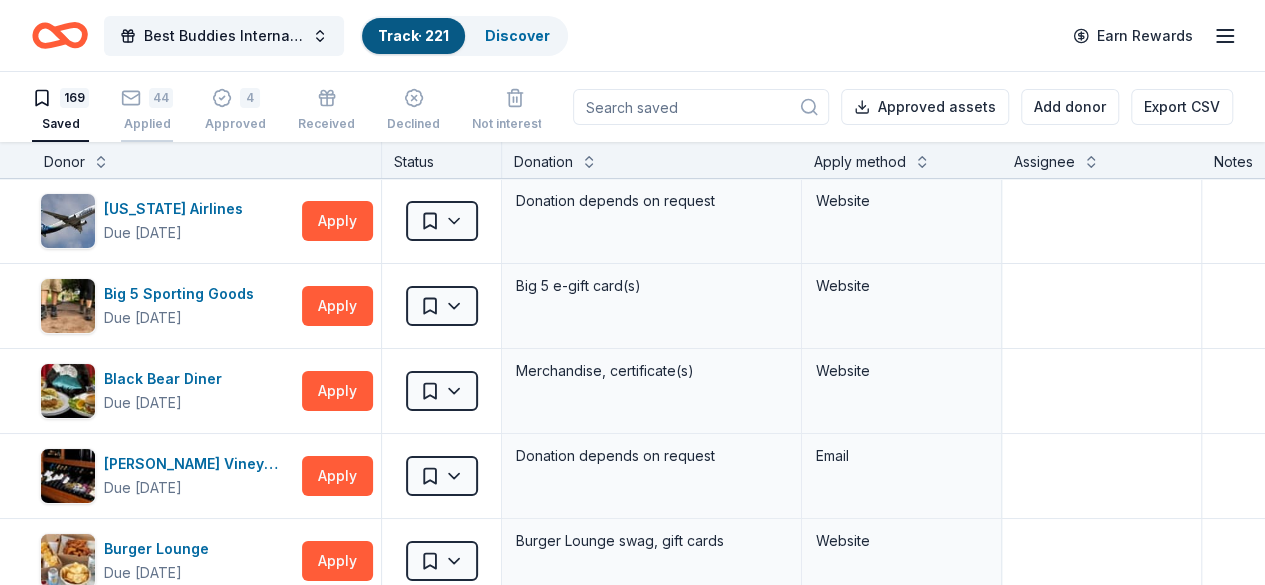 click on "44" at bounding box center (147, 98) 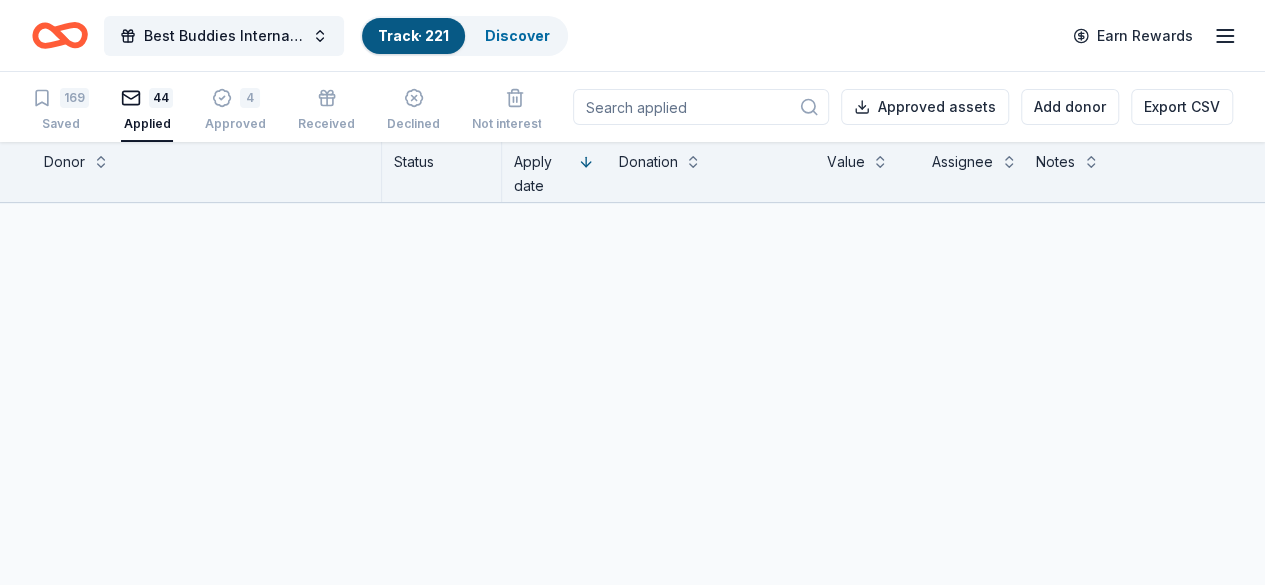 scroll, scrollTop: 0, scrollLeft: 0, axis: both 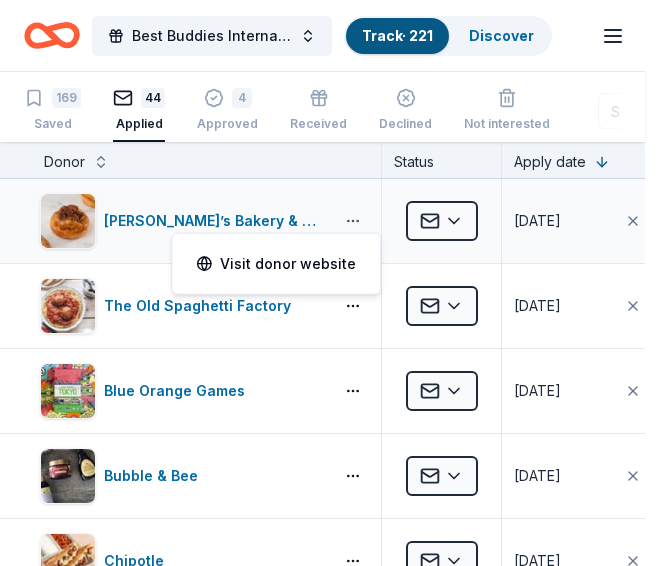 click on "Best Buddies International, Sacramento, Champion of the Year Gala Track  · 221 Discover Earn Rewards 169 Saved 44 Applied 4 Approved Received Declined Not interested  Approved assets Add donor Export CSV Donor Status Apply date Donation Value Assignee Notes Ettore’s Bakery & Cafe Applied 07/04/2025 $ The Old Spaghetti Factory Applied 07/04/2025 $ Blue Orange Games Applied 07/03/2025 $ Bubble & Bee Applied 07/03/2025 $ Chipotle Applied 07/03/2025 $ CookinGenie Applied 07/03/2025 $ Elizabeth Arden Applied 07/03/2025 $ Hotel Valencia Santana Row Applied 07/03/2025 $ K1 Speed Applied 07/03/2025 $ Kimes Ranch Applied 07/03/2025 $ Laura Mercier Cosmetics Applied 07/03/2025 $ Nintendo Applied 07/03/2025 $ Omni Hotels & Resorts Applied 07/03/2025 $ Sacramento Zoo Applied 07/03/2025 $ Sonoma Zipline Adventures Applied 07/03/2025 $ Sprouts Farmers Market Applied 07/03/2025 $ The Accounting Doctor Applied 07/03/2025 $ The Human Bean Applied 07/03/2025 $ The Meritage Collection Applied 07/03/2025 $ The Secret Garden $" at bounding box center (330, 283) 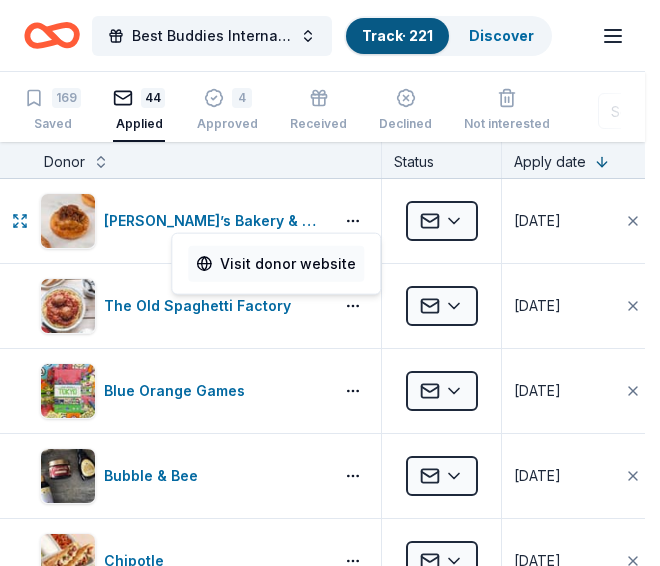 click on "Visit donor website" at bounding box center (276, 264) 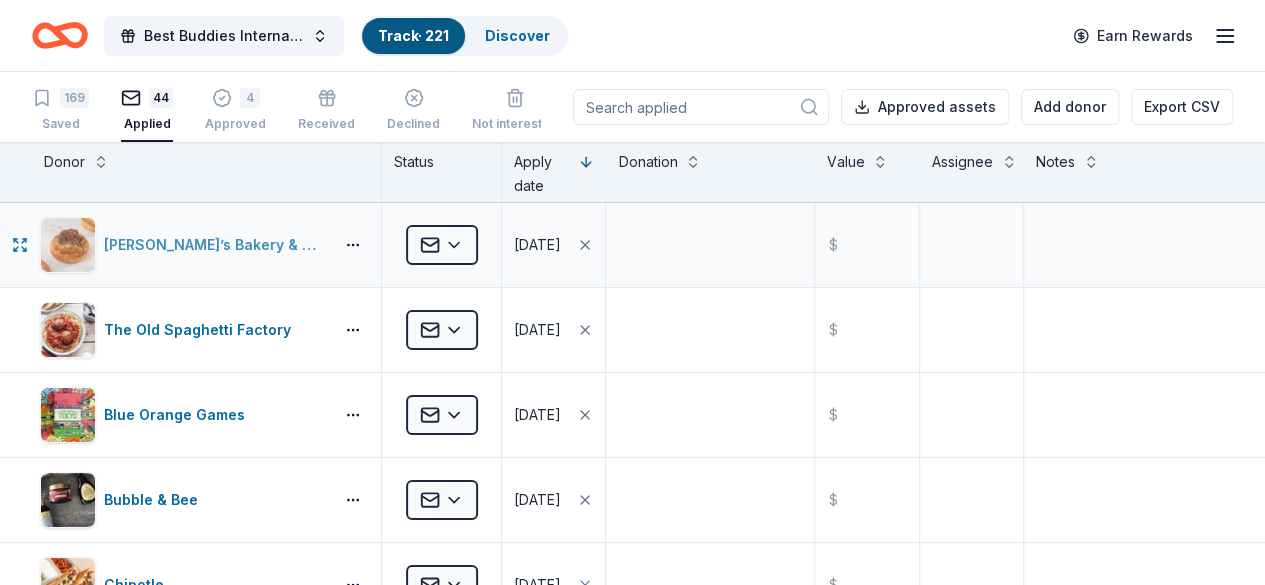 click on "Ettore’s Bakery & Cafe" at bounding box center [214, 245] 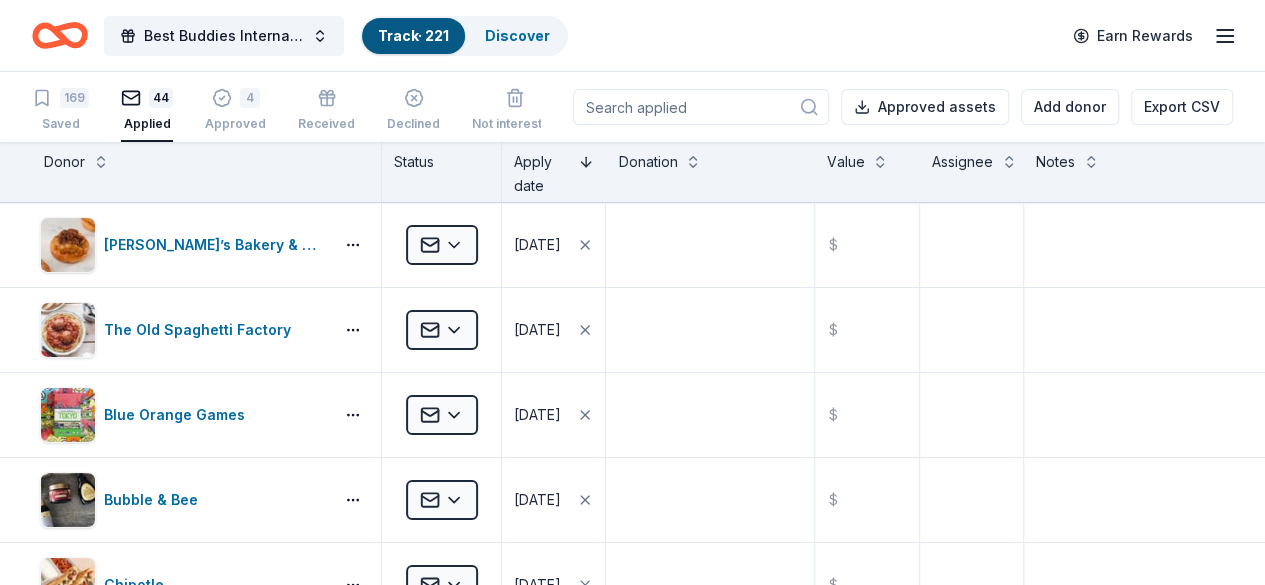 click at bounding box center [586, 160] 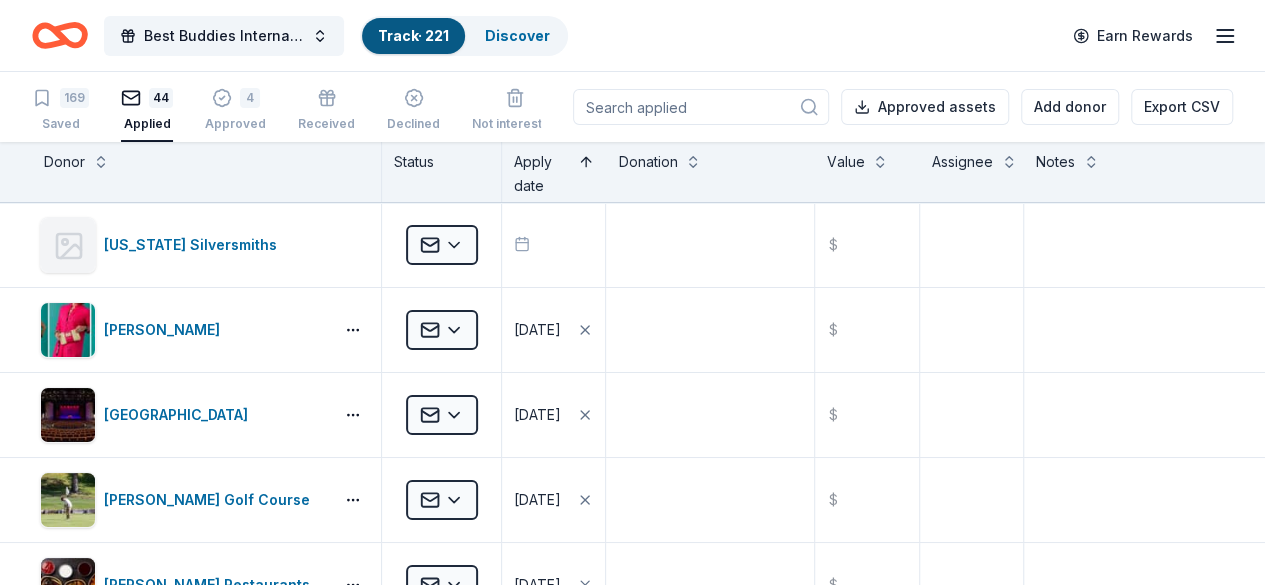 click at bounding box center [586, 160] 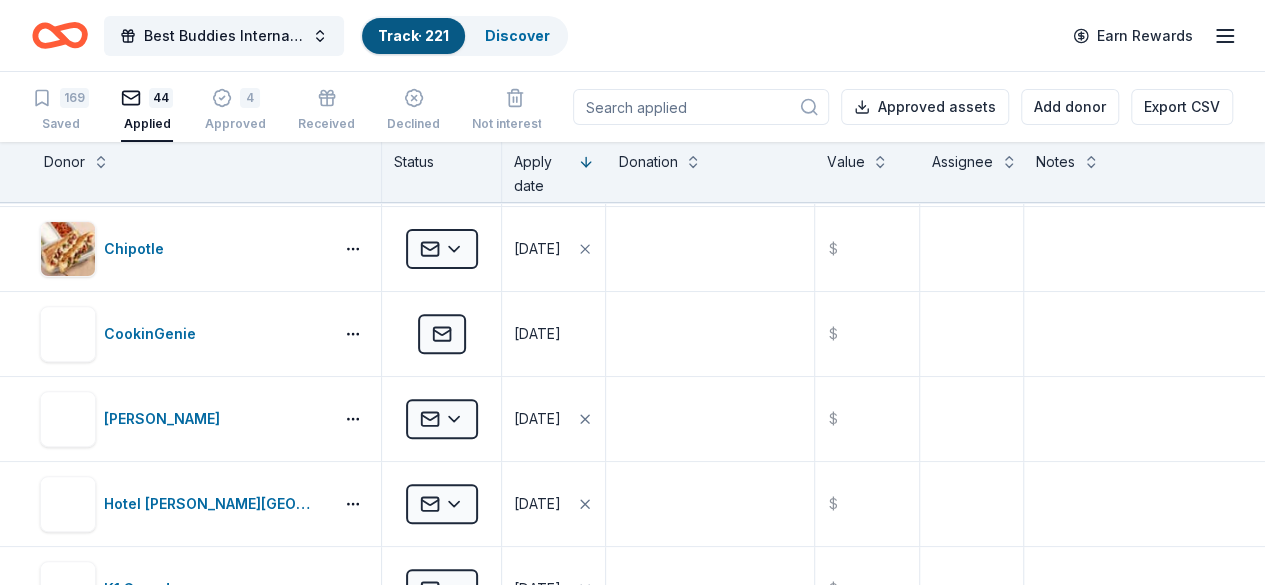 scroll, scrollTop: 0, scrollLeft: 0, axis: both 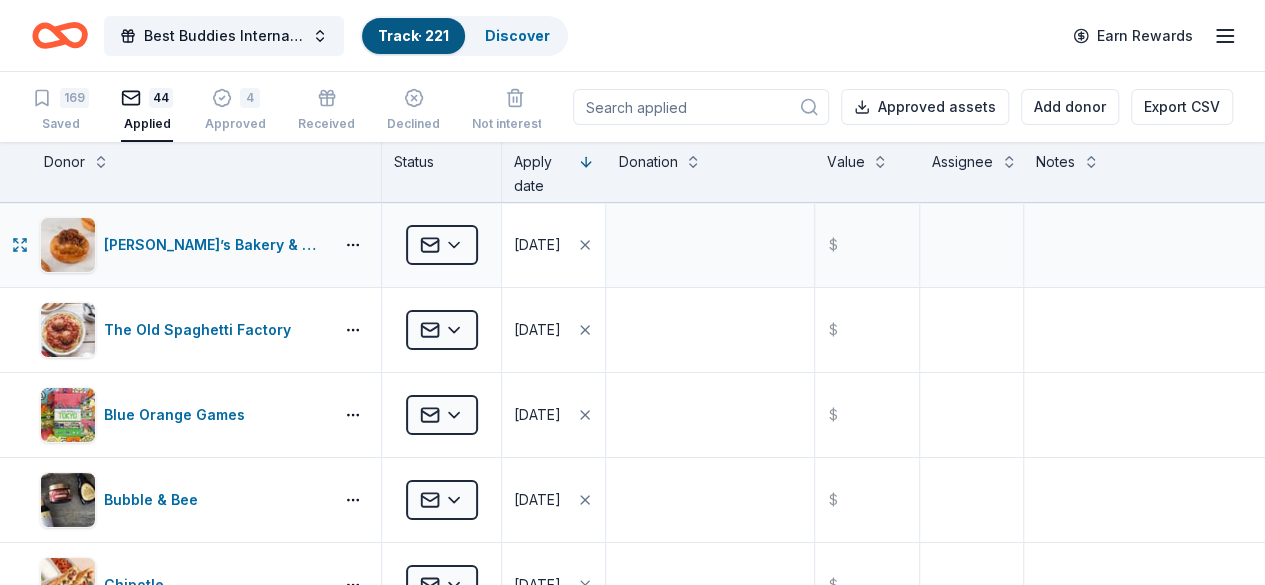 click on "07/04/2025" at bounding box center [537, 245] 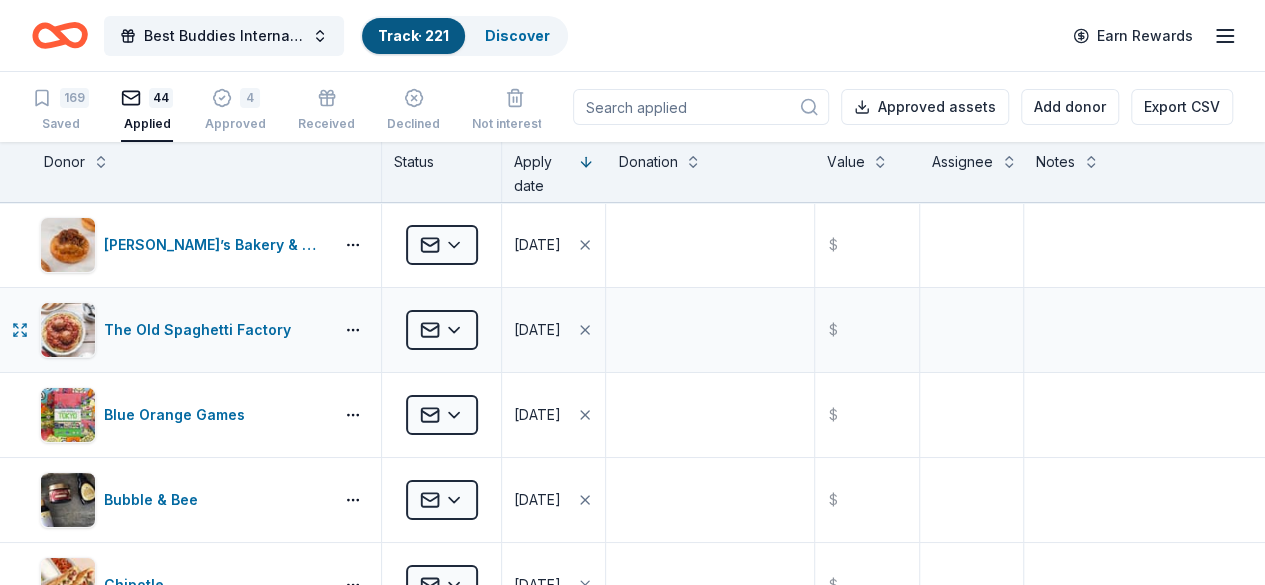 click on "The Old Spaghetti Factory" at bounding box center (206, 330) 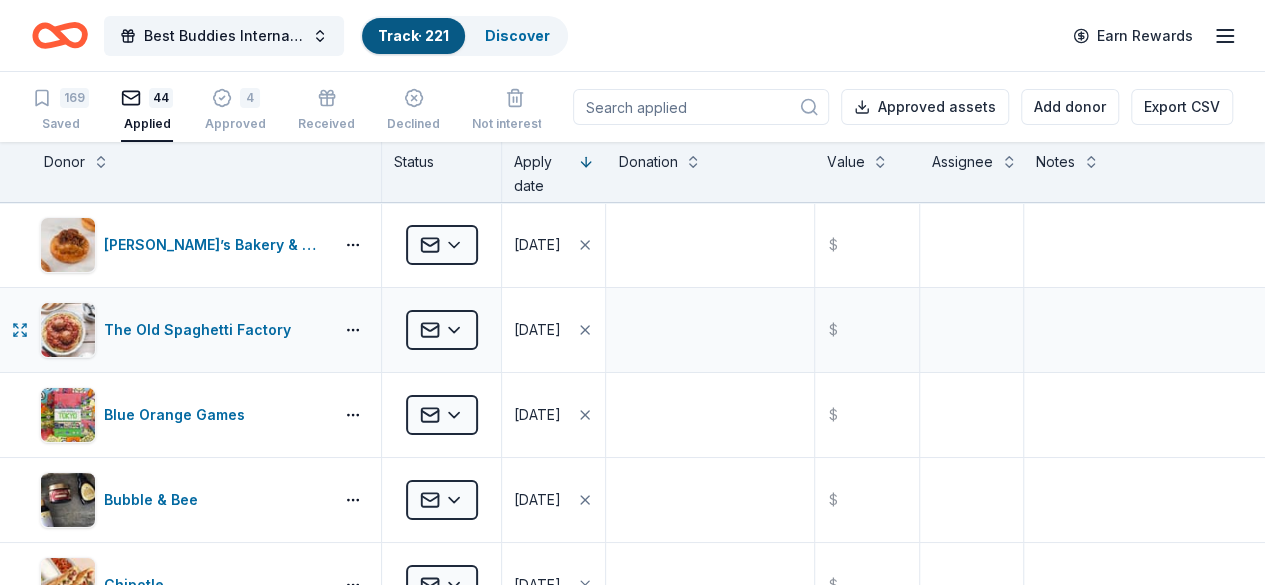 click on "07/04/2025" at bounding box center (537, 330) 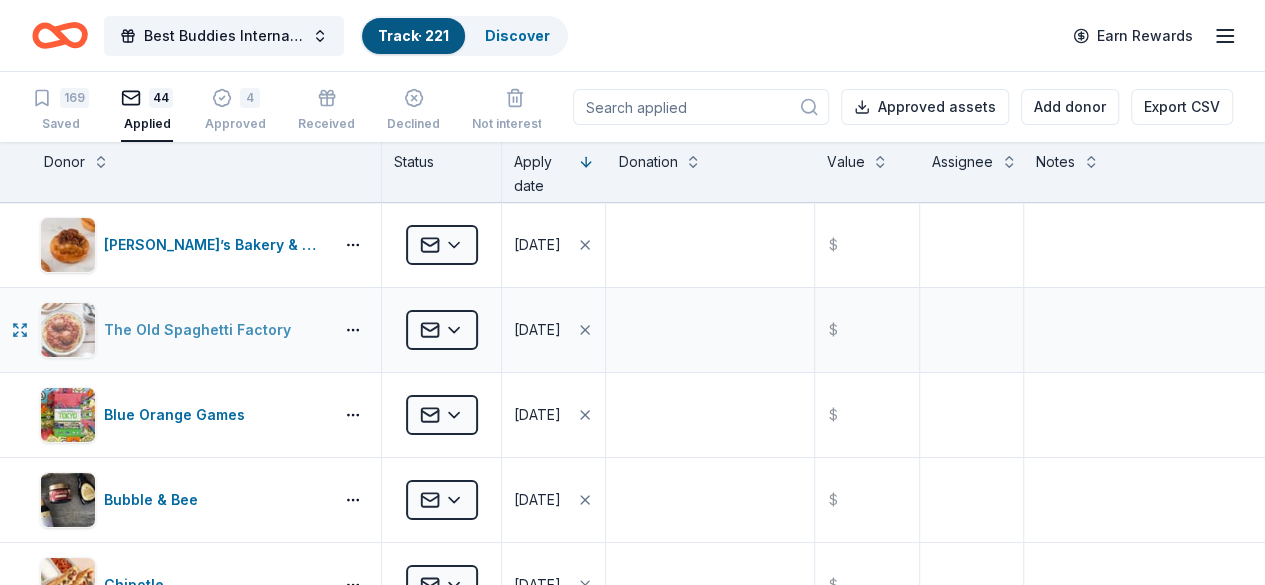 drag, startPoint x: 119, startPoint y: 328, endPoint x: 296, endPoint y: 321, distance: 177.13837 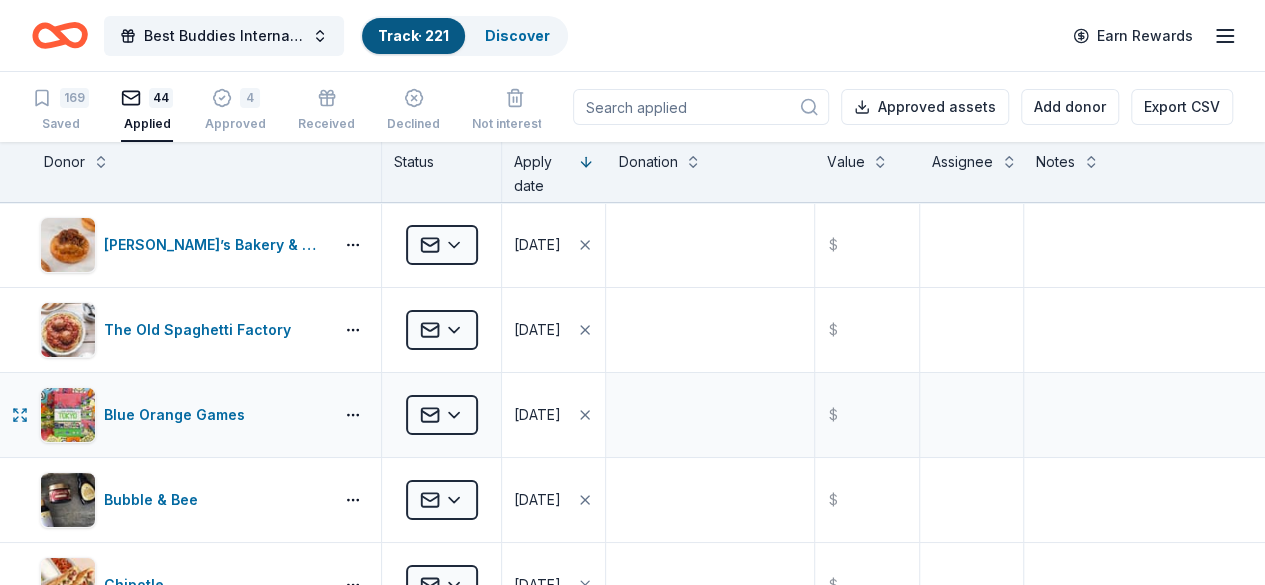 click on "07/03/2025" at bounding box center (537, 415) 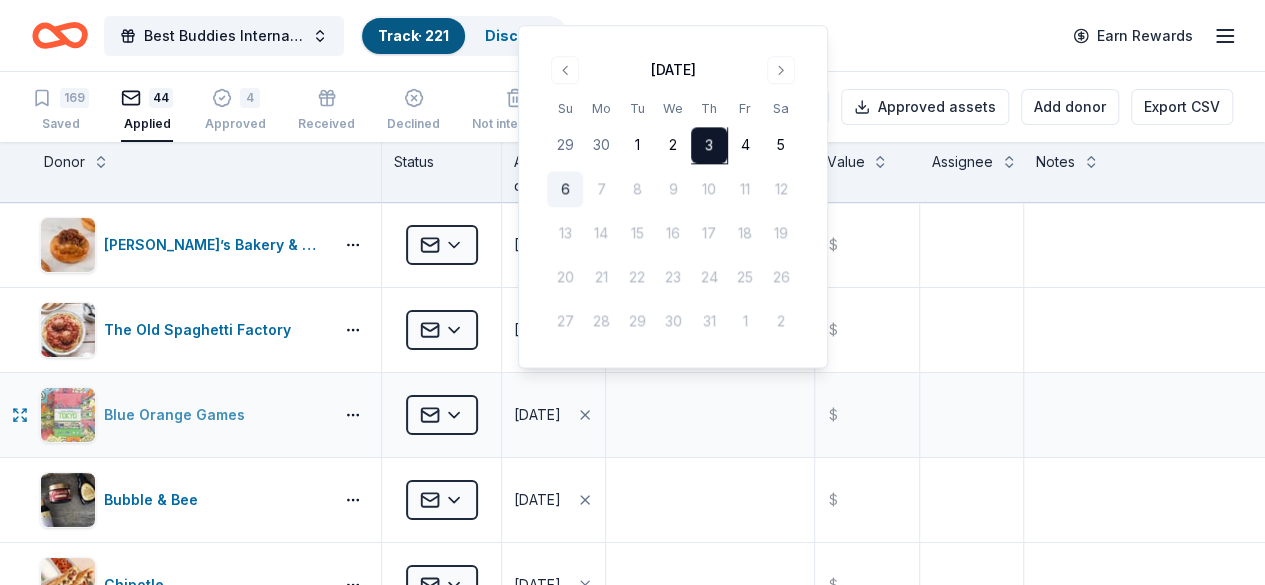click on "Blue Orange Games" at bounding box center [178, 415] 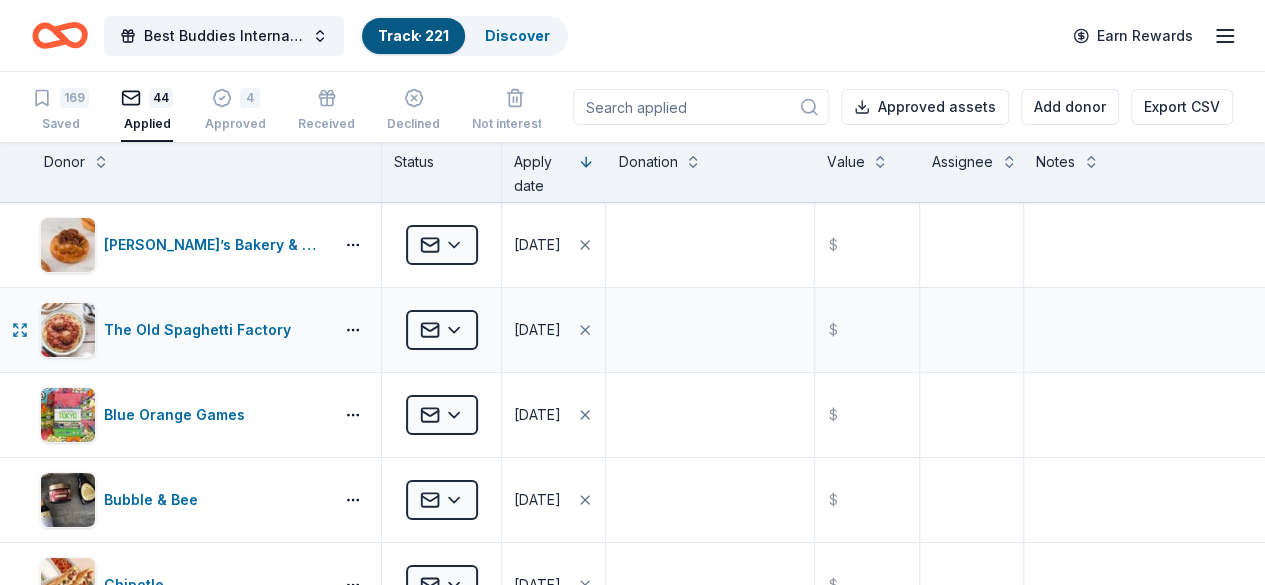 type 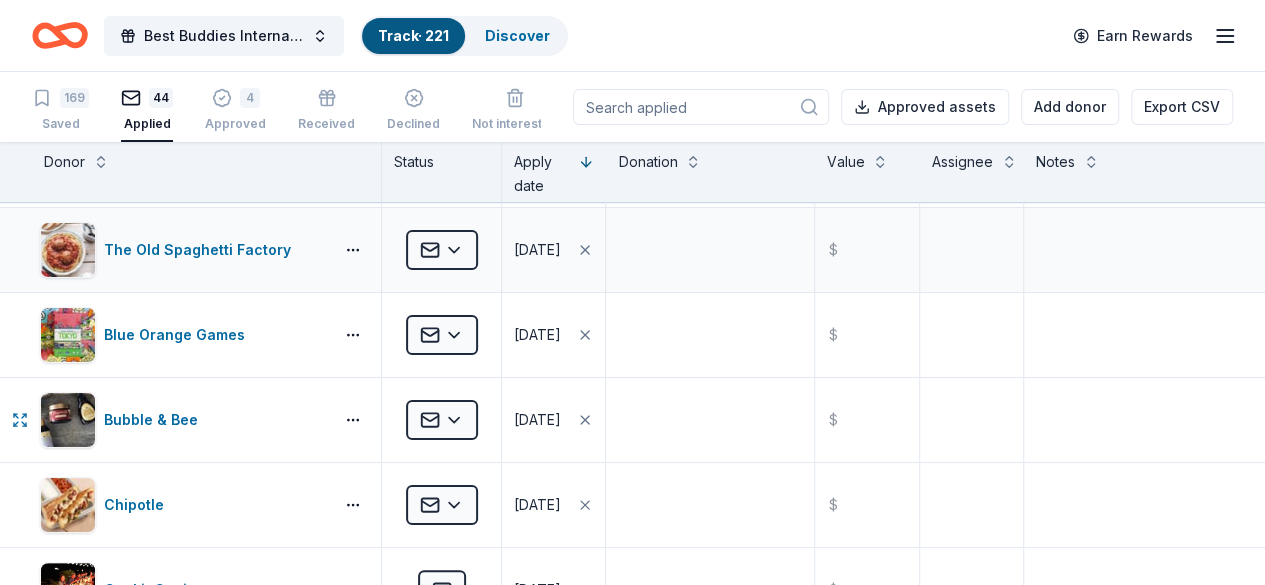 scroll, scrollTop: 120, scrollLeft: 0, axis: vertical 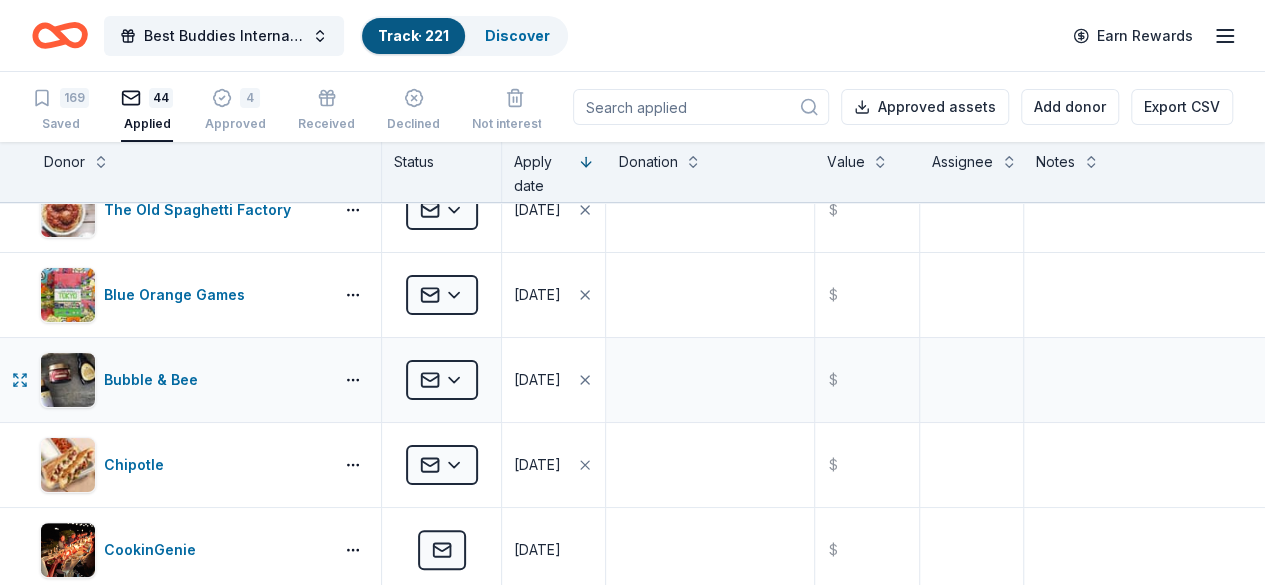 click on "07/03/2025" at bounding box center (537, 380) 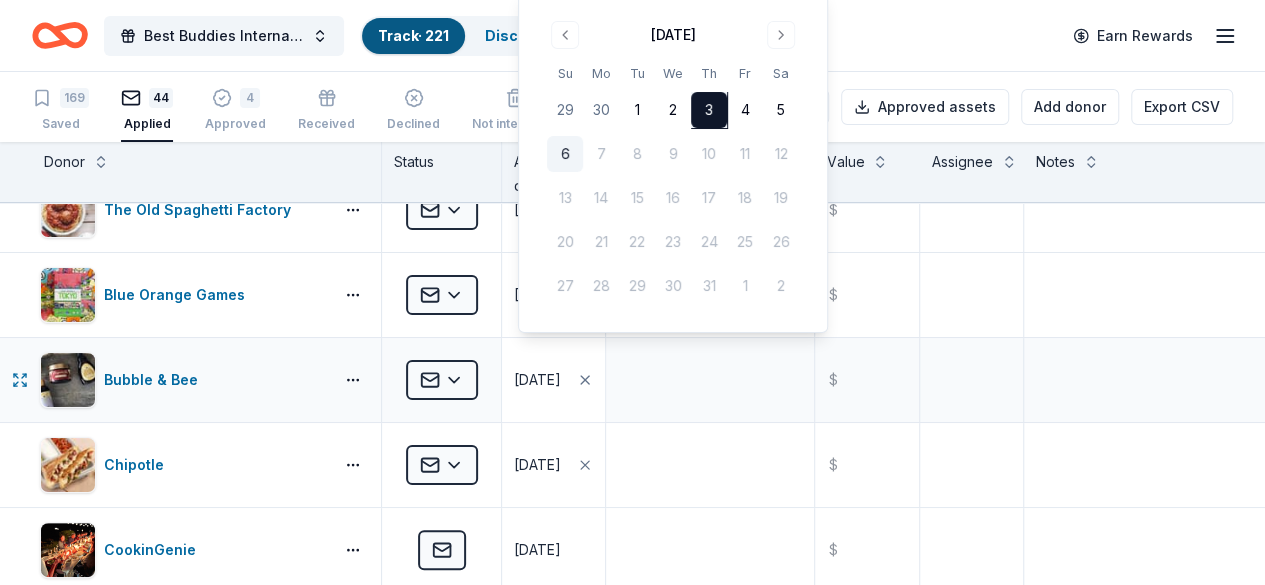 click on "07/03/2025" at bounding box center [537, 380] 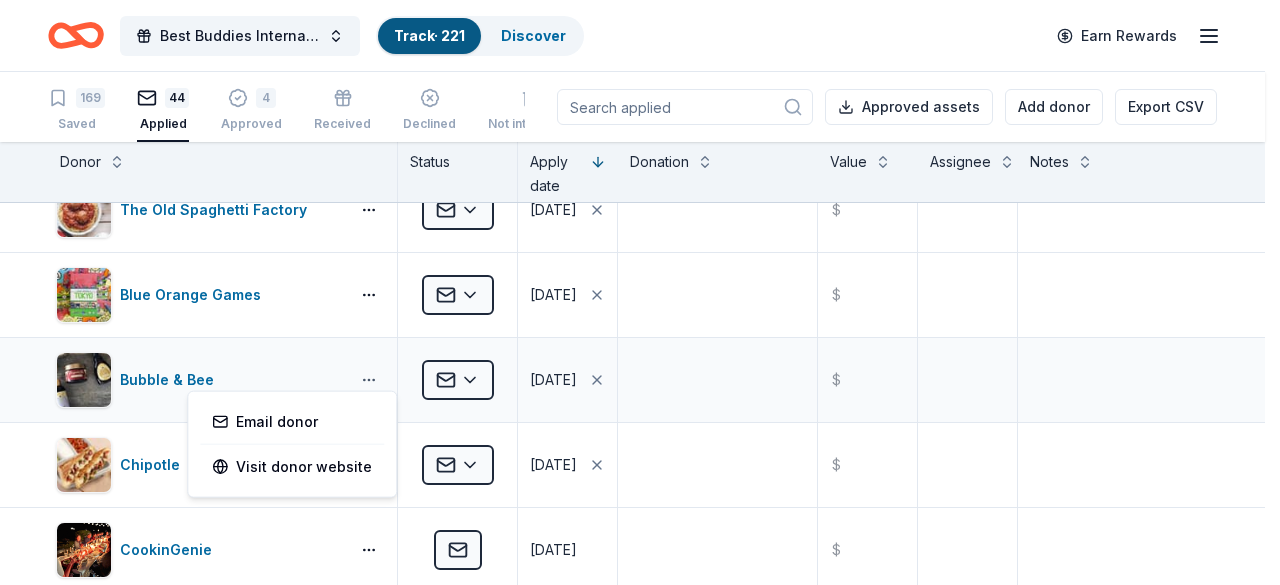 click on "Best Buddies International, Sacramento, Champion of the Year Gala Track  · 221 Discover Earn Rewards 169 Saved 44 Applied 4 Approved Received Declined Not interested  Approved assets Add donor Export CSV Donor Status Apply date Donation Value Assignee Notes Ettore’s Bakery & Cafe Applied 07/04/2025 $ The Old Spaghetti Factory Applied 07/04/2025 $ Blue Orange Games Applied 07/03/2025 $ Bubble & Bee Applied 07/03/2025 $ Chipotle Applied 07/03/2025 $ CookinGenie Applied 07/03/2025 $ Elizabeth Arden Applied 07/03/2025 $ Hotel Valencia Santana Row Applied 07/03/2025 $ K1 Speed Applied 07/03/2025 $ Kimes Ranch Applied 07/03/2025 $ Laura Mercier Cosmetics Applied 07/03/2025 $ Nintendo Applied 07/03/2025 $ Omni Hotels & Resorts Applied 07/03/2025 $ Sacramento Zoo Applied 07/03/2025 $ Sonoma Zipline Adventures Applied 07/03/2025 $ Sprouts Farmers Market Applied 07/03/2025 $ The Accounting Doctor Applied 07/03/2025 $ The Human Bean Applied 07/03/2025 $ The Meritage Collection Applied 07/03/2025 $ The Secret Garden $" at bounding box center [640, 292] 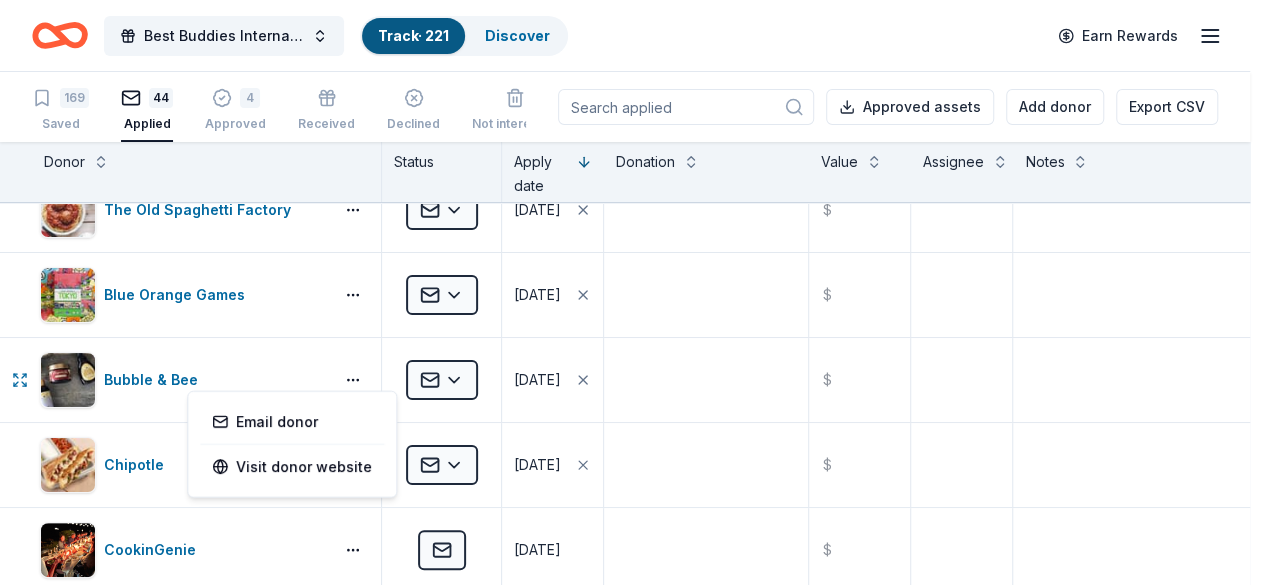 click on "Best Buddies International, Sacramento, Champion of the Year Gala Track  · 221 Discover Earn Rewards 169 Saved 44 Applied 4 Approved Received Declined Not interested  Approved assets Add donor Export CSV Donor Status Apply date Donation Value Assignee Notes Ettore’s Bakery & Cafe Applied 07/04/2025 $ The Old Spaghetti Factory Applied 07/04/2025 $ Blue Orange Games Applied 07/03/2025 $ Bubble & Bee Applied 07/03/2025 $ Chipotle Applied 07/03/2025 $ CookinGenie Applied 07/03/2025 $ Elizabeth Arden Applied 07/03/2025 $ Hotel Valencia Santana Row Applied 07/03/2025 $ K1 Speed Applied 07/03/2025 $ Kimes Ranch Applied 07/03/2025 $ Laura Mercier Cosmetics Applied 07/03/2025 $ Nintendo Applied 07/03/2025 $ Omni Hotels & Resorts Applied 07/03/2025 $ Sacramento Zoo Applied 07/03/2025 $ Sonoma Zipline Adventures Applied 07/03/2025 $ Sprouts Farmers Market Applied 07/03/2025 $ The Accounting Doctor Applied 07/03/2025 $ The Human Bean Applied 07/03/2025 $ The Meritage Collection Applied 07/03/2025 $ The Secret Garden $" at bounding box center [632, 292] 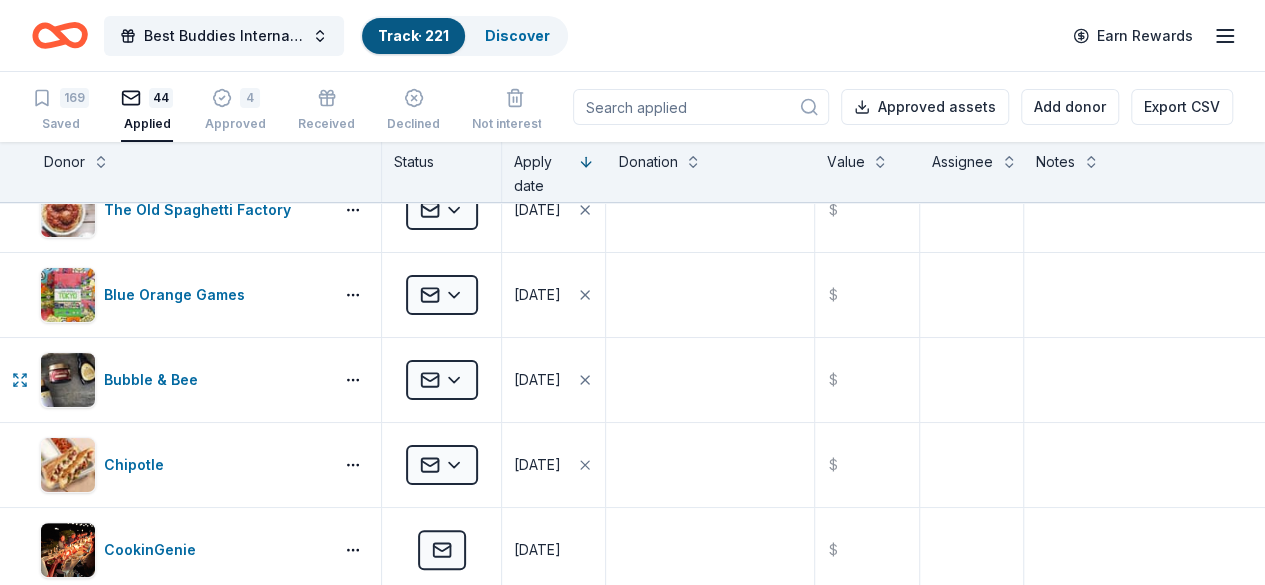 click on "Bubble & Bee" at bounding box center (155, 380) 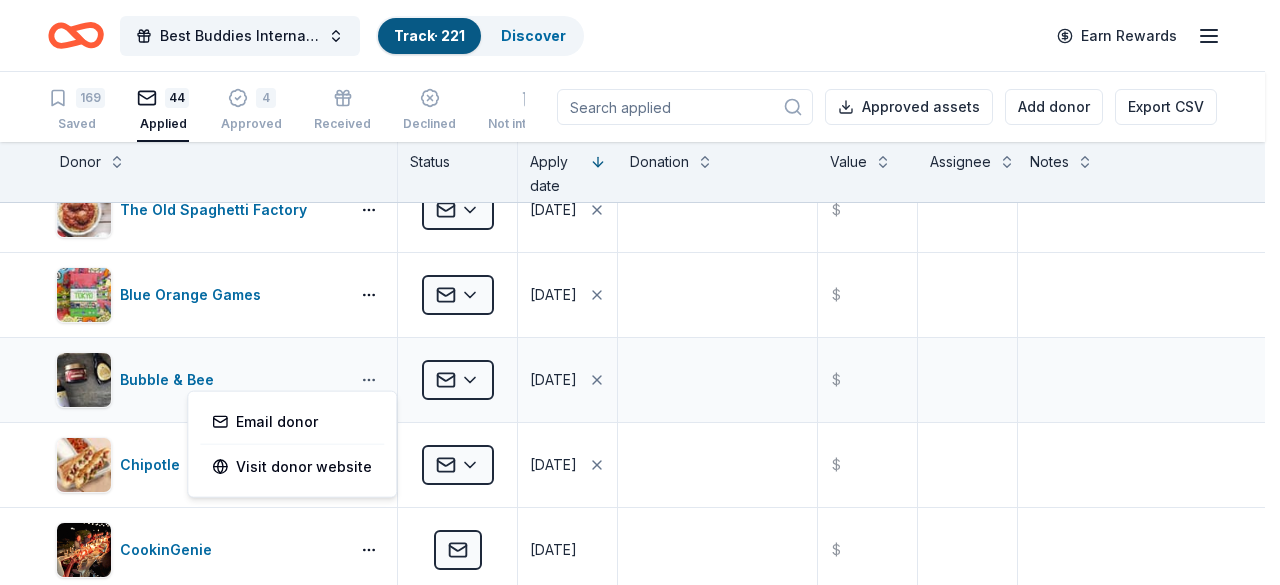 click on "Best Buddies International, Sacramento, Champion of the Year Gala Track  · 221 Discover Earn Rewards 169 Saved 44 Applied 4 Approved Received Declined Not interested  Approved assets Add donor Export CSV Donor Status Apply date Donation Value Assignee Notes Ettore’s Bakery & Cafe Applied 07/04/2025 $ The Old Spaghetti Factory Applied 07/04/2025 $ Blue Orange Games Applied 07/03/2025 $ Bubble & Bee Applied 07/03/2025 $ Chipotle Applied 07/03/2025 $ CookinGenie Applied 07/03/2025 $ Elizabeth Arden Applied 07/03/2025 $ Hotel Valencia Santana Row Applied 07/03/2025 $ K1 Speed Applied 07/03/2025 $ Kimes Ranch Applied 07/03/2025 $ Laura Mercier Cosmetics Applied 07/03/2025 $ Nintendo Applied 07/03/2025 $ Omni Hotels & Resorts Applied 07/03/2025 $ Sacramento Zoo Applied 07/03/2025 $ Sonoma Zipline Adventures Applied 07/03/2025 $ Sprouts Farmers Market Applied 07/03/2025 $ The Accounting Doctor Applied 07/03/2025 $ The Human Bean Applied 07/03/2025 $ The Meritage Collection Applied 07/03/2025 $ The Secret Garden $" at bounding box center (640, 292) 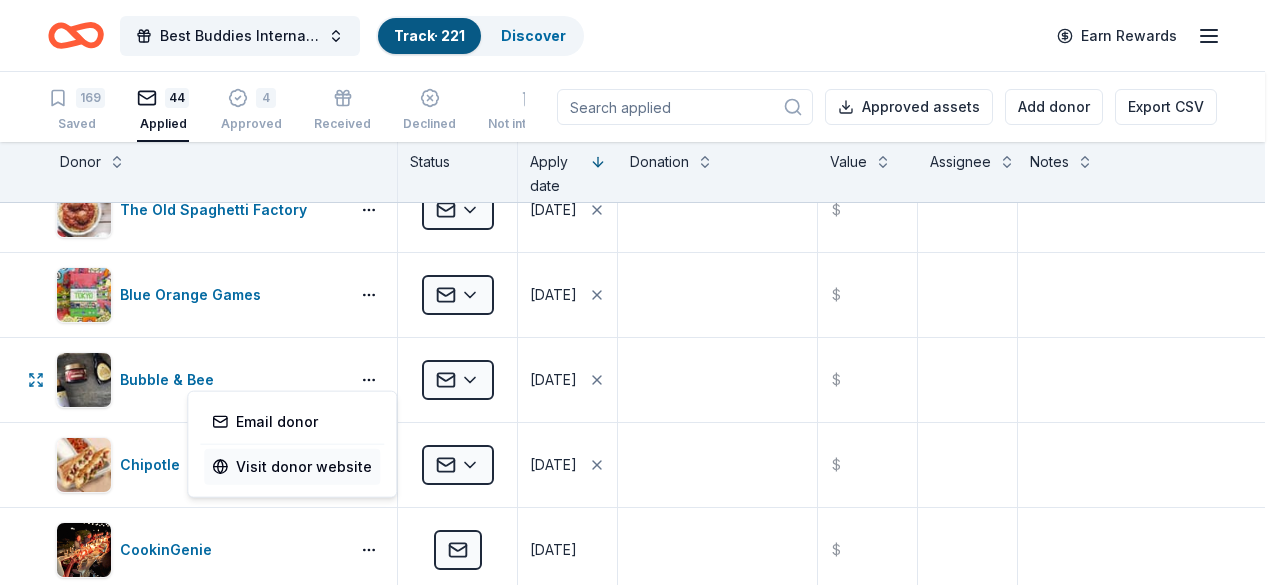 click on "Visit donor website" at bounding box center [292, 467] 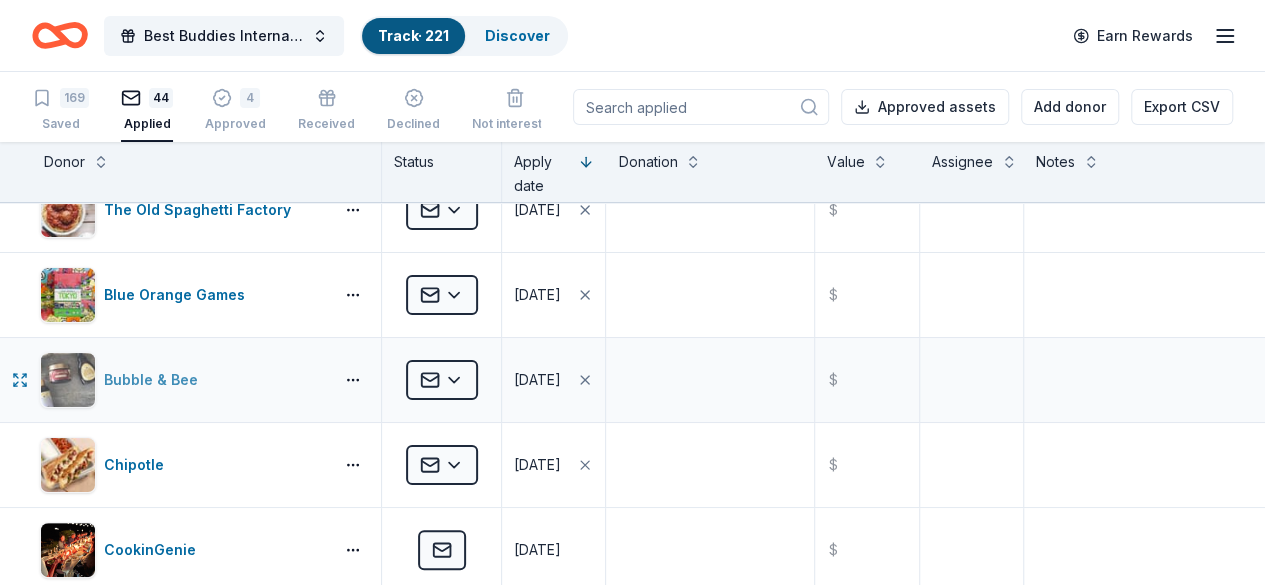 type 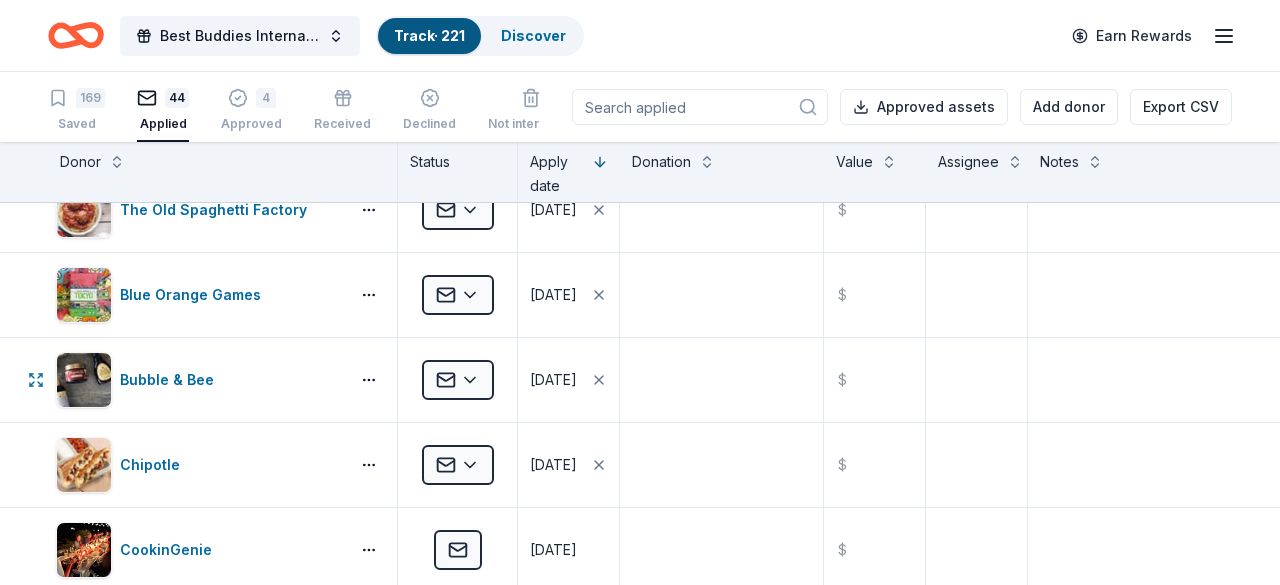 click on "Best Buddies International, Sacramento, Champion of the Year Gala Track  · 221 Discover Earn Rewards 169 Saved 44 Applied 4 Approved Received Declined Not interested  Approved assets Add donor Export CSV Donor Status Apply date Donation Value Assignee Notes Ettore’s Bakery & Cafe Applied 07/04/2025 $ The Old Spaghetti Factory Applied 07/04/2025 $ Blue Orange Games Applied 07/03/2025 $ Bubble & Bee Applied 07/03/2025 $ Chipotle Applied 07/03/2025 $ CookinGenie Applied 07/03/2025 $ Elizabeth Arden Applied 07/03/2025 $ Hotel Valencia Santana Row Applied 07/03/2025 $ K1 Speed Applied 07/03/2025 $ Kimes Ranch Applied 07/03/2025 $ Laura Mercier Cosmetics Applied 07/03/2025 $ Nintendo Applied 07/03/2025 $ Omni Hotels & Resorts Applied 07/03/2025 $ Sacramento Zoo Applied 07/03/2025 $ Sonoma Zipline Adventures Applied 07/03/2025 $ Sprouts Farmers Market Applied 07/03/2025 $ The Accounting Doctor Applied 07/03/2025 $ The Human Bean Applied 07/03/2025 $ The Meritage Collection Applied 07/03/2025 $ The Secret Garden $" at bounding box center (640, 292) 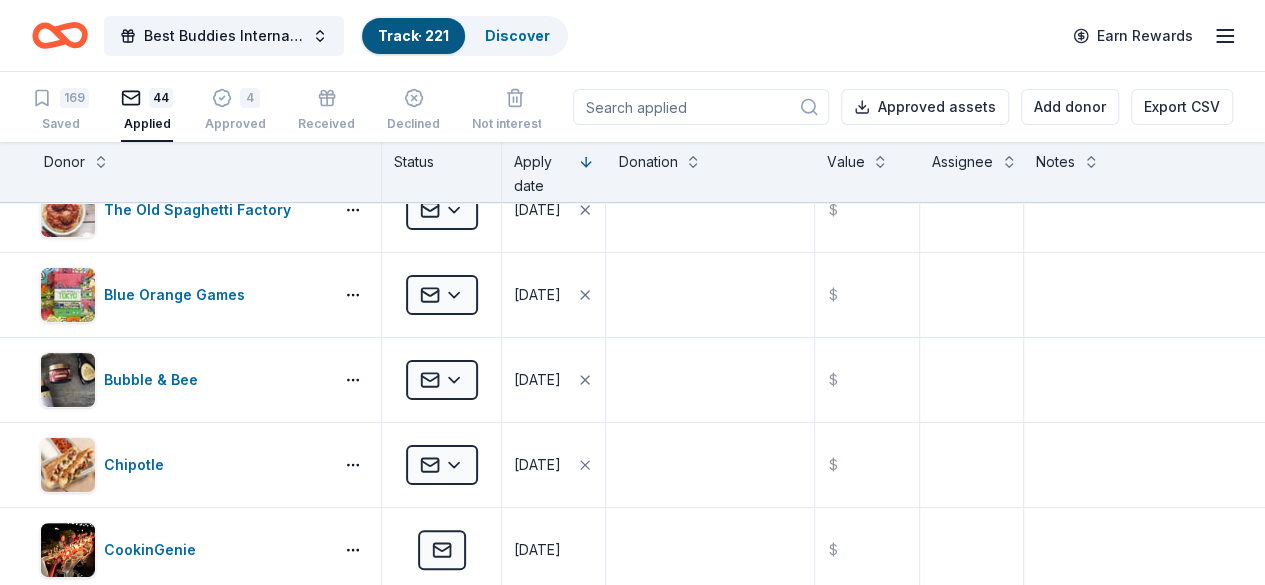 drag, startPoint x: 1262, startPoint y: 184, endPoint x: 1264, endPoint y: 204, distance: 20.09975 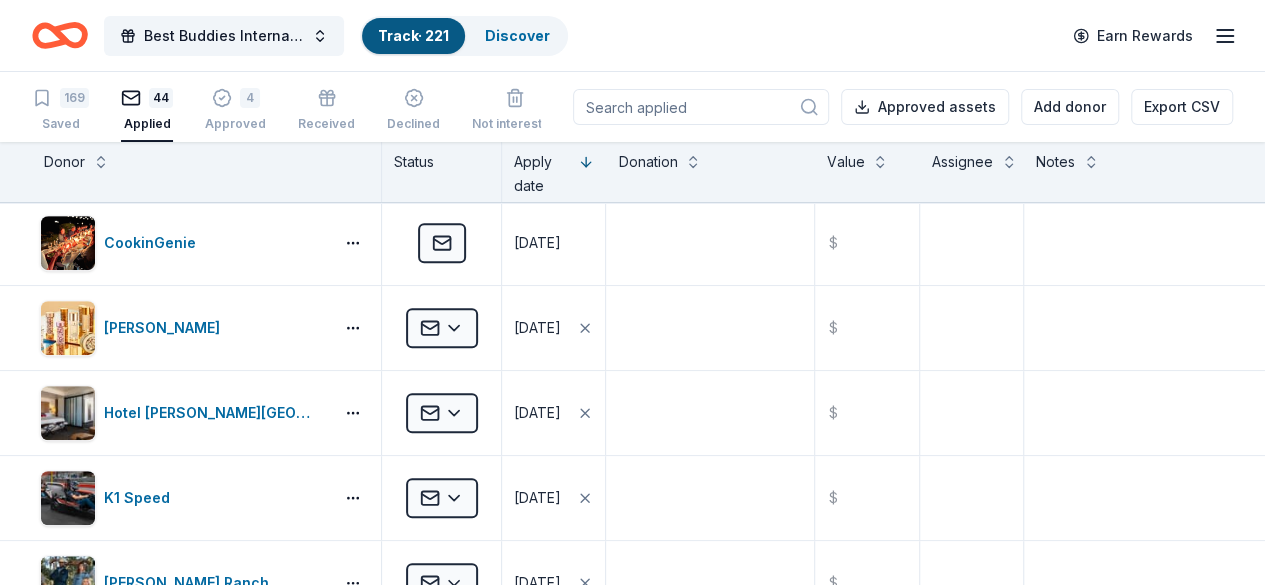 scroll, scrollTop: 434, scrollLeft: 0, axis: vertical 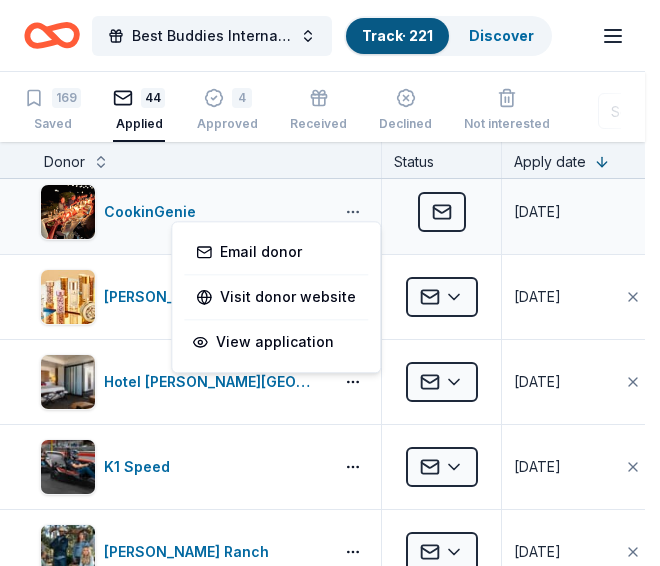 click on "Best Buddies International, Sacramento, Champion of the Year Gala Track  · 221 Discover Earn Rewards 169 Saved 44 Applied 4 Approved Received Declined Not interested  Approved assets Add donor Export CSV Donor Status Apply date Donation Value Assignee Notes Ettore’s Bakery & Cafe Applied 07/04/2025 $ The Old Spaghetti Factory Applied 07/04/2025 $ Blue Orange Games Applied 07/03/2025 $ Bubble & Bee Applied 07/03/2025 $ Chipotle Applied 07/03/2025 $ CookinGenie Applied 07/03/2025 $ Elizabeth Arden Applied 07/03/2025 $ Hotel Valencia Santana Row Applied 07/03/2025 $ K1 Speed Applied 07/03/2025 $ Kimes Ranch Applied 07/03/2025 $ Laura Mercier Cosmetics Applied 07/03/2025 $ Nintendo Applied 07/03/2025 $ Omni Hotels & Resorts Applied 07/03/2025 $ Sacramento Zoo Applied 07/03/2025 $ Sonoma Zipline Adventures Applied 07/03/2025 $ Sprouts Farmers Market Applied 07/03/2025 $ The Accounting Doctor Applied 07/03/2025 $ The Human Bean Applied 07/03/2025 $ The Meritage Collection Applied 07/03/2025 $ The Secret Garden $" at bounding box center [330, 283] 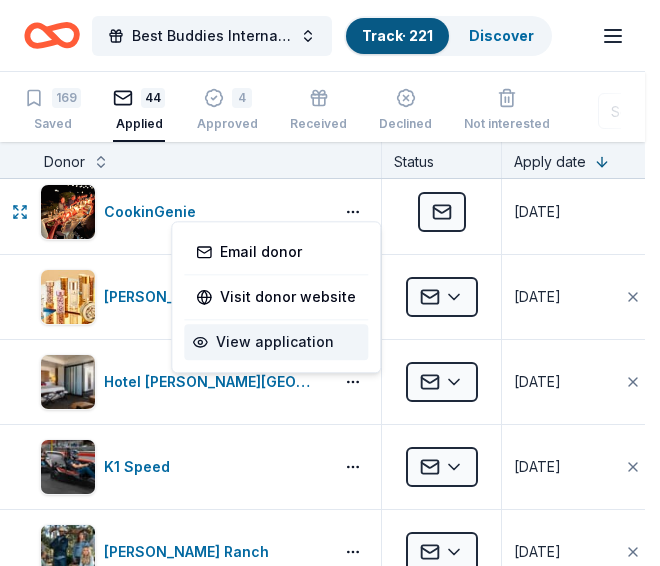 click on "View application" at bounding box center [276, 342] 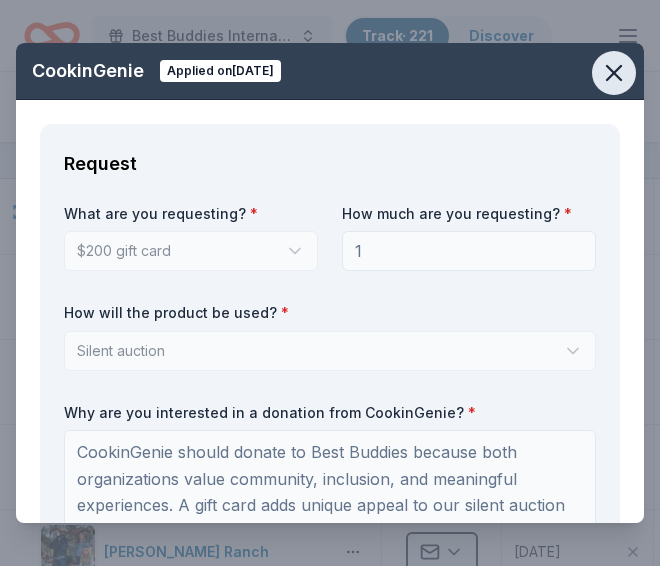 click 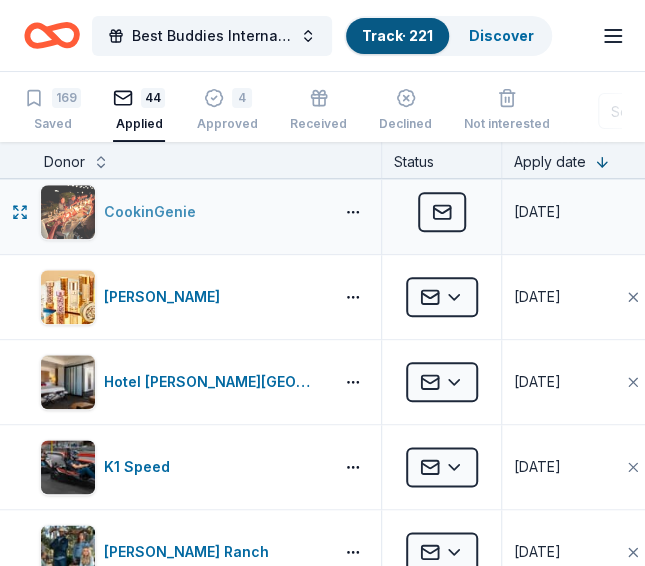 click on "CookinGenie" at bounding box center (182, 212) 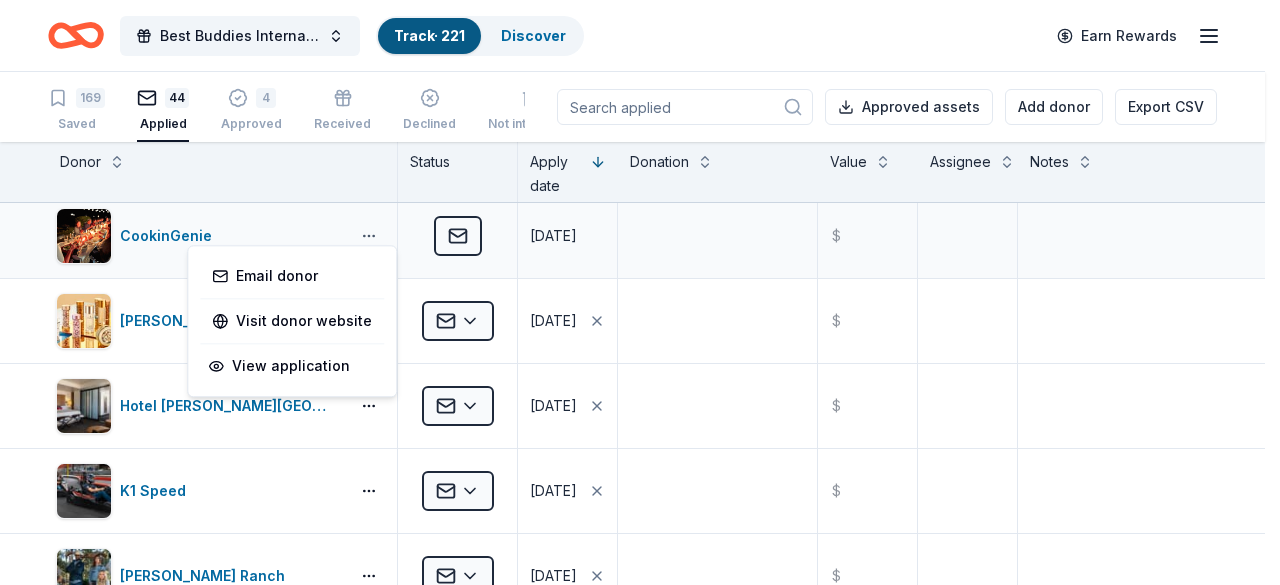 click on "Best Buddies International, Sacramento, Champion of the Year Gala Track  · 221 Discover Earn Rewards 169 Saved 44 Applied 4 Approved Received Declined Not interested  Approved assets Add donor Export CSV Donor Status Apply date Donation Value Assignee Notes Ettore’s Bakery & Cafe Applied 07/04/2025 $ The Old Spaghetti Factory Applied 07/04/2025 $ Blue Orange Games Applied 07/03/2025 $ Bubble & Bee Applied 07/03/2025 $ Chipotle Applied 07/03/2025 $ CookinGenie Applied 07/03/2025 $ Elizabeth Arden Applied 07/03/2025 $ Hotel Valencia Santana Row Applied 07/03/2025 $ K1 Speed Applied 07/03/2025 $ Kimes Ranch Applied 07/03/2025 $ Laura Mercier Cosmetics Applied 07/03/2025 $ Nintendo Applied 07/03/2025 $ Omni Hotels & Resorts Applied 07/03/2025 $ Sacramento Zoo Applied 07/03/2025 $ Sonoma Zipline Adventures Applied 07/03/2025 $ Sprouts Farmers Market Applied 07/03/2025 $ The Accounting Doctor Applied 07/03/2025 $ The Human Bean Applied 07/03/2025 $ The Meritage Collection Applied 07/03/2025 $ The Secret Garden $" at bounding box center (640, 292) 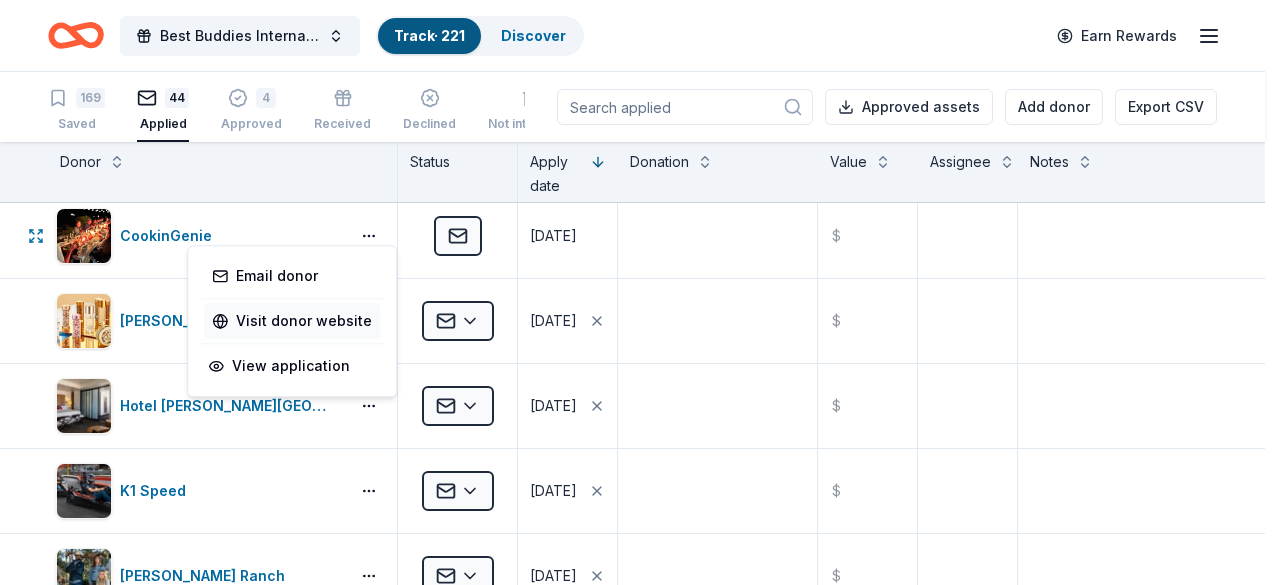click on "Visit donor website" at bounding box center [292, 321] 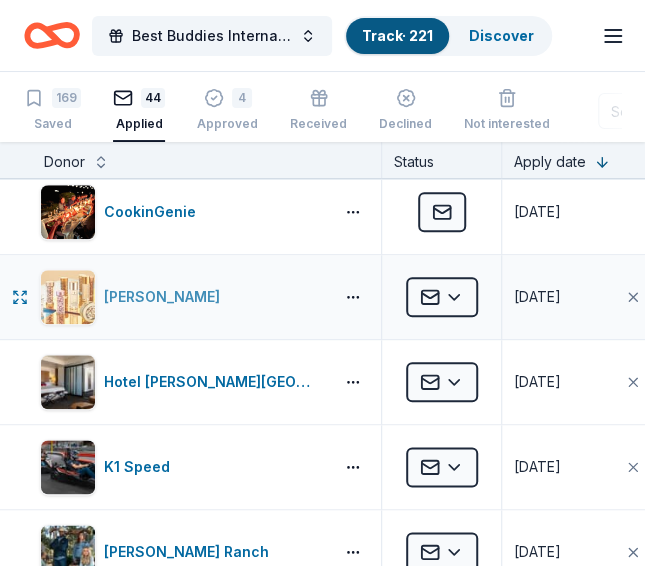 click on "Elizabeth Arden" at bounding box center [182, 297] 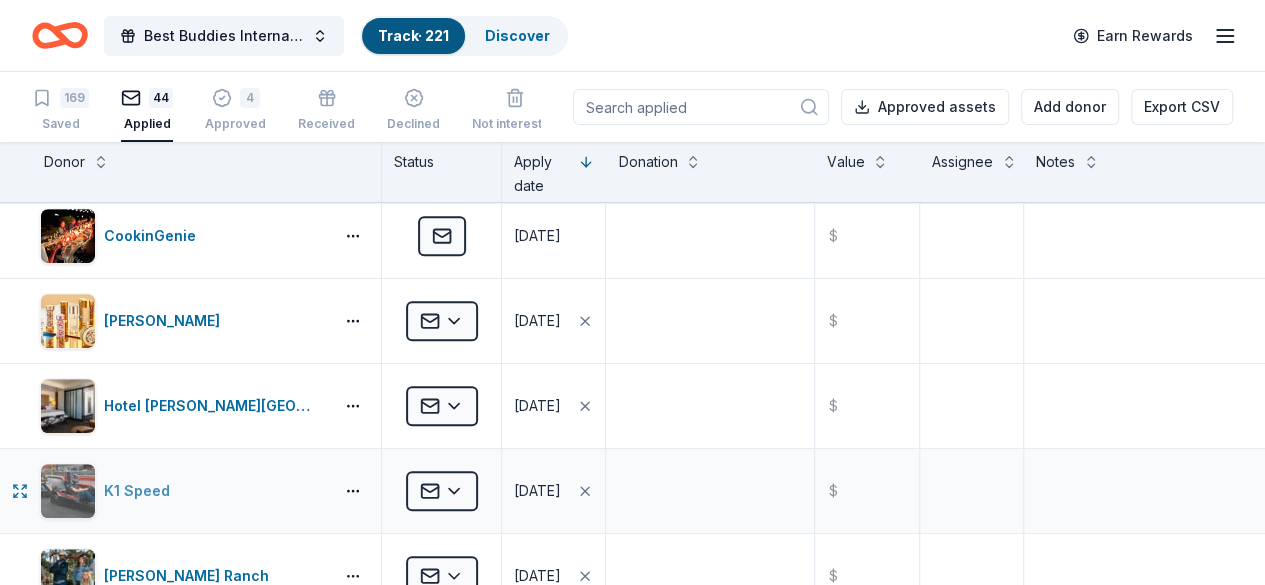 type 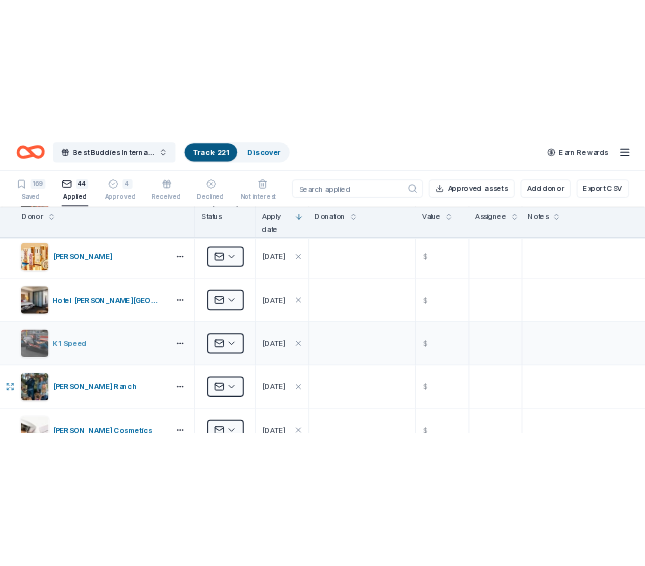 scroll, scrollTop: 554, scrollLeft: 0, axis: vertical 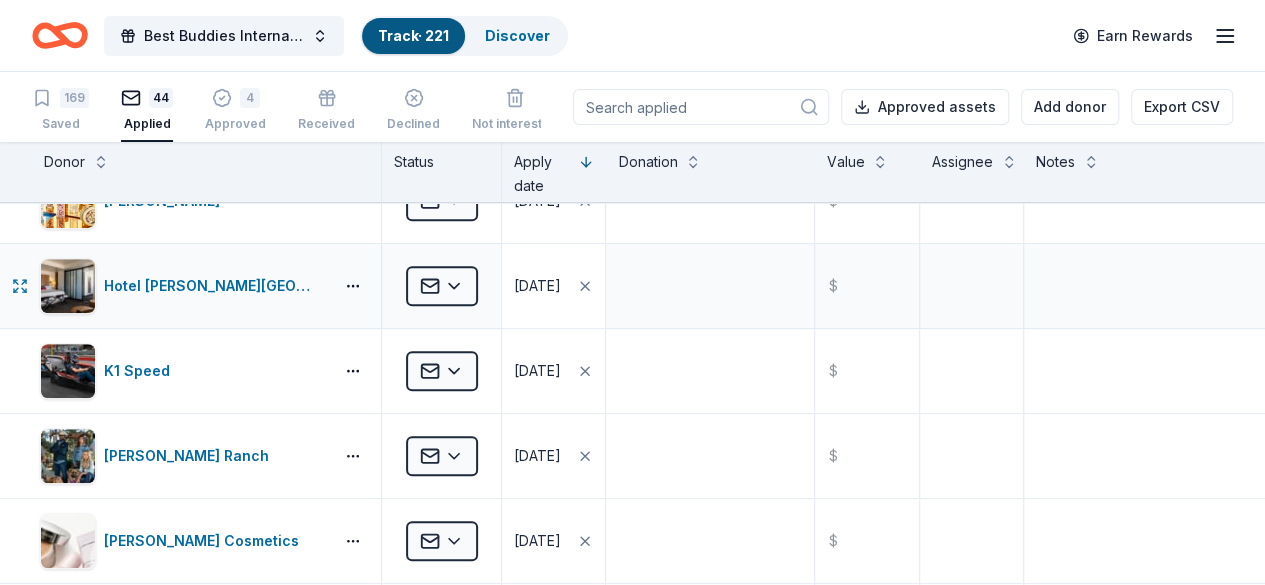 click on "07/03/2025" at bounding box center [537, 286] 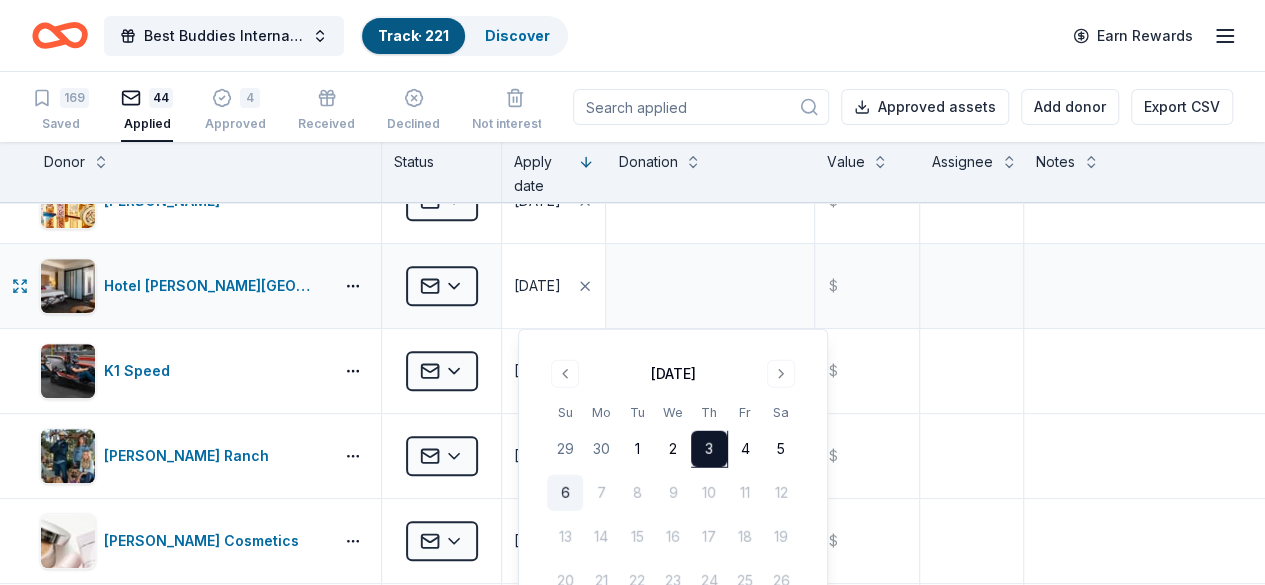 click on "07/03/2025" at bounding box center [537, 286] 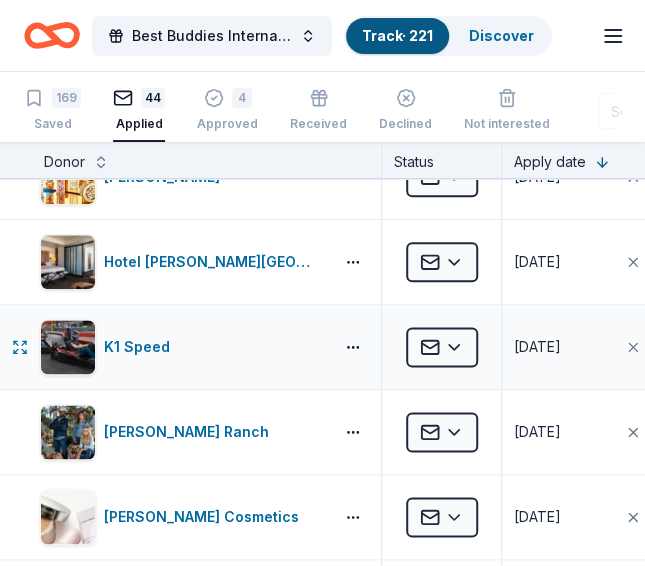 click on "K1 Speed" at bounding box center [206, 347] 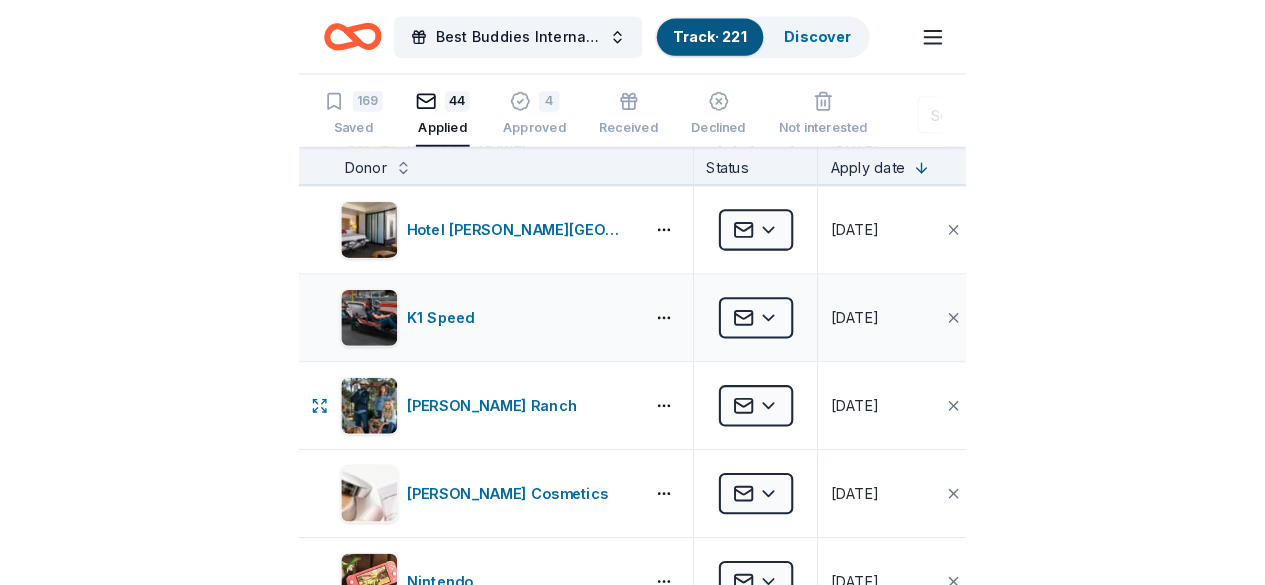 scroll, scrollTop: 634, scrollLeft: 0, axis: vertical 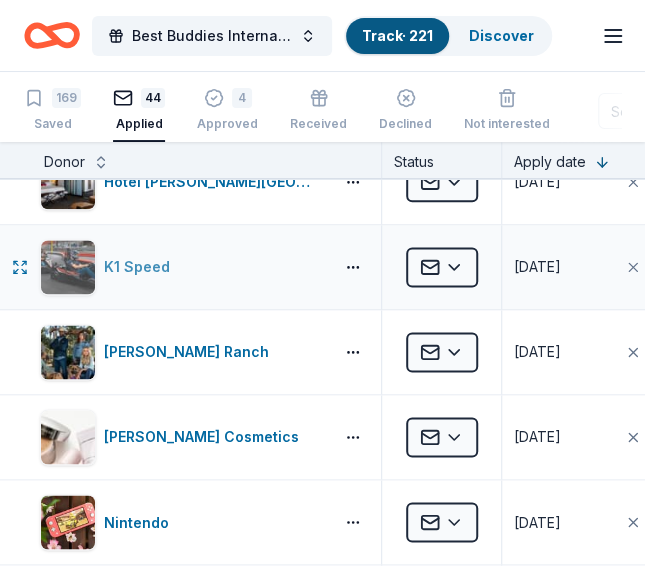 click on "K1 Speed" at bounding box center [141, 267] 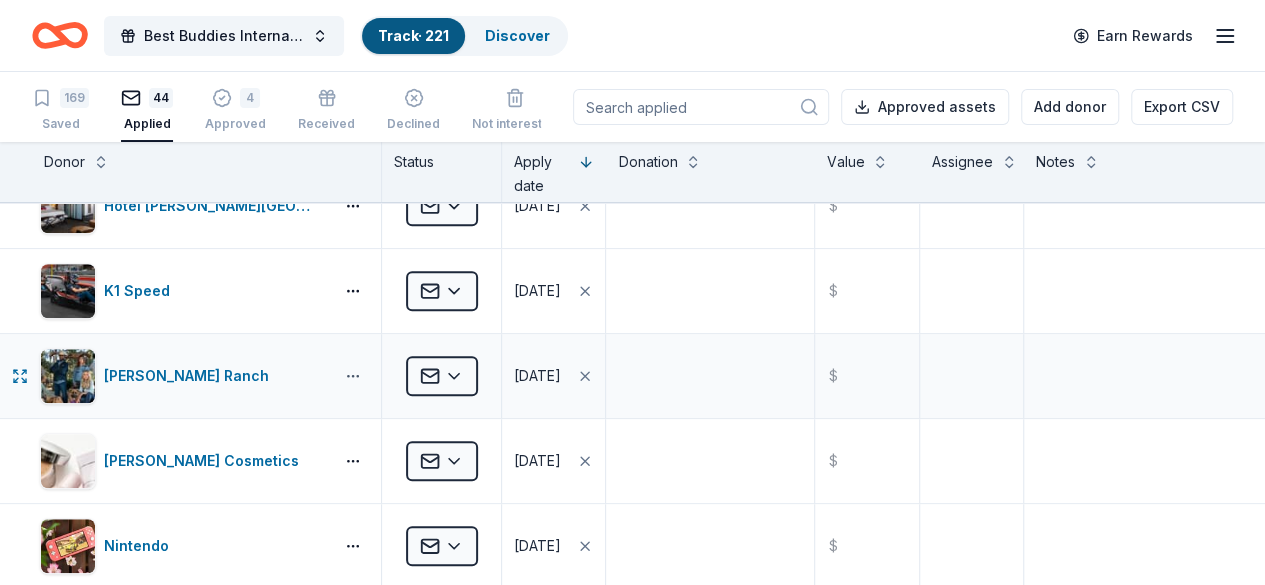 type 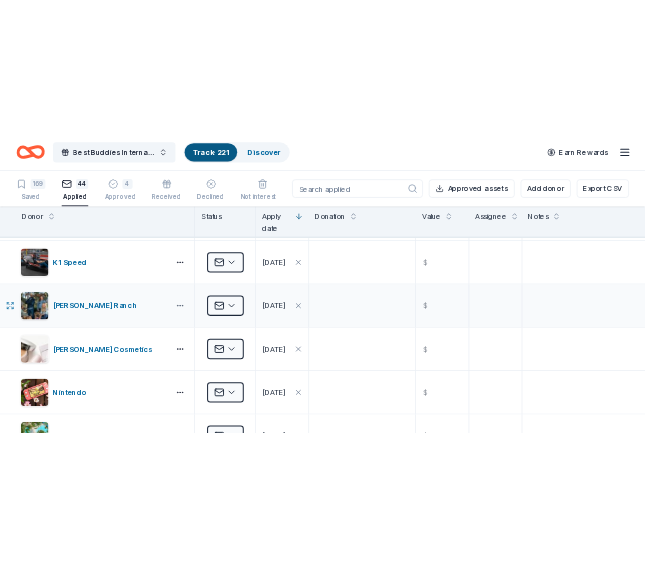 scroll, scrollTop: 714, scrollLeft: 0, axis: vertical 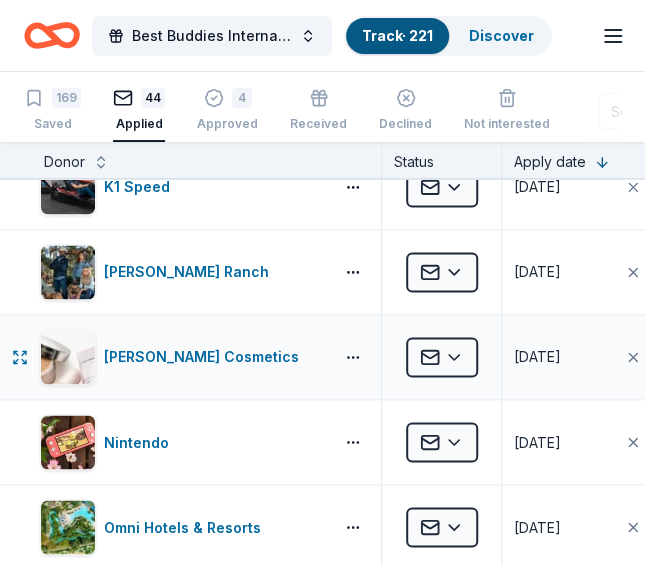 click on "Laura Mercier Cosmetics" at bounding box center (206, 357) 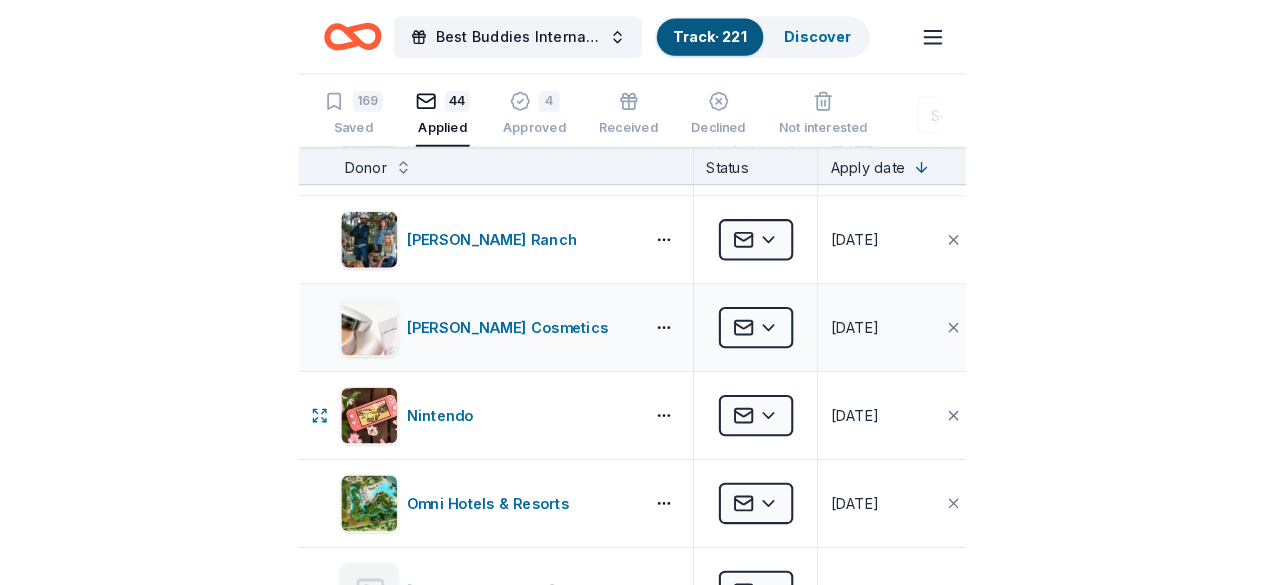 scroll, scrollTop: 794, scrollLeft: 0, axis: vertical 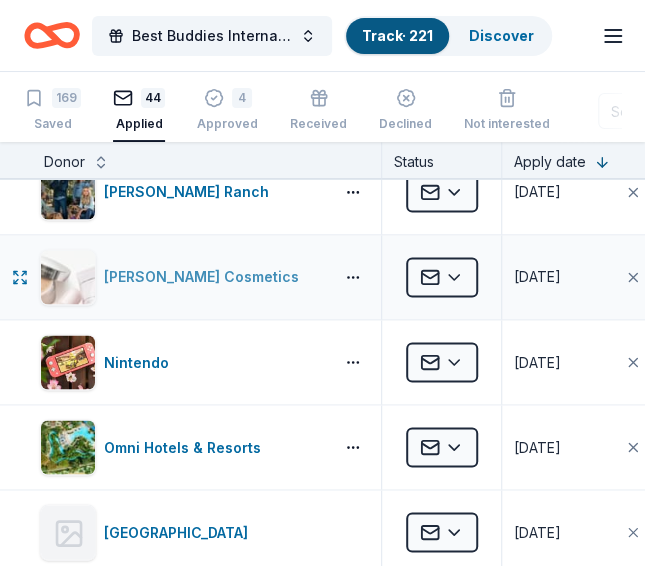 click on "Laura Mercier Cosmetics" at bounding box center [205, 277] 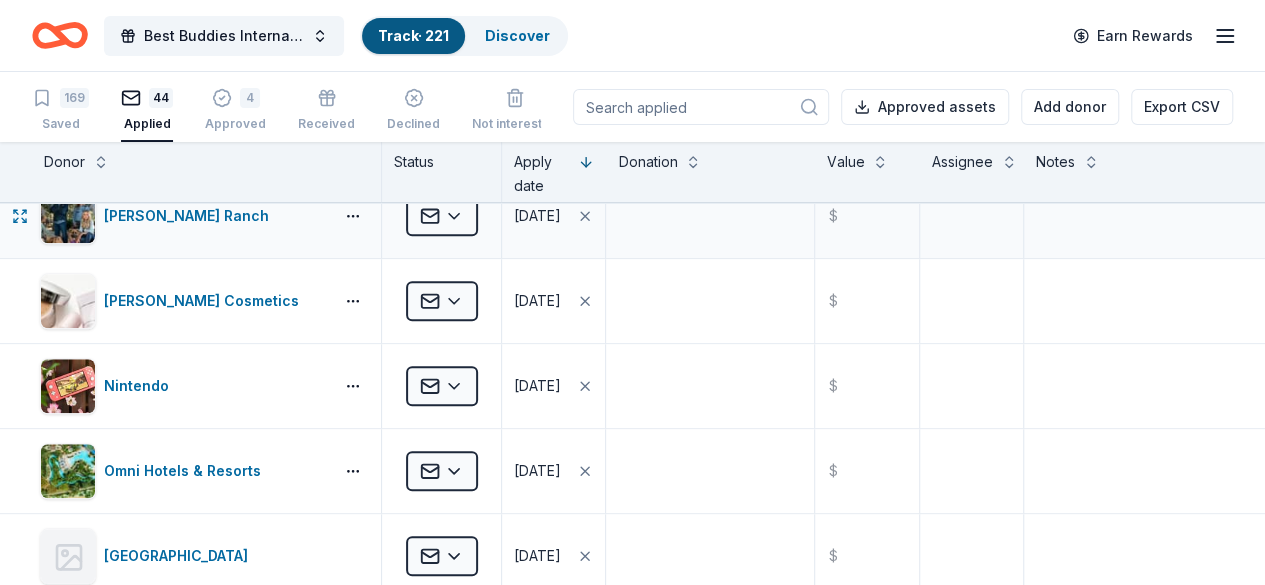 type 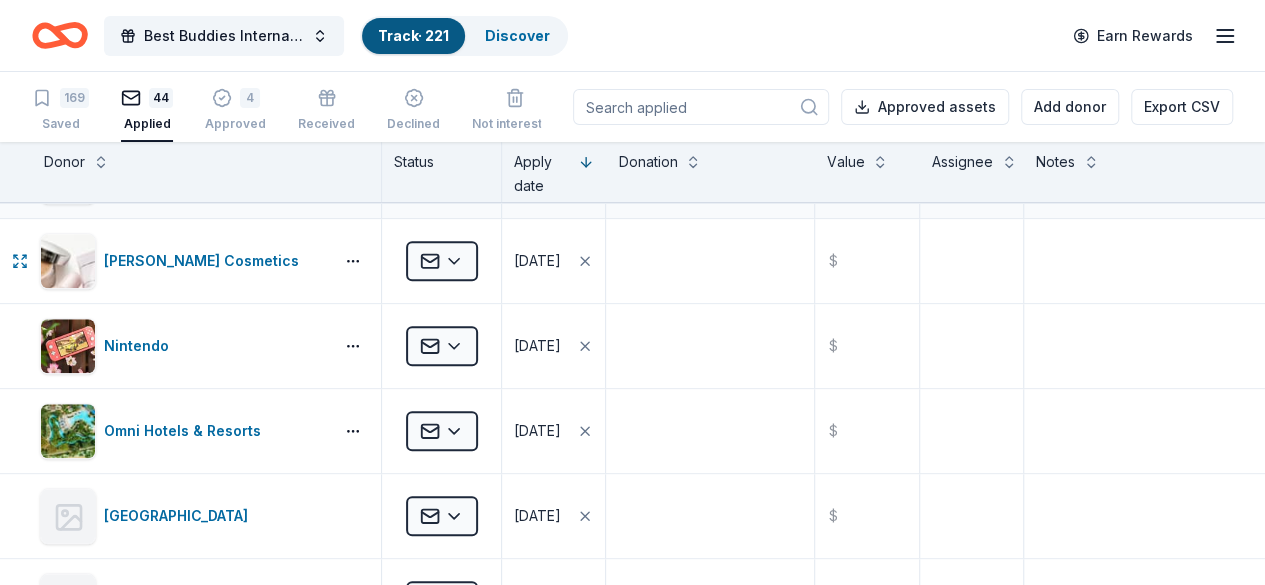 scroll, scrollTop: 874, scrollLeft: 0, axis: vertical 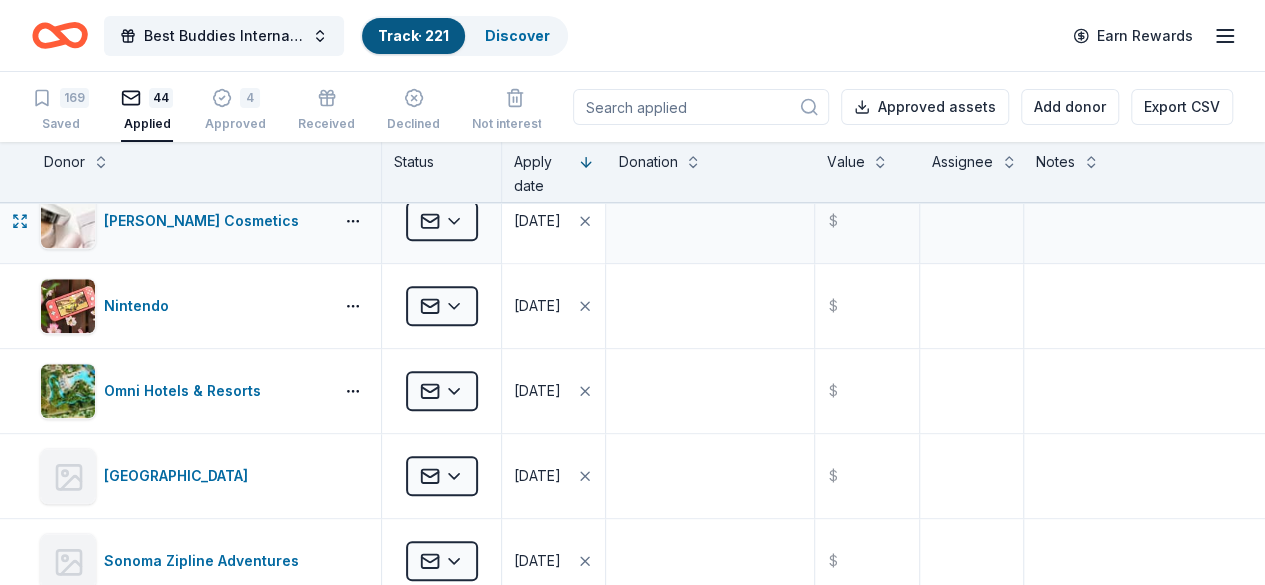 click on "07/03/2025" at bounding box center (537, 221) 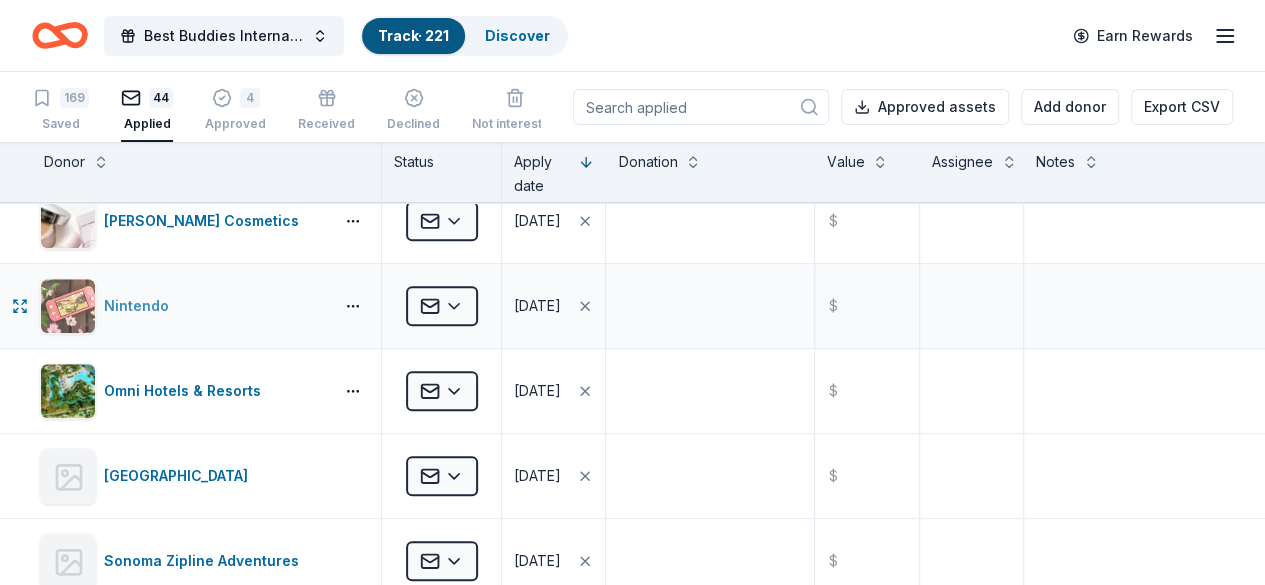 click on "Nintendo" at bounding box center (182, 306) 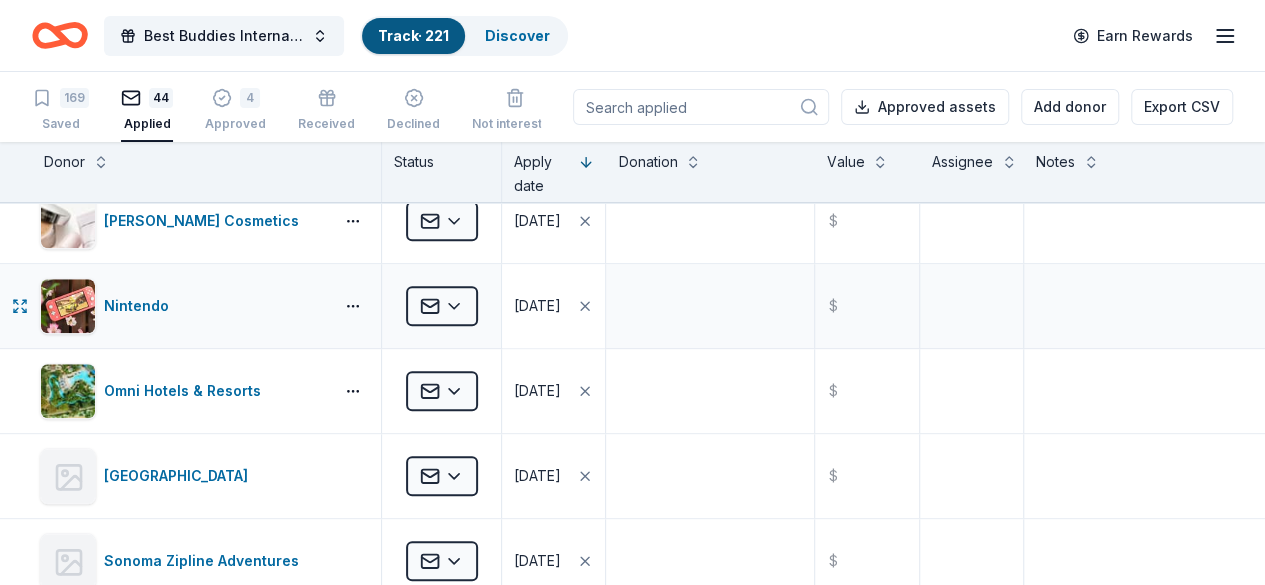 click on "07/03/2025" at bounding box center [537, 306] 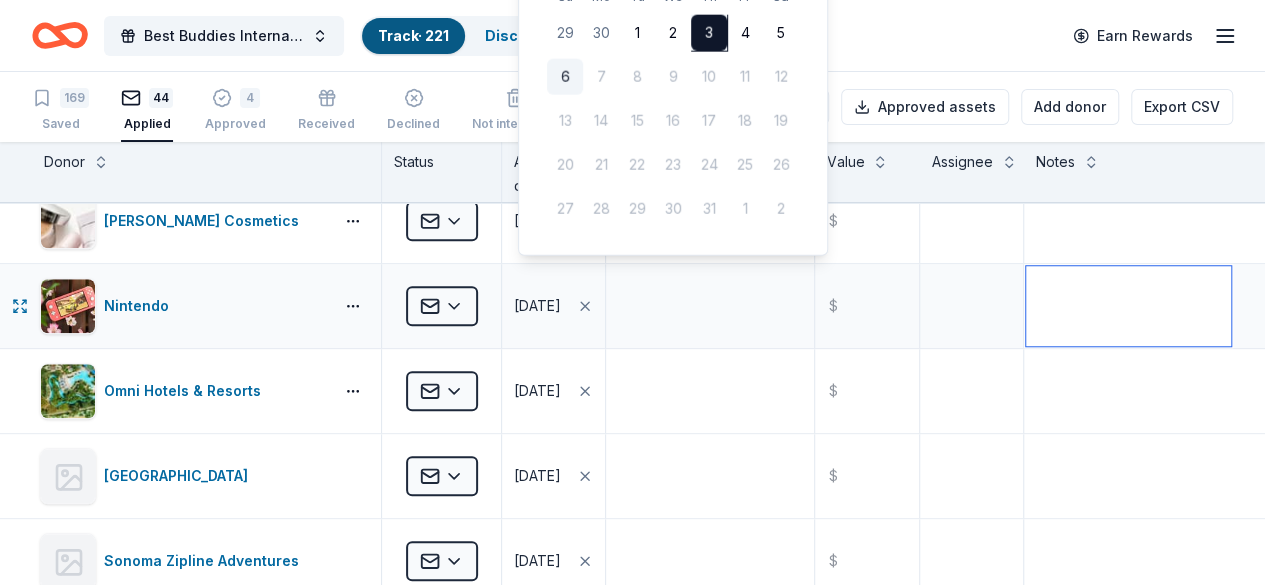 click at bounding box center (1128, 306) 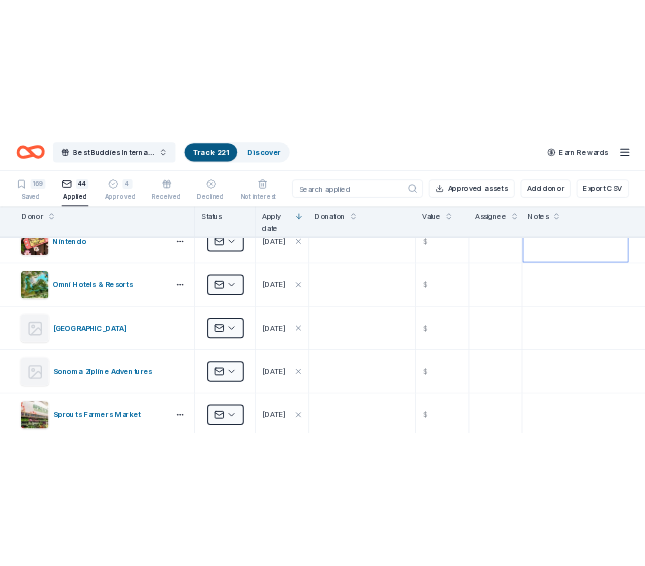 scroll, scrollTop: 1040, scrollLeft: 0, axis: vertical 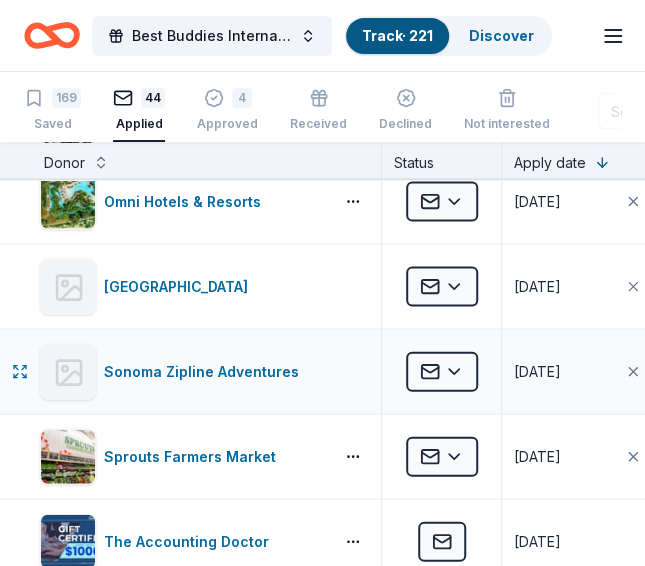 click on "Sonoma Zipline Adventures" at bounding box center (206, 371) 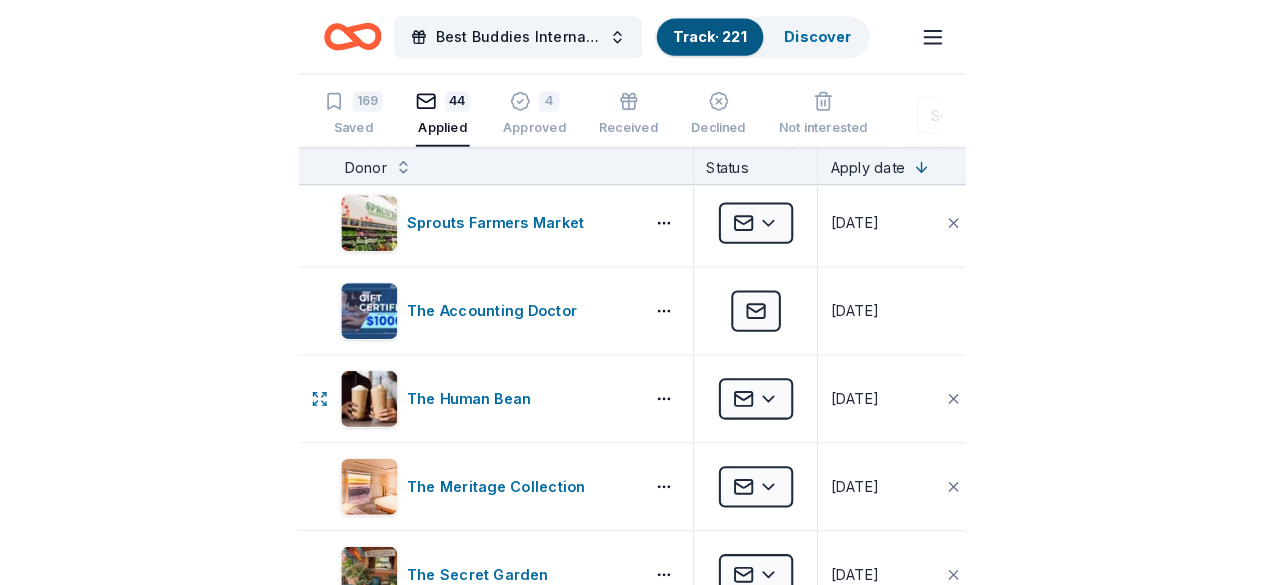 scroll, scrollTop: 1320, scrollLeft: 0, axis: vertical 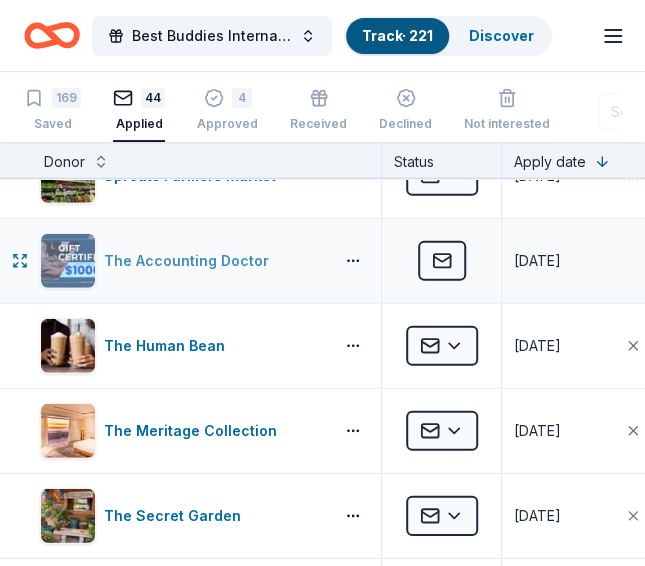 click on "The Accounting Doctor" at bounding box center [190, 261] 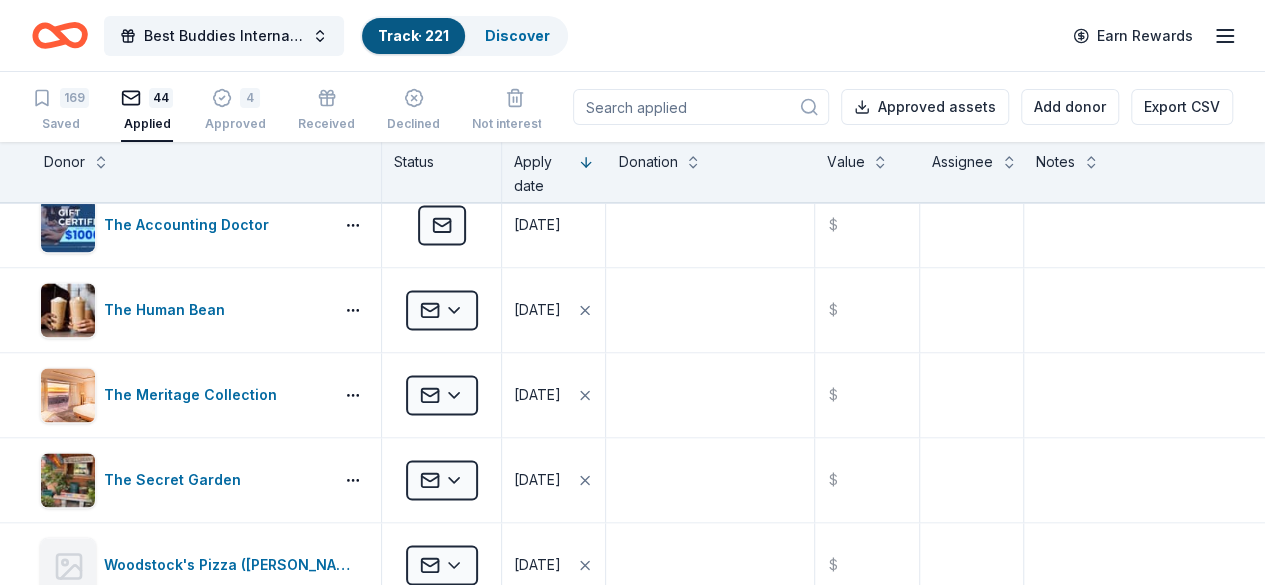 scroll, scrollTop: 1409, scrollLeft: 0, axis: vertical 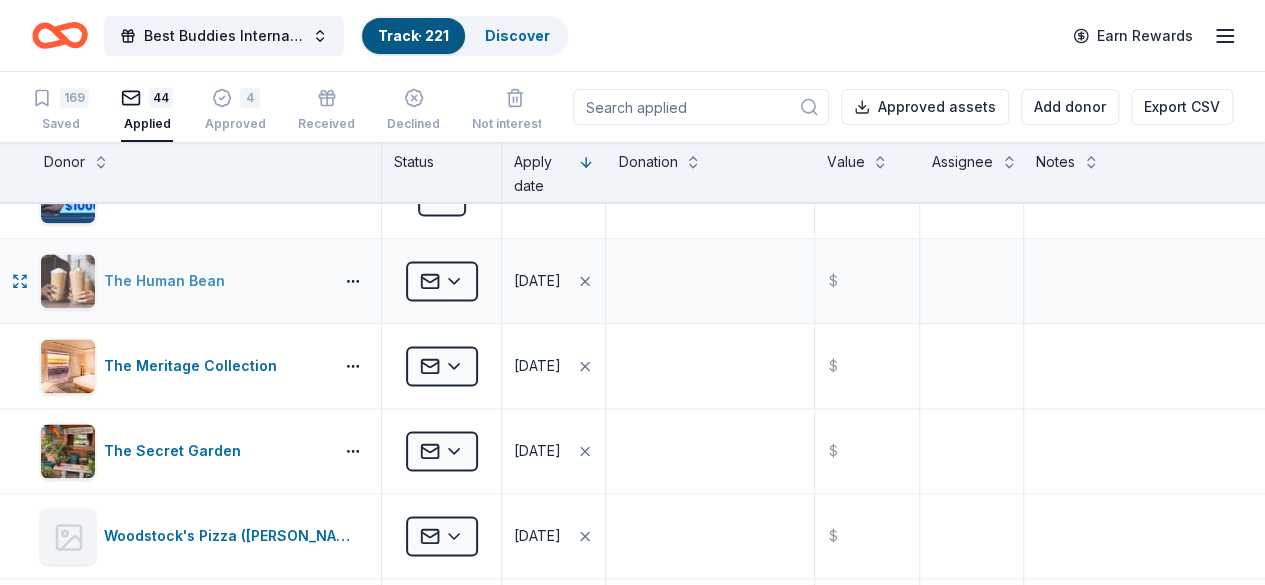 click on "The Human Bean" at bounding box center (168, 281) 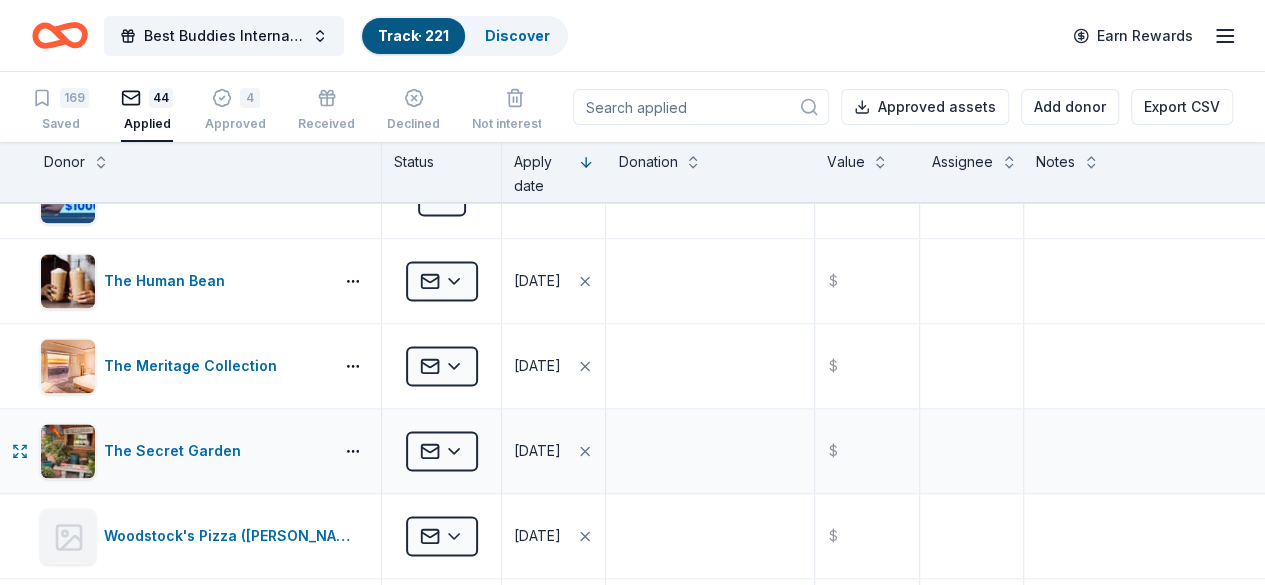 type 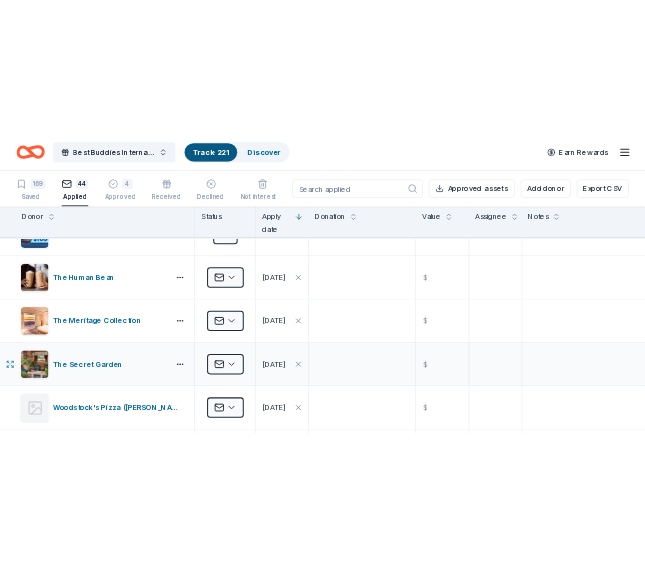 scroll, scrollTop: 1449, scrollLeft: 0, axis: vertical 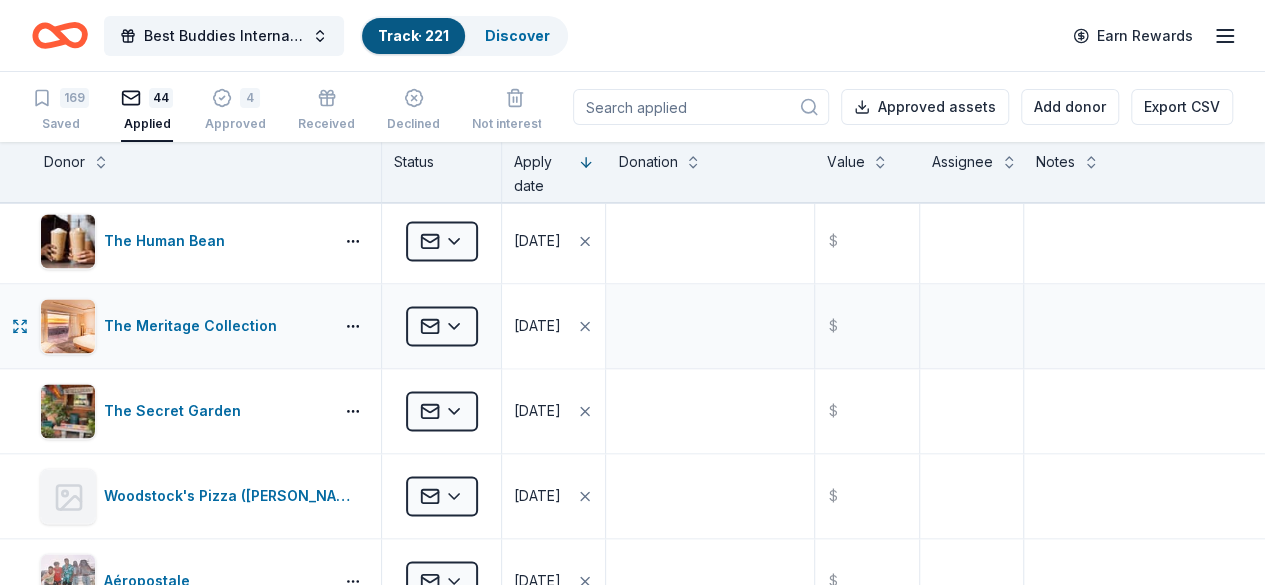 click on "07/03/2025" at bounding box center [537, 326] 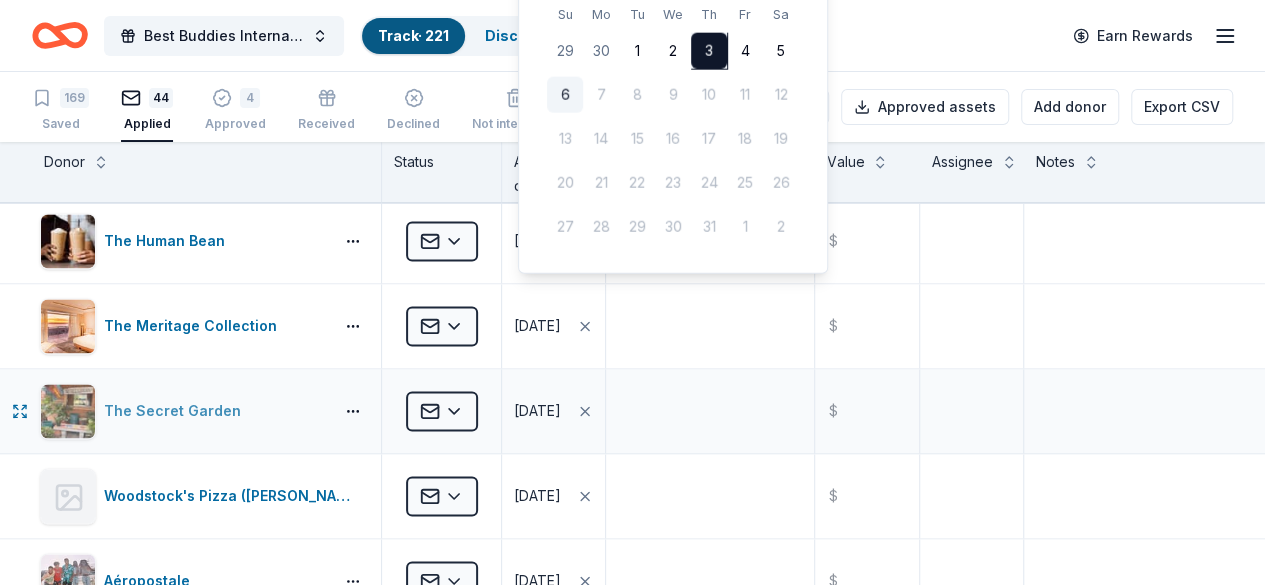 click on "The Secret Garden" at bounding box center [182, 411] 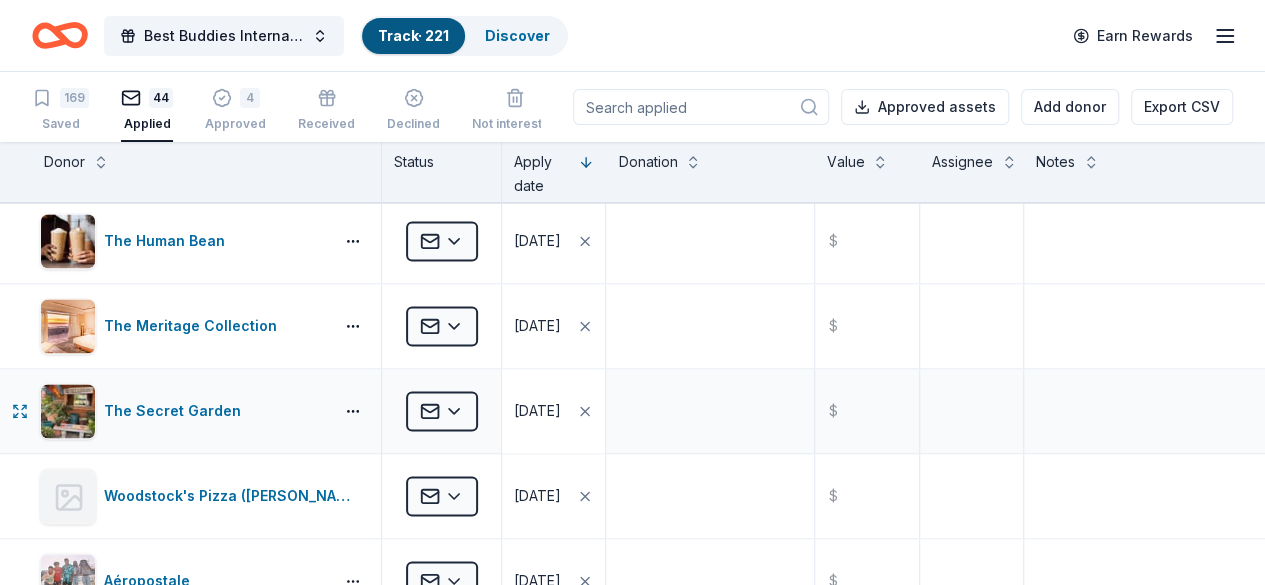 click on "07/03/2025" at bounding box center [537, 411] 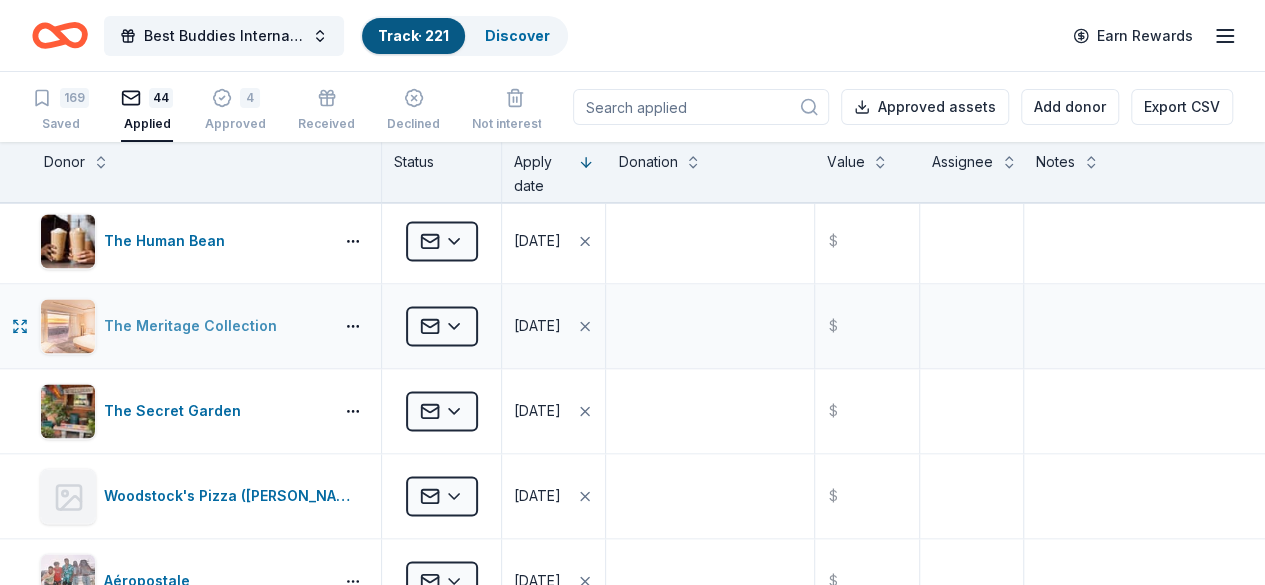 click on "The Meritage Collection" at bounding box center [194, 326] 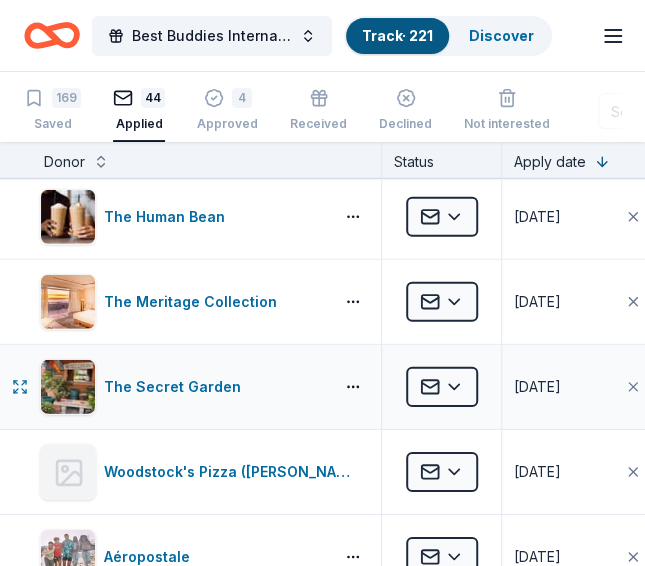 type 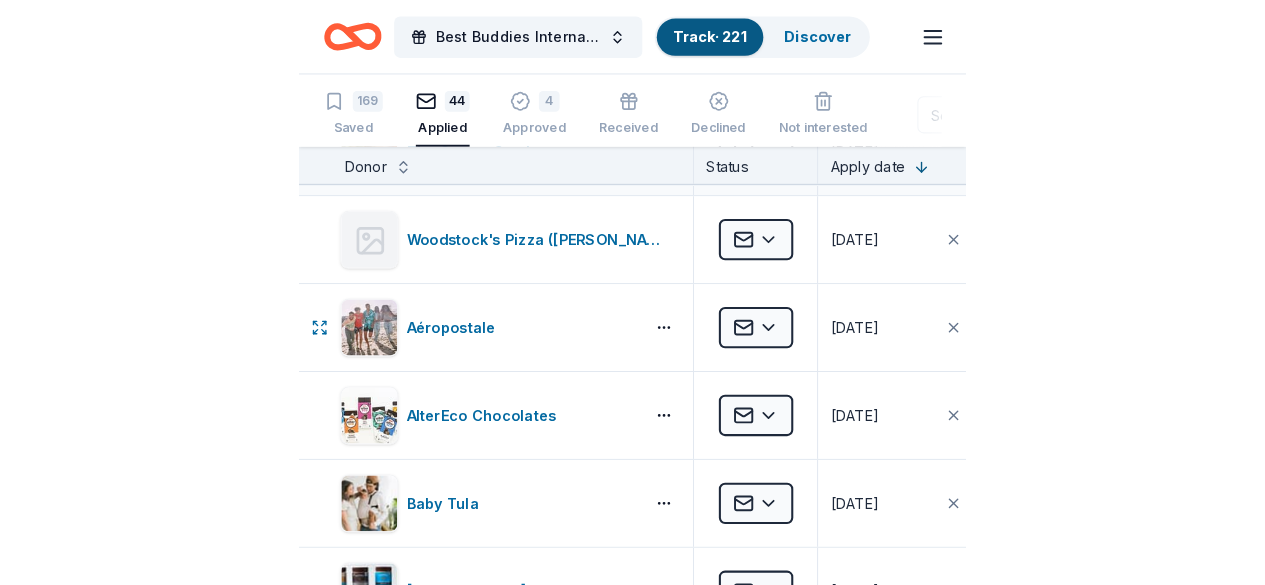 scroll, scrollTop: 1729, scrollLeft: 0, axis: vertical 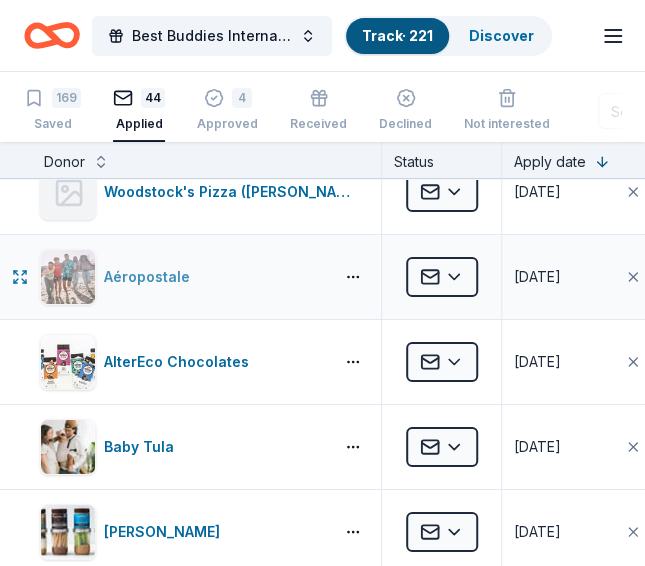 click on "Aéropostale" at bounding box center (182, 277) 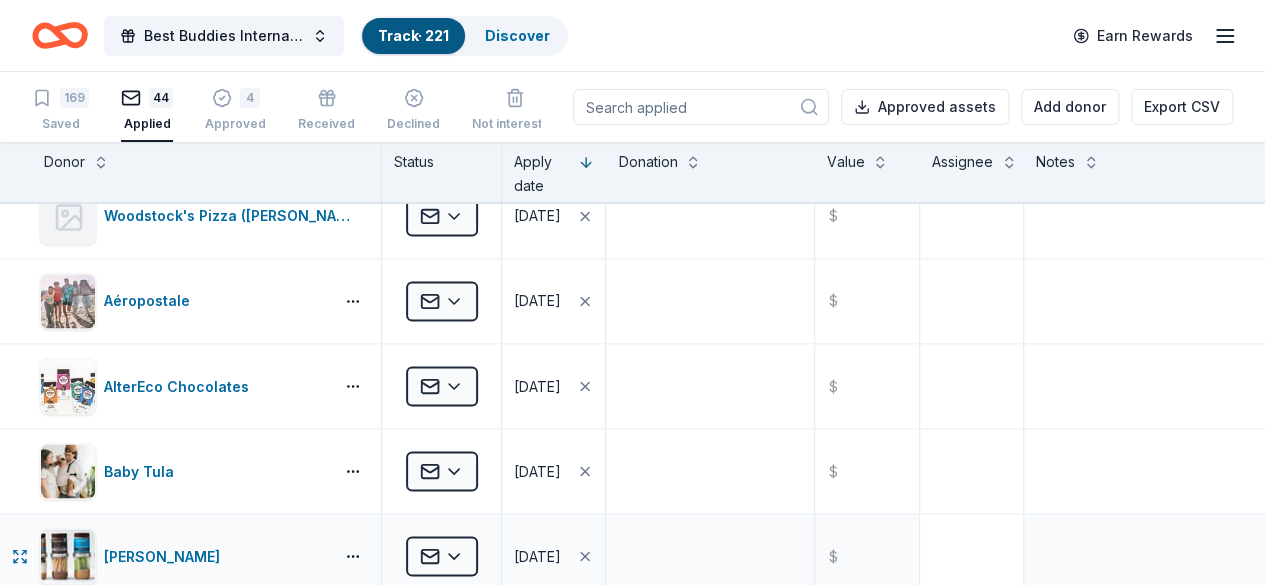 type 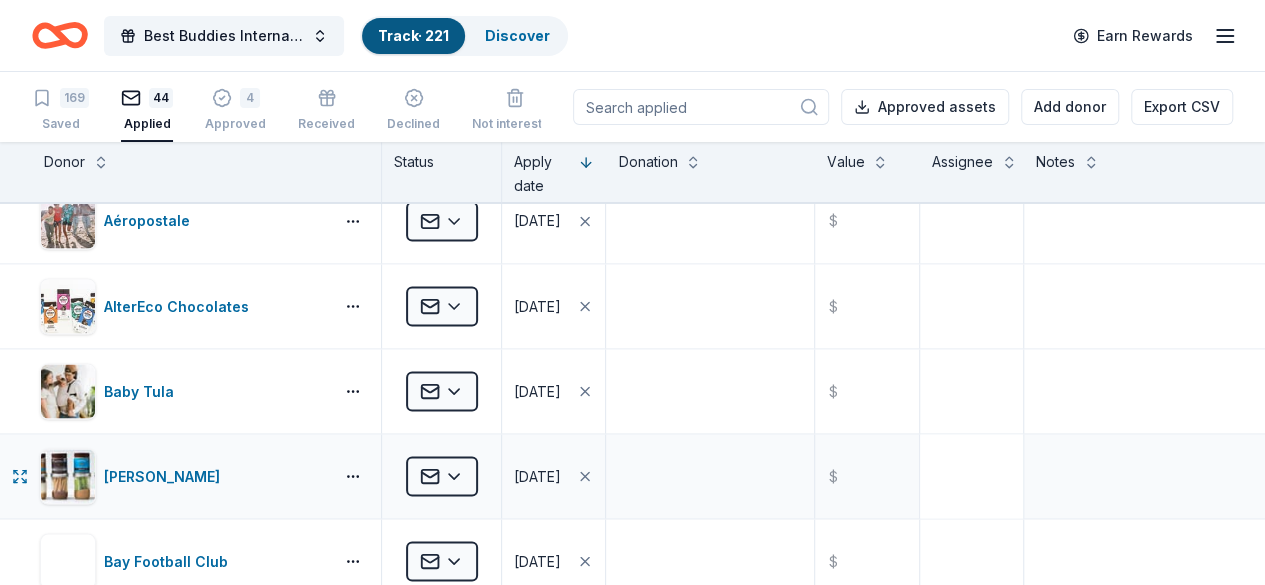 scroll, scrollTop: 1849, scrollLeft: 0, axis: vertical 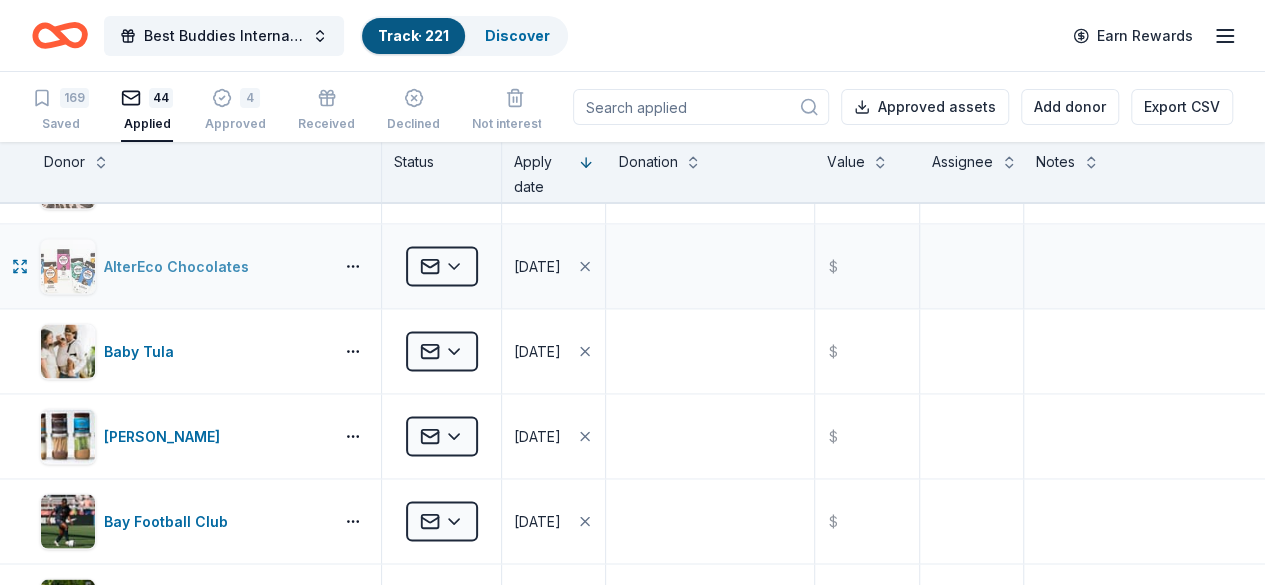 click on "AlterEco Chocolates" at bounding box center (182, 266) 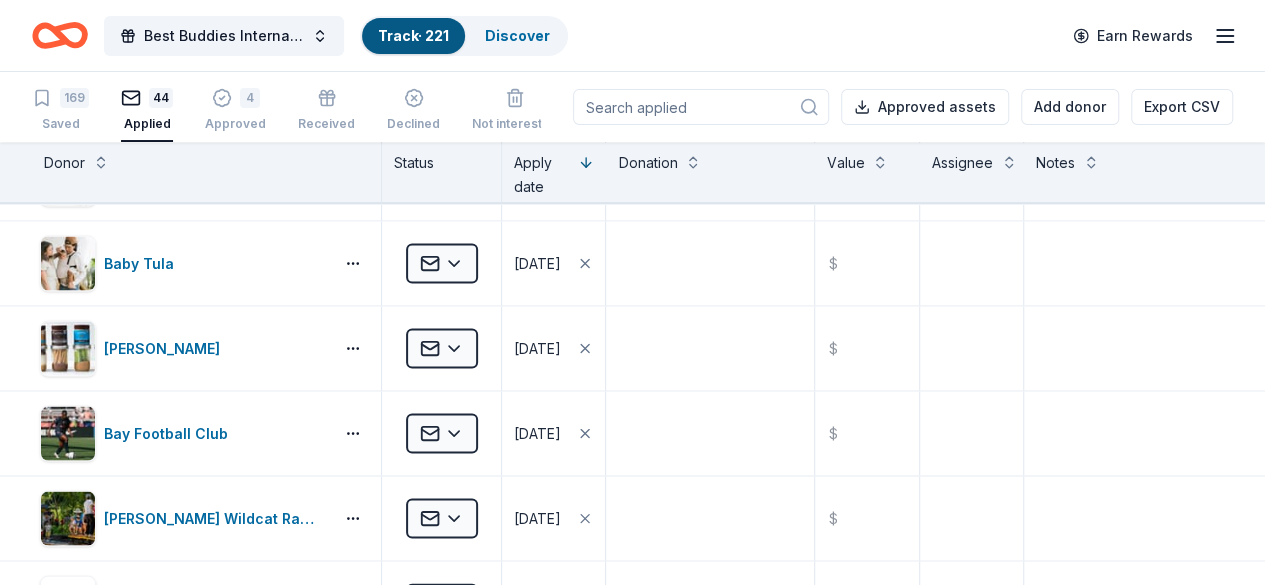 scroll, scrollTop: 1952, scrollLeft: 0, axis: vertical 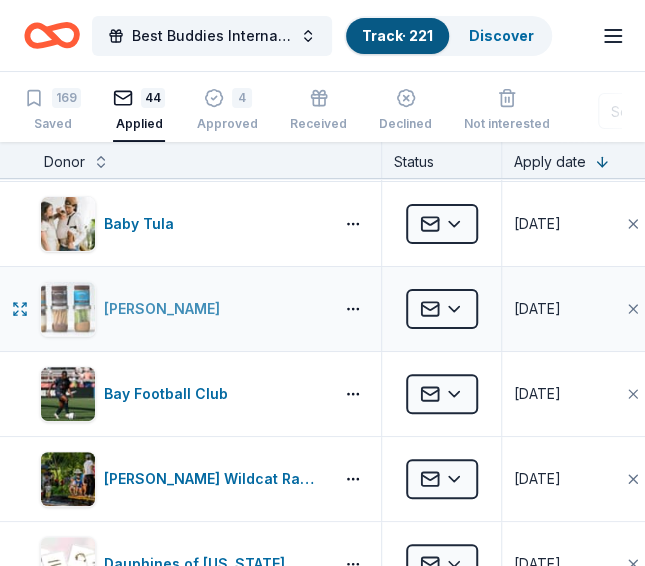 click on "Barney Butter" at bounding box center [182, 309] 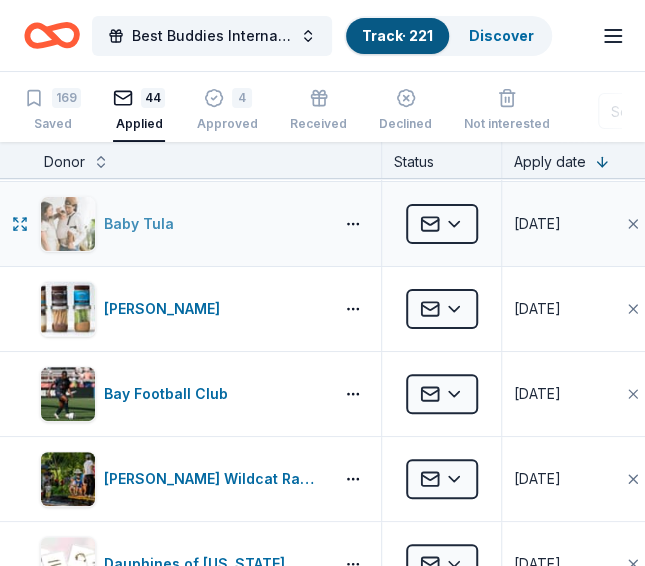 click on "Baby Tula" at bounding box center [182, 224] 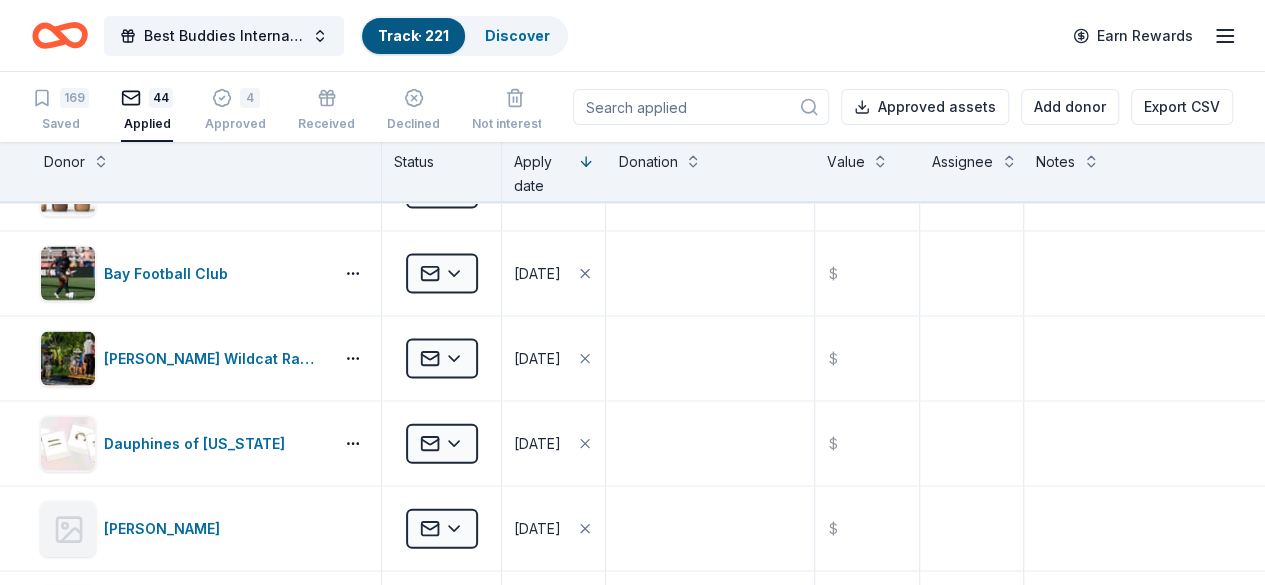 scroll, scrollTop: 2132, scrollLeft: 0, axis: vertical 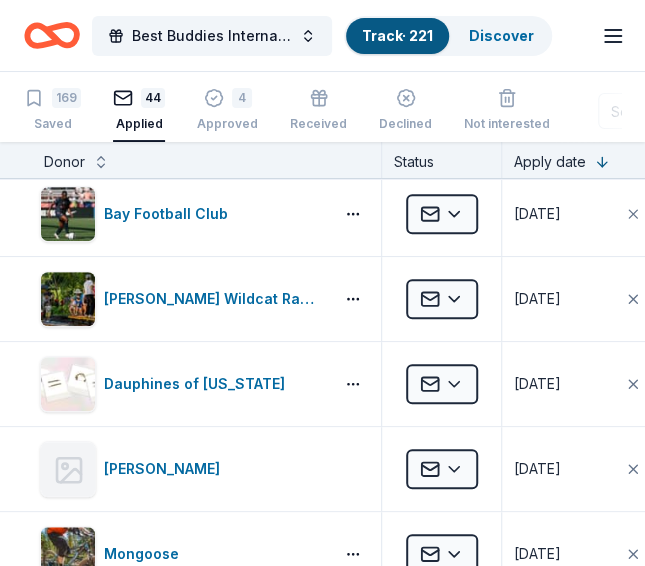 type 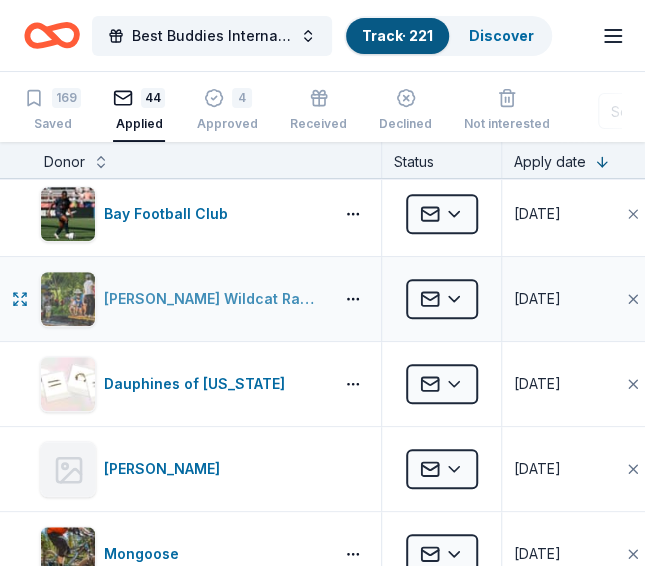click on "Billy Jones Wildcat Railroad" at bounding box center (214, 299) 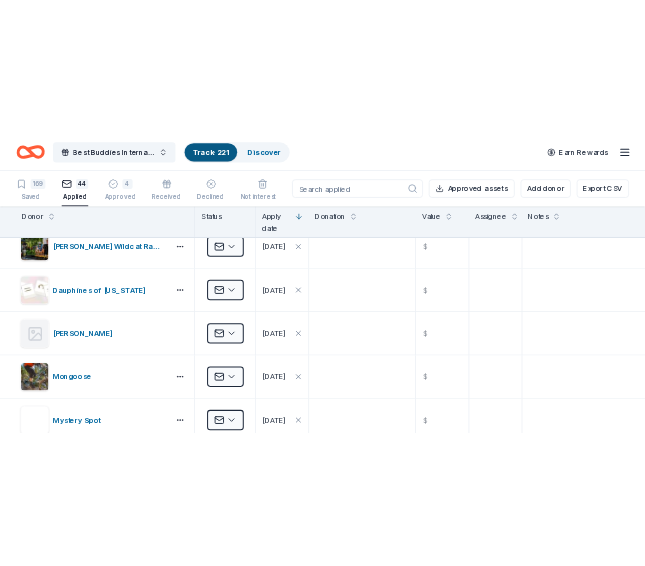 scroll, scrollTop: 2241, scrollLeft: 0, axis: vertical 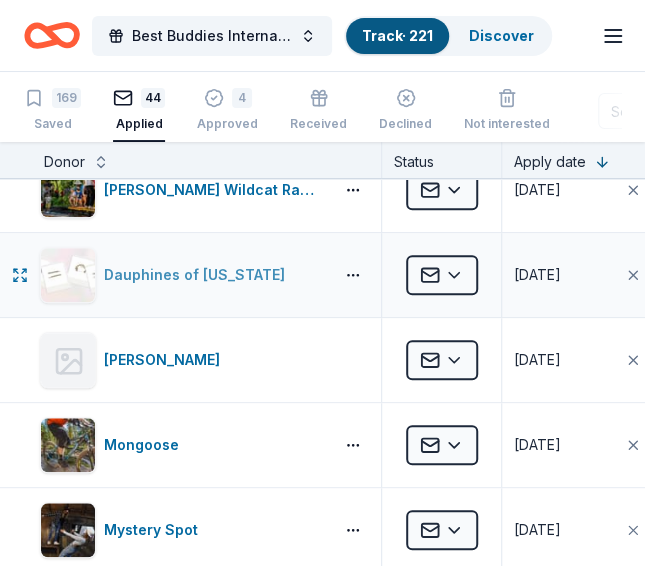 click on "Dauphines of New York" at bounding box center (182, 275) 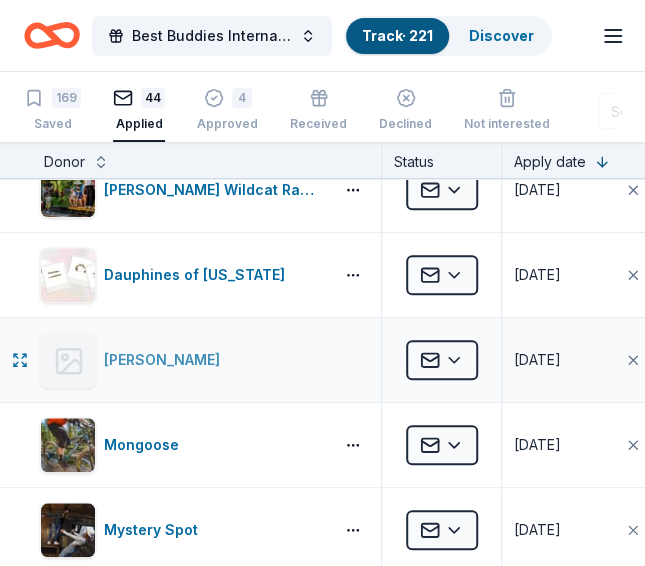 click on "Mikuni Sushi" at bounding box center (202, 360) 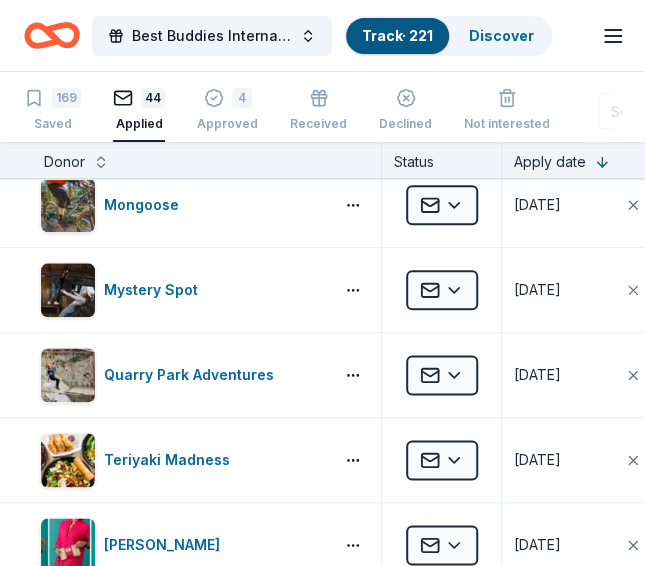 scroll, scrollTop: 2488, scrollLeft: 0, axis: vertical 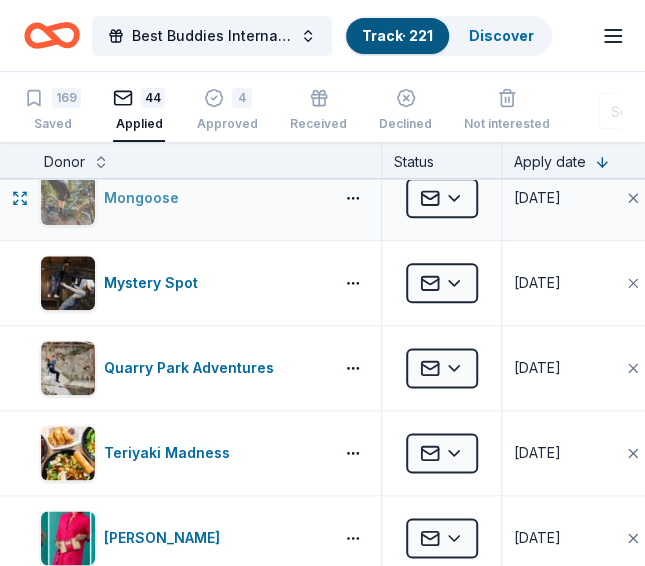 click on "Mongoose" at bounding box center (182, 198) 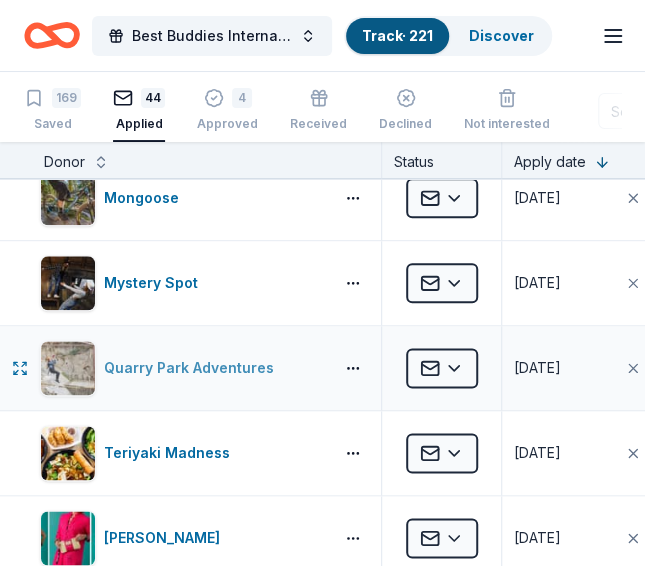 type 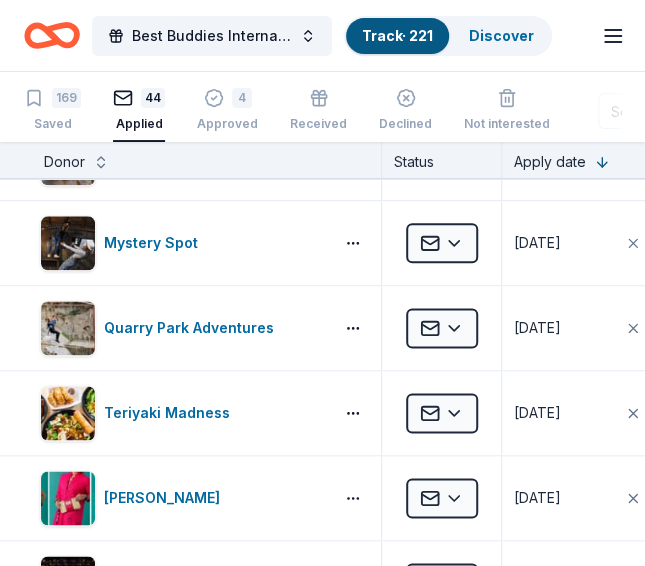 click on "169 Saved 44 Applied 4 Approved Received Declined Not interested  Approved assets Add donor Export CSV" at bounding box center [322, 107] 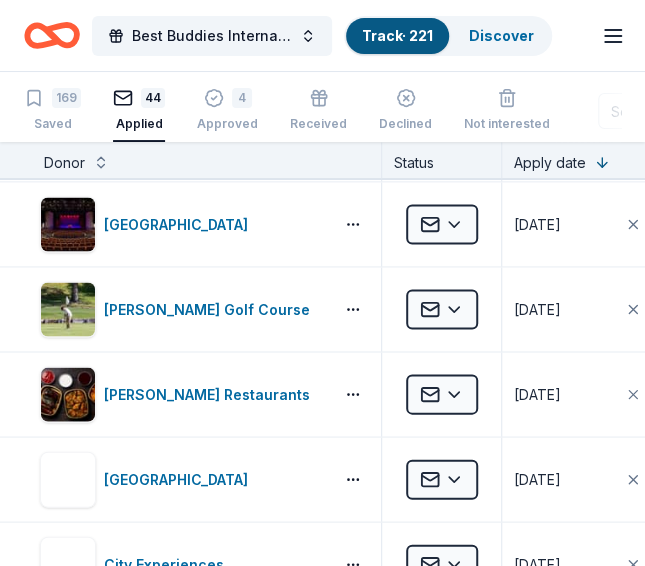 scroll, scrollTop: 2924, scrollLeft: 0, axis: vertical 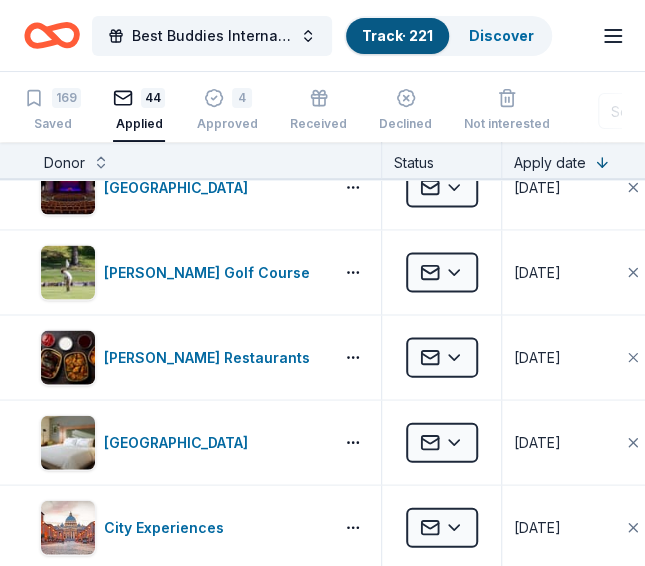 click on "Best Buddies International, Sacramento, Champion of the Year Gala Track  · 221 Discover Earn Rewards" at bounding box center (322, 35) 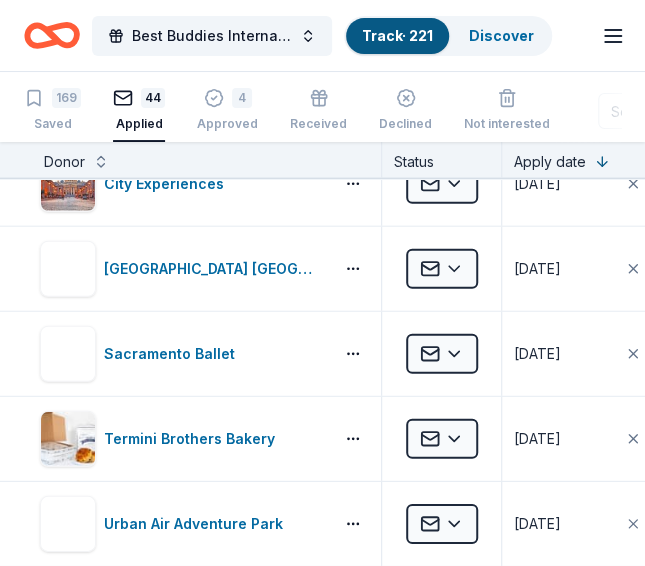 scroll, scrollTop: 3282, scrollLeft: 0, axis: vertical 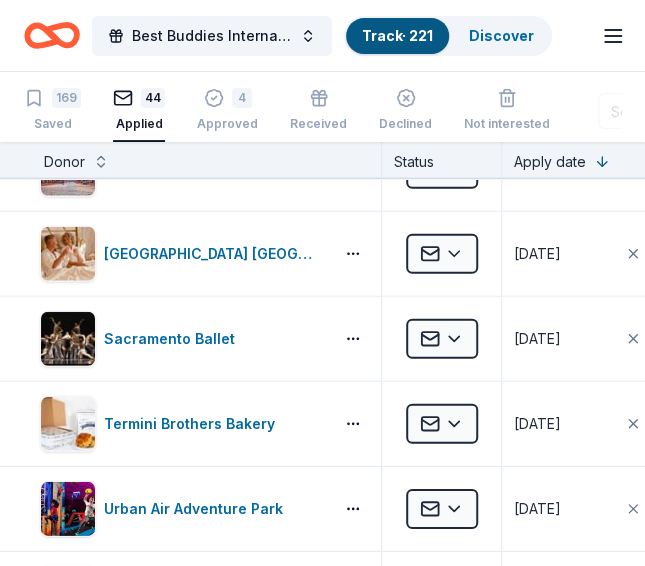click on "169 Saved 44 Applied 4 Approved Received Declined Not interested  Approved assets Add donor Export CSV" at bounding box center (322, 111) 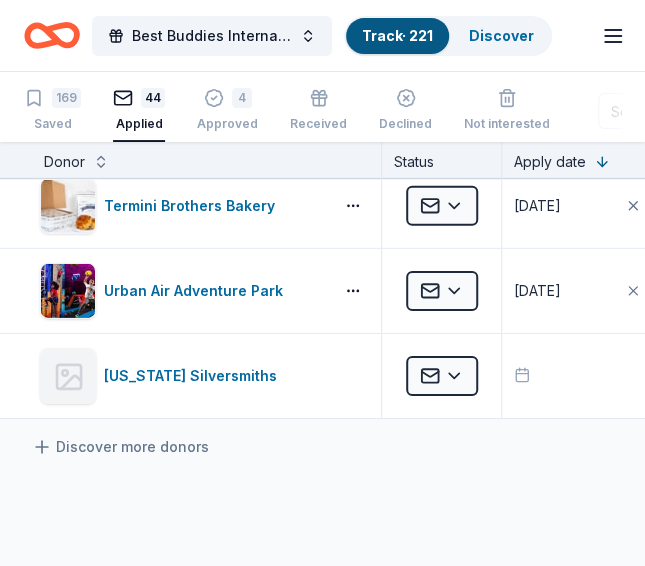 scroll, scrollTop: 3558, scrollLeft: 0, axis: vertical 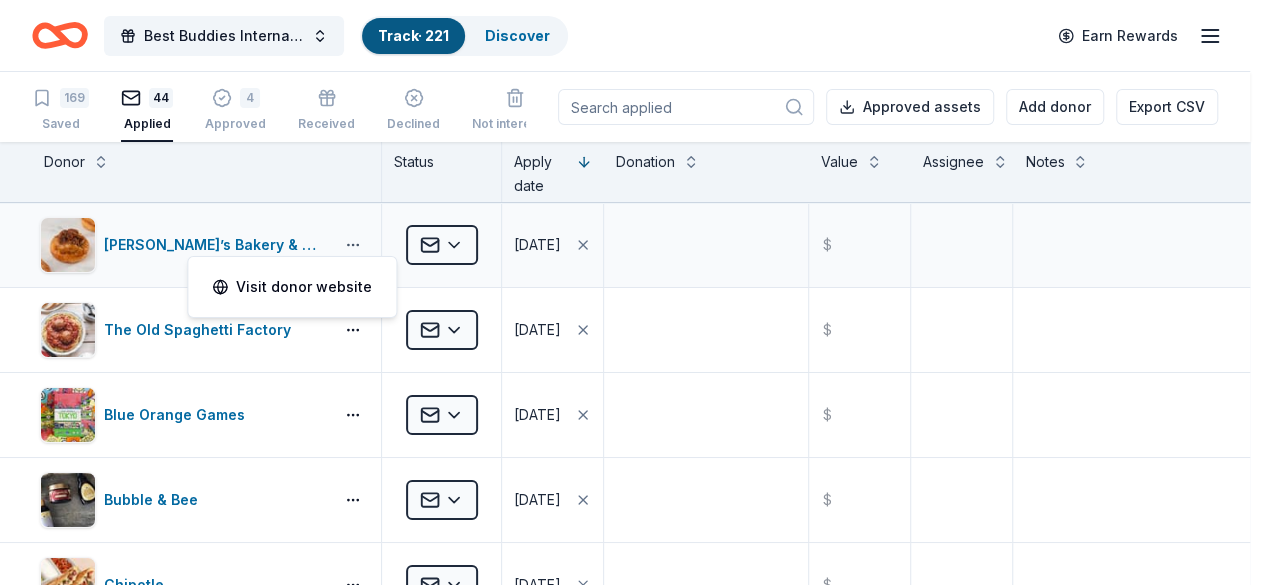 click on "Best Buddies International, Sacramento, Champion of the Year Gala Track  · 221 Discover Earn Rewards 169 Saved 44 Applied 4 Approved Received Declined Not interested  Approved assets Add donor Export CSV Donor Status Apply date Donation Value Assignee Notes Ettore’s Bakery & Cafe Applied 07/04/2025 $ The Old Spaghetti Factory Applied 07/04/2025 $ Blue Orange Games Applied 07/03/2025 $ Bubble & Bee Applied 07/03/2025 $ Chipotle Applied 07/03/2025 $ CookinGenie Applied 07/03/2025 $ Elizabeth Arden Applied 07/03/2025 $ Hotel Valencia Santana Row Applied 07/03/2025 $ K1 Speed Applied 07/03/2025 $ Kimes Ranch Applied 07/03/2025 $ Laura Mercier Cosmetics Applied 07/03/2025 $ Nintendo Applied 07/03/2025 $ Omni Hotels & Resorts Applied 07/03/2025 $ Sacramento Zoo Applied 07/03/2025 $ Sonoma Zipline Adventures Applied 07/03/2025 $ Sprouts Farmers Market Applied 07/03/2025 $ The Accounting Doctor Applied 07/03/2025 $ The Human Bean Applied 07/03/2025 $ The Meritage Collection Applied 07/03/2025 $ The Secret Garden $" at bounding box center [632, 292] 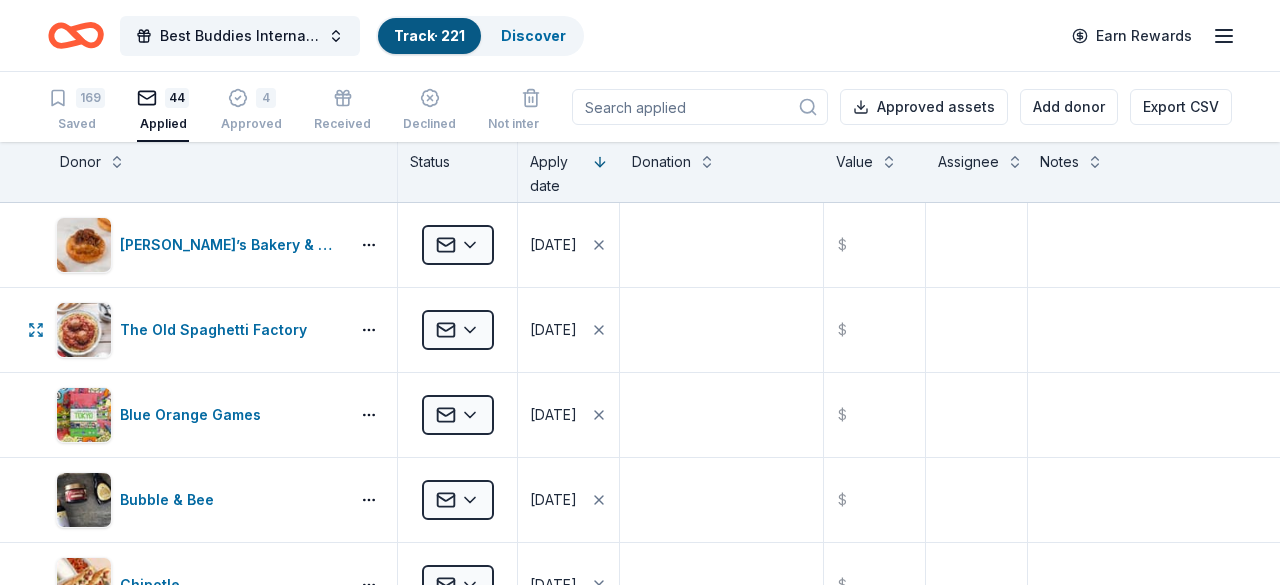 click on "Best Buddies International, Sacramento, Champion of the Year Gala Track  · 221 Discover Earn Rewards 169 Saved 44 Applied 4 Approved Received Declined Not interested  Approved assets Add donor Export CSV Donor Status Apply date Donation Value Assignee Notes Ettore’s Bakery & Cafe Applied 07/04/2025 $ The Old Spaghetti Factory Applied 07/04/2025 $ Blue Orange Games Applied 07/03/2025 $ Bubble & Bee Applied 07/03/2025 $ Chipotle Applied 07/03/2025 $ CookinGenie Applied 07/03/2025 $ Elizabeth Arden Applied 07/03/2025 $ Hotel Valencia Santana Row Applied 07/03/2025 $ K1 Speed Applied 07/03/2025 $ Kimes Ranch Applied 07/03/2025 $ Laura Mercier Cosmetics Applied 07/03/2025 $ Nintendo Applied 07/03/2025 $ Omni Hotels & Resorts Applied 07/03/2025 $ Sacramento Zoo Applied 07/03/2025 $ Sonoma Zipline Adventures Applied 07/03/2025 $ Sprouts Farmers Market Applied 07/03/2025 $ The Accounting Doctor Applied 07/03/2025 $ The Human Bean Applied 07/03/2025 $ The Meritage Collection Applied 07/03/2025 $ The Secret Garden $" at bounding box center (640, 292) 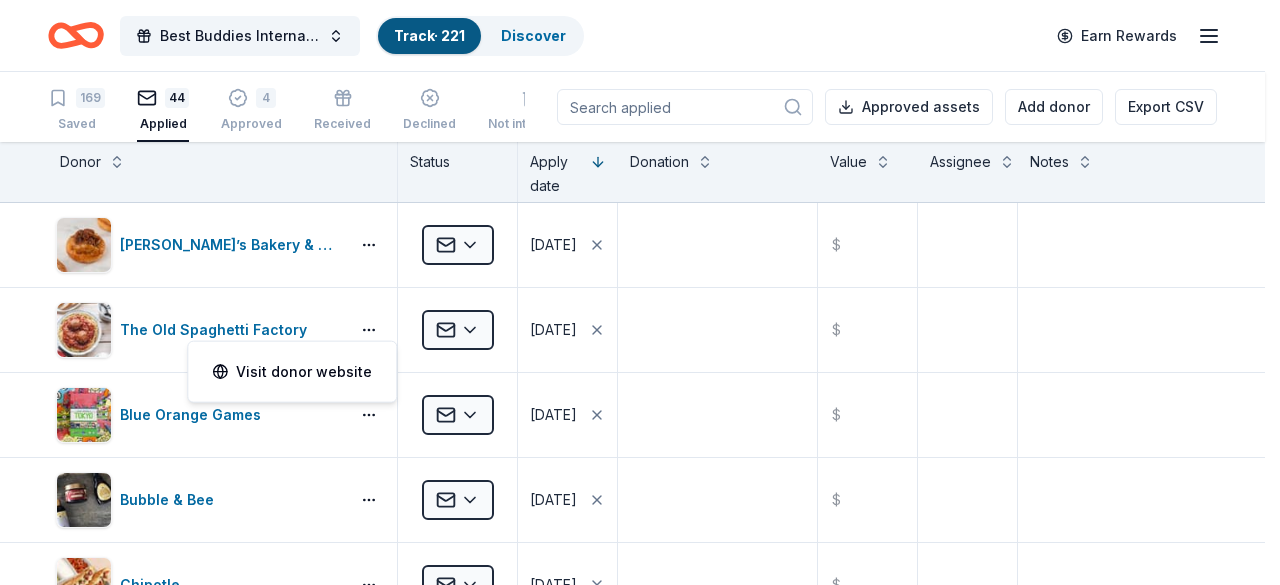 click on "Best Buddies International, Sacramento, Champion of the Year Gala Track  · 221 Discover Earn Rewards 169 Saved 44 Applied 4 Approved Received Declined Not interested  Approved assets Add donor Export CSV Donor Status Apply date Donation Value Assignee Notes Ettore’s Bakery & Cafe Applied 07/04/2025 $ The Old Spaghetti Factory Applied 07/04/2025 $ Blue Orange Games Applied 07/03/2025 $ Bubble & Bee Applied 07/03/2025 $ Chipotle Applied 07/03/2025 $ CookinGenie Applied 07/03/2025 $ Elizabeth Arden Applied 07/03/2025 $ Hotel Valencia Santana Row Applied 07/03/2025 $ K1 Speed Applied 07/03/2025 $ Kimes Ranch Applied 07/03/2025 $ Laura Mercier Cosmetics Applied 07/03/2025 $ Nintendo Applied 07/03/2025 $ Omni Hotels & Resorts Applied 07/03/2025 $ Sacramento Zoo Applied 07/03/2025 $ Sonoma Zipline Adventures Applied 07/03/2025 $ Sprouts Farmers Market Applied 07/03/2025 $ The Accounting Doctor Applied 07/03/2025 $ The Human Bean Applied 07/03/2025 $ The Meritage Collection Applied 07/03/2025 $ The Secret Garden $" at bounding box center (640, 292) 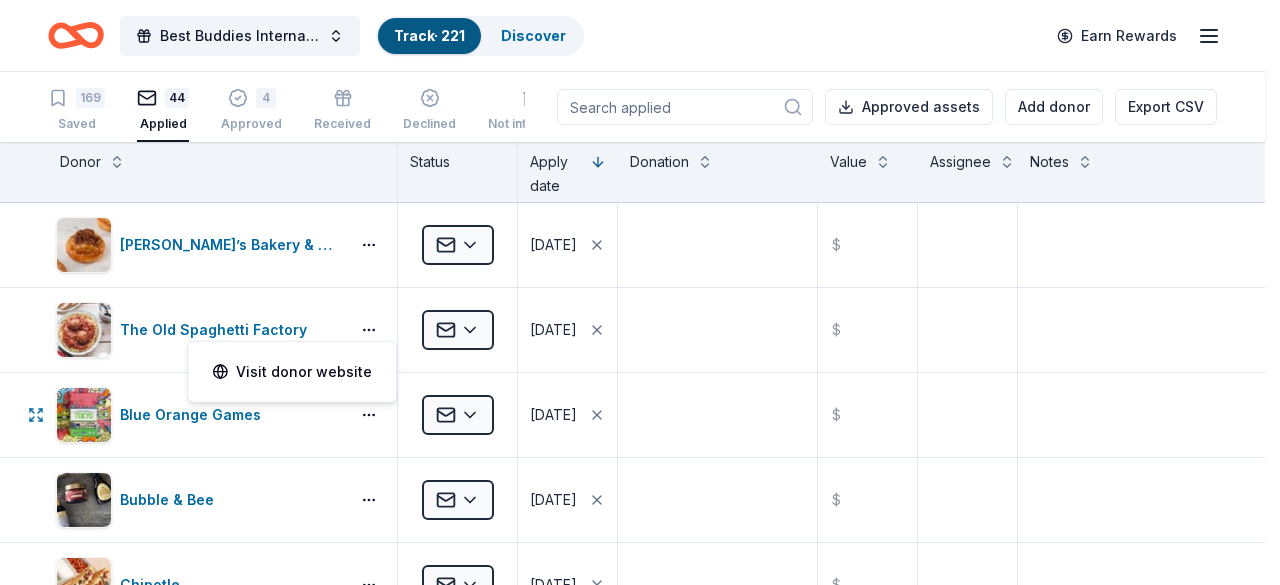 click on "Best Buddies International, Sacramento, Champion of the Year Gala Track  · 221 Discover Earn Rewards 169 Saved 44 Applied 4 Approved Received Declined Not interested  Approved assets Add donor Export CSV Donor Status Apply date Donation Value Assignee Notes Ettore’s Bakery & Cafe Applied 07/04/2025 $ The Old Spaghetti Factory Applied 07/04/2025 $ Blue Orange Games Applied 07/03/2025 $ Bubble & Bee Applied 07/03/2025 $ Chipotle Applied 07/03/2025 $ CookinGenie Applied 07/03/2025 $ Elizabeth Arden Applied 07/03/2025 $ Hotel Valencia Santana Row Applied 07/03/2025 $ K1 Speed Applied 07/03/2025 $ Kimes Ranch Applied 07/03/2025 $ Laura Mercier Cosmetics Applied 07/03/2025 $ Nintendo Applied 07/03/2025 $ Omni Hotels & Resorts Applied 07/03/2025 $ Sacramento Zoo Applied 07/03/2025 $ Sonoma Zipline Adventures Applied 07/03/2025 $ Sprouts Farmers Market Applied 07/03/2025 $ The Accounting Doctor Applied 07/03/2025 $ The Human Bean Applied 07/03/2025 $ The Meritage Collection Applied 07/03/2025 $ The Secret Garden $" at bounding box center [640, 292] 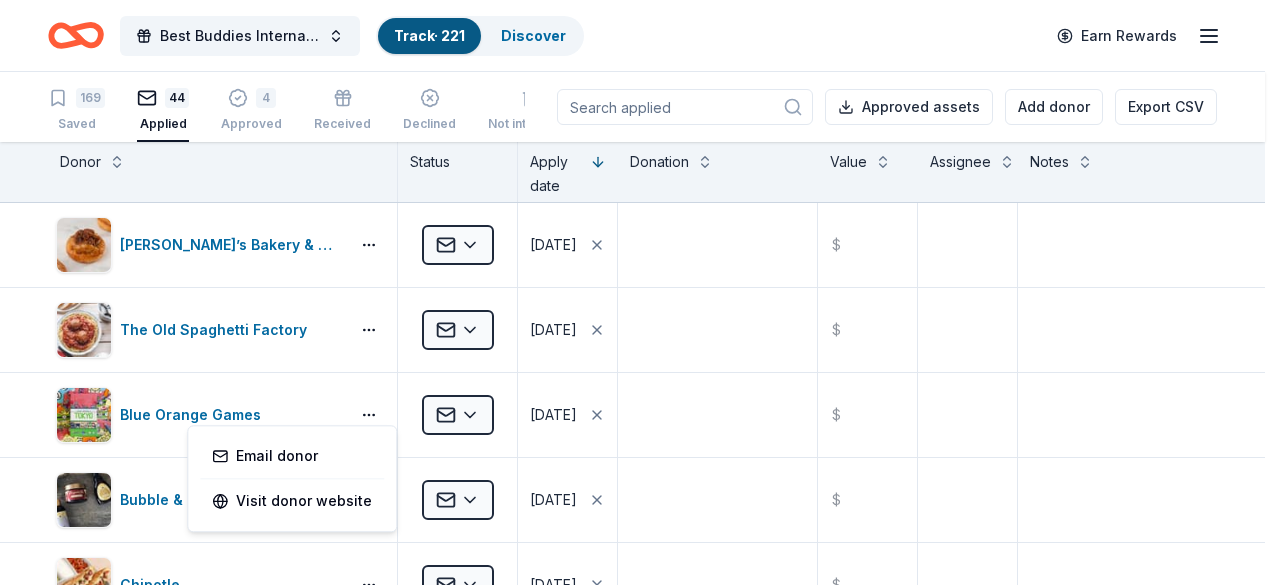 click on "Best Buddies International, Sacramento, Champion of the Year Gala Track  · 221 Discover Earn Rewards 169 Saved 44 Applied 4 Approved Received Declined Not interested  Approved assets Add donor Export CSV Donor Status Apply date Donation Value Assignee Notes Ettore’s Bakery & Cafe Applied 07/04/2025 $ The Old Spaghetti Factory Applied 07/04/2025 $ Blue Orange Games Applied 07/03/2025 $ Bubble & Bee Applied 07/03/2025 $ Chipotle Applied 07/03/2025 $ CookinGenie Applied 07/03/2025 $ Elizabeth Arden Applied 07/03/2025 $ Hotel Valencia Santana Row Applied 07/03/2025 $ K1 Speed Applied 07/03/2025 $ Kimes Ranch Applied 07/03/2025 $ Laura Mercier Cosmetics Applied 07/03/2025 $ Nintendo Applied 07/03/2025 $ Omni Hotels & Resorts Applied 07/03/2025 $ Sacramento Zoo Applied 07/03/2025 $ Sonoma Zipline Adventures Applied 07/03/2025 $ Sprouts Farmers Market Applied 07/03/2025 $ The Accounting Doctor Applied 07/03/2025 $ The Human Bean Applied 07/03/2025 $ The Meritage Collection Applied 07/03/2025 $ The Secret Garden $" at bounding box center [640, 292] 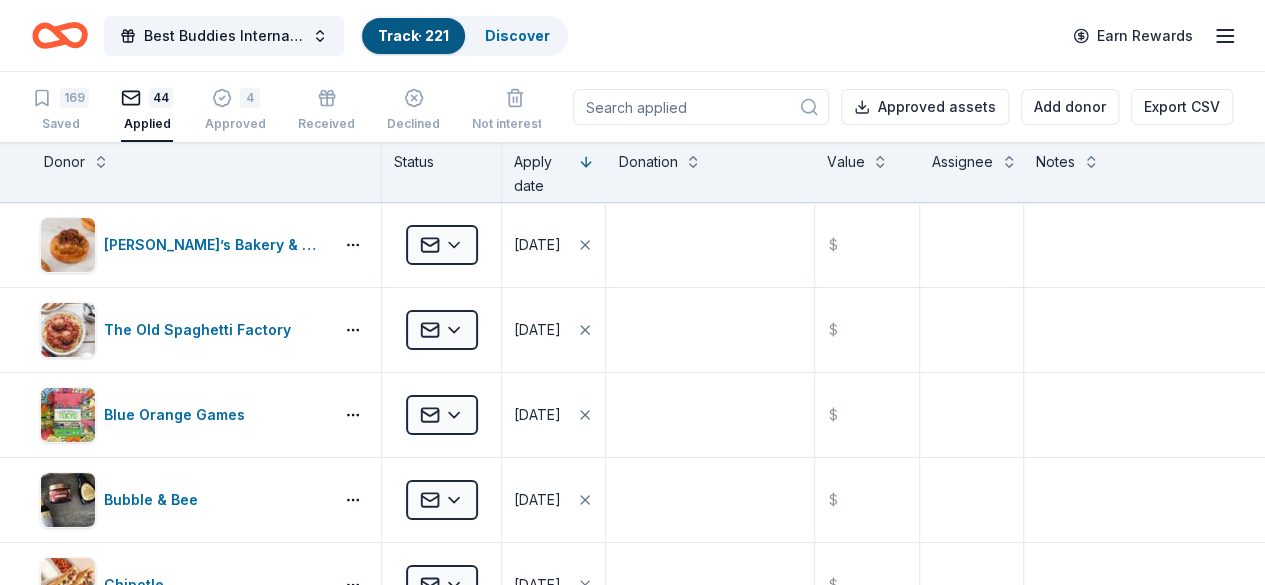 drag, startPoint x: 1254, startPoint y: 188, endPoint x: 1254, endPoint y: 204, distance: 16 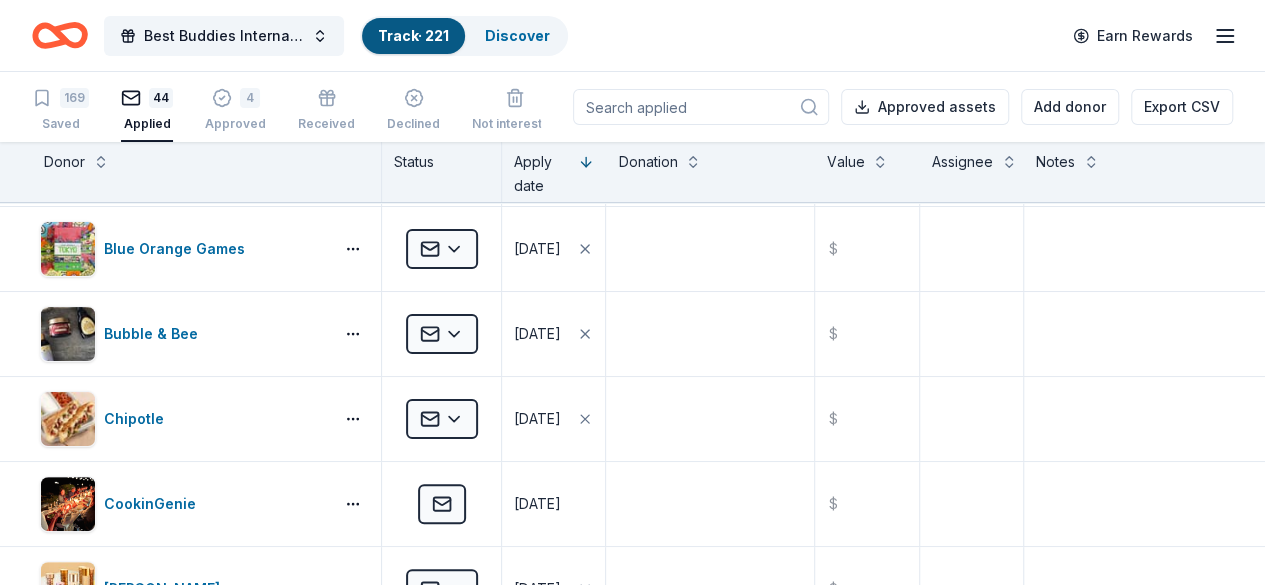 scroll, scrollTop: 187, scrollLeft: 0, axis: vertical 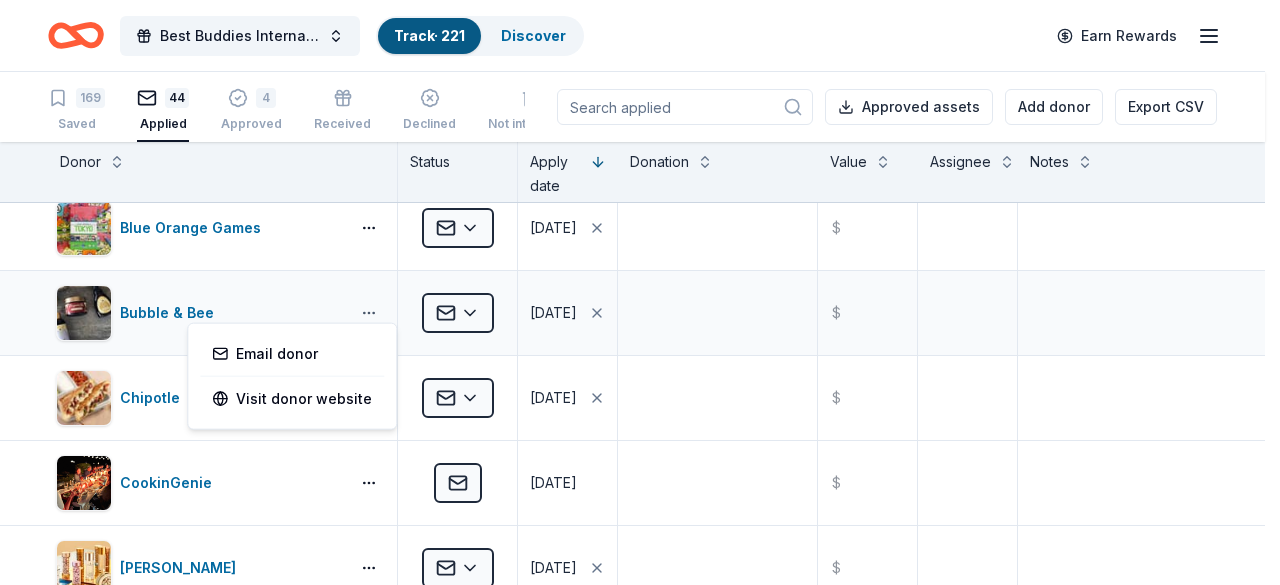 click on "Best Buddies International, Sacramento, Champion of the Year Gala Track  · 221 Discover Earn Rewards 169 Saved 44 Applied 4 Approved Received Declined Not interested  Approved assets Add donor Export CSV Donor Status Apply date Donation Value Assignee Notes Ettore’s Bakery & Cafe Applied 07/04/2025 $ The Old Spaghetti Factory Applied 07/04/2025 $ Blue Orange Games Applied 07/03/2025 $ Bubble & Bee Applied 07/03/2025 $ Chipotle Applied 07/03/2025 $ CookinGenie Applied 07/03/2025 $ Elizabeth Arden Applied 07/03/2025 $ Hotel Valencia Santana Row Applied 07/03/2025 $ K1 Speed Applied 07/03/2025 $ Kimes Ranch Applied 07/03/2025 $ Laura Mercier Cosmetics Applied 07/03/2025 $ Nintendo Applied 07/03/2025 $ Omni Hotels & Resorts Applied 07/03/2025 $ Sacramento Zoo Applied 07/03/2025 $ Sonoma Zipline Adventures Applied 07/03/2025 $ Sprouts Farmers Market Applied 07/03/2025 $ The Accounting Doctor Applied 07/03/2025 $ The Human Bean Applied 07/03/2025 $ The Meritage Collection Applied 07/03/2025 $ The Secret Garden $" at bounding box center [640, 292] 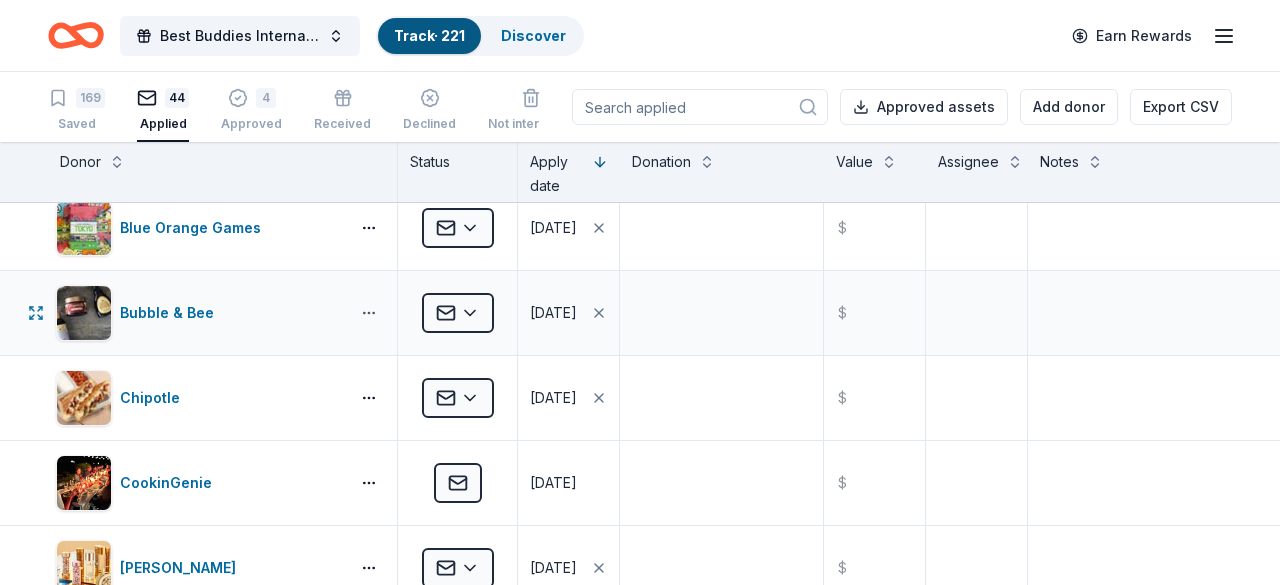 click on "Best Buddies International, Sacramento, Champion of the Year Gala Track  · 221 Discover Earn Rewards 169 Saved 44 Applied 4 Approved Received Declined Not interested  Approved assets Add donor Export CSV Donor Status Apply date Donation Value Assignee Notes Ettore’s Bakery & Cafe Applied 07/04/2025 $ The Old Spaghetti Factory Applied 07/04/2025 $ Blue Orange Games Applied 07/03/2025 $ Bubble & Bee Applied 07/03/2025 $ Chipotle Applied 07/03/2025 $ CookinGenie Applied 07/03/2025 $ Elizabeth Arden Applied 07/03/2025 $ Hotel Valencia Santana Row Applied 07/03/2025 $ K1 Speed Applied 07/03/2025 $ Kimes Ranch Applied 07/03/2025 $ Laura Mercier Cosmetics Applied 07/03/2025 $ Nintendo Applied 07/03/2025 $ Omni Hotels & Resorts Applied 07/03/2025 $ Sacramento Zoo Applied 07/03/2025 $ Sonoma Zipline Adventures Applied 07/03/2025 $ Sprouts Farmers Market Applied 07/03/2025 $ The Accounting Doctor Applied 07/03/2025 $ The Human Bean Applied 07/03/2025 $ The Meritage Collection Applied 07/03/2025 $ The Secret Garden $" at bounding box center (640, 292) 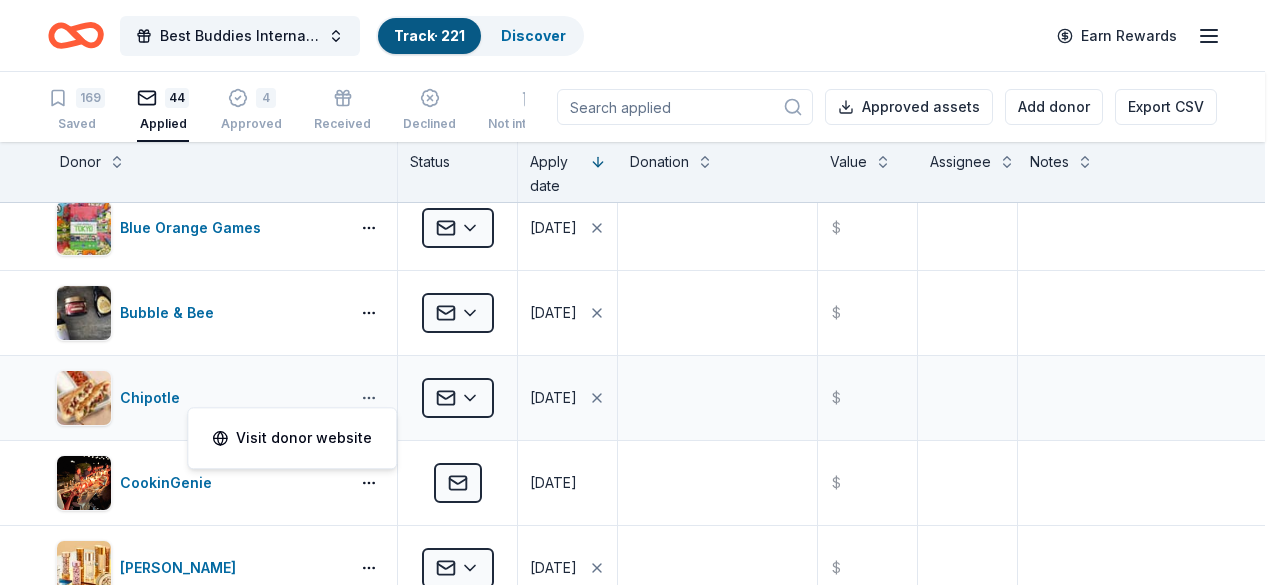 click on "Best Buddies International, Sacramento, Champion of the Year Gala Track  · 221 Discover Earn Rewards 169 Saved 44 Applied 4 Approved Received Declined Not interested  Approved assets Add donor Export CSV Donor Status Apply date Donation Value Assignee Notes Ettore’s Bakery & Cafe Applied 07/04/2025 $ The Old Spaghetti Factory Applied 07/04/2025 $ Blue Orange Games Applied 07/03/2025 $ Bubble & Bee Applied 07/03/2025 $ Chipotle Applied 07/03/2025 $ CookinGenie Applied 07/03/2025 $ Elizabeth Arden Applied 07/03/2025 $ Hotel Valencia Santana Row Applied 07/03/2025 $ K1 Speed Applied 07/03/2025 $ Kimes Ranch Applied 07/03/2025 $ Laura Mercier Cosmetics Applied 07/03/2025 $ Nintendo Applied 07/03/2025 $ Omni Hotels & Resorts Applied 07/03/2025 $ Sacramento Zoo Applied 07/03/2025 $ Sonoma Zipline Adventures Applied 07/03/2025 $ Sprouts Farmers Market Applied 07/03/2025 $ The Accounting Doctor Applied 07/03/2025 $ The Human Bean Applied 07/03/2025 $ The Meritage Collection Applied 07/03/2025 $ The Secret Garden $" at bounding box center (640, 292) 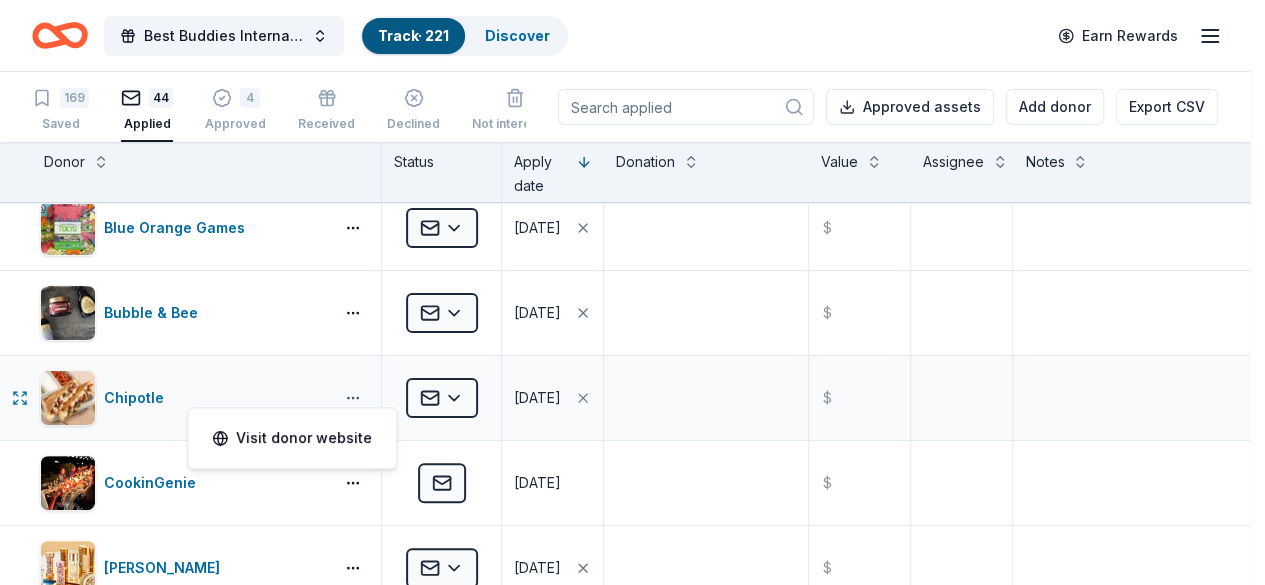 click on "Best Buddies International, Sacramento, Champion of the Year Gala Track  · 221 Discover Earn Rewards 169 Saved 44 Applied 4 Approved Received Declined Not interested  Approved assets Add donor Export CSV Donor Status Apply date Donation Value Assignee Notes Ettore’s Bakery & Cafe Applied 07/04/2025 $ The Old Spaghetti Factory Applied 07/04/2025 $ Blue Orange Games Applied 07/03/2025 $ Bubble & Bee Applied 07/03/2025 $ Chipotle Applied 07/03/2025 $ CookinGenie Applied 07/03/2025 $ Elizabeth Arden Applied 07/03/2025 $ Hotel Valencia Santana Row Applied 07/03/2025 $ K1 Speed Applied 07/03/2025 $ Kimes Ranch Applied 07/03/2025 $ Laura Mercier Cosmetics Applied 07/03/2025 $ Nintendo Applied 07/03/2025 $ Omni Hotels & Resorts Applied 07/03/2025 $ Sacramento Zoo Applied 07/03/2025 $ Sonoma Zipline Adventures Applied 07/03/2025 $ Sprouts Farmers Market Applied 07/03/2025 $ The Accounting Doctor Applied 07/03/2025 $ The Human Bean Applied 07/03/2025 $ The Meritage Collection Applied 07/03/2025 $ The Secret Garden $" at bounding box center (632, 292) 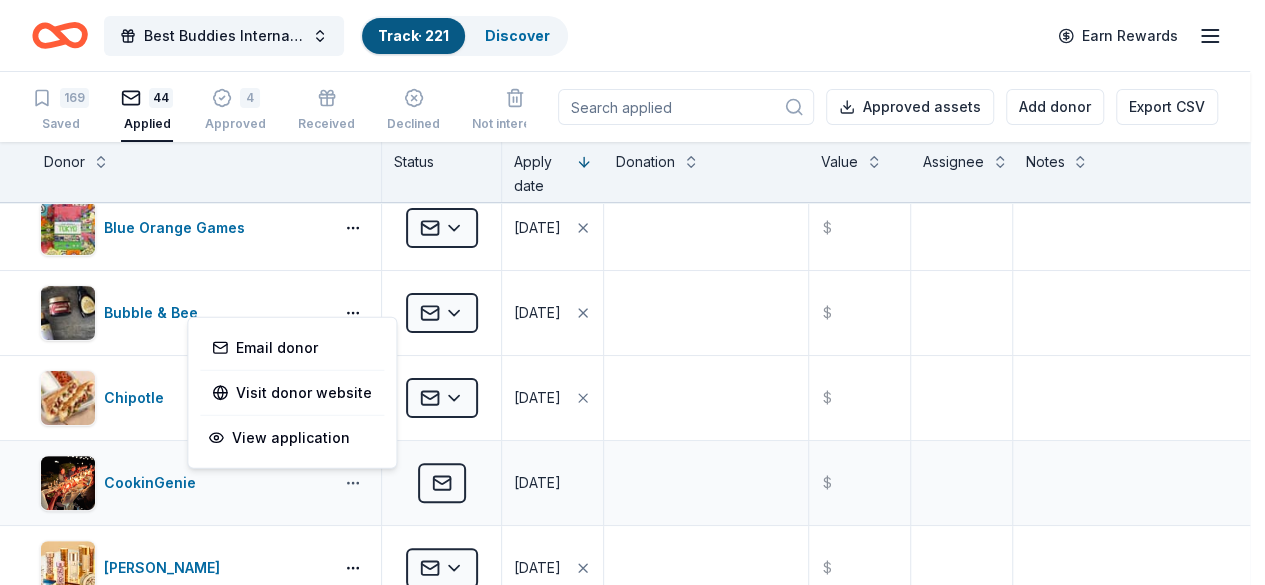 click on "Best Buddies International, Sacramento, Champion of the Year Gala Track  · 221 Discover Earn Rewards 169 Saved 44 Applied 4 Approved Received Declined Not interested  Approved assets Add donor Export CSV Donor Status Apply date Donation Value Assignee Notes Ettore’s Bakery & Cafe Applied 07/04/2025 $ The Old Spaghetti Factory Applied 07/04/2025 $ Blue Orange Games Applied 07/03/2025 $ Bubble & Bee Applied 07/03/2025 $ Chipotle Applied 07/03/2025 $ CookinGenie Applied 07/03/2025 $ Elizabeth Arden Applied 07/03/2025 $ Hotel Valencia Santana Row Applied 07/03/2025 $ K1 Speed Applied 07/03/2025 $ Kimes Ranch Applied 07/03/2025 $ Laura Mercier Cosmetics Applied 07/03/2025 $ Nintendo Applied 07/03/2025 $ Omni Hotels & Resorts Applied 07/03/2025 $ Sacramento Zoo Applied 07/03/2025 $ Sonoma Zipline Adventures Applied 07/03/2025 $ Sprouts Farmers Market Applied 07/03/2025 $ The Accounting Doctor Applied 07/03/2025 $ The Human Bean Applied 07/03/2025 $ The Meritage Collection Applied 07/03/2025 $ The Secret Garden $" at bounding box center (632, 292) 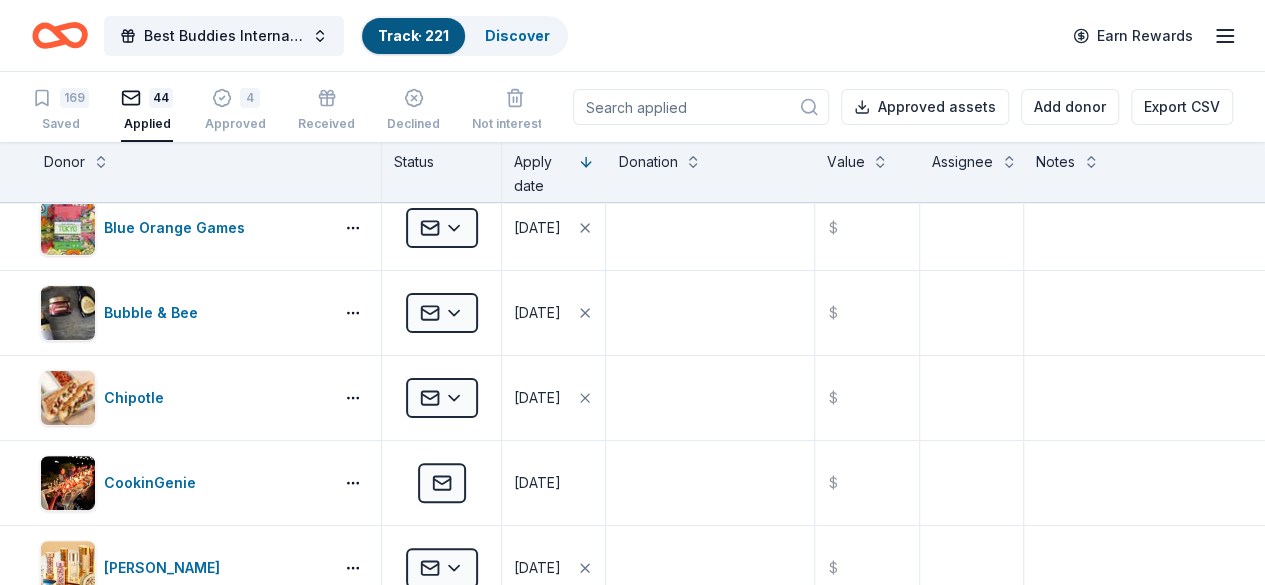 drag, startPoint x: 1259, startPoint y: 179, endPoint x: 1258, endPoint y: 207, distance: 28.01785 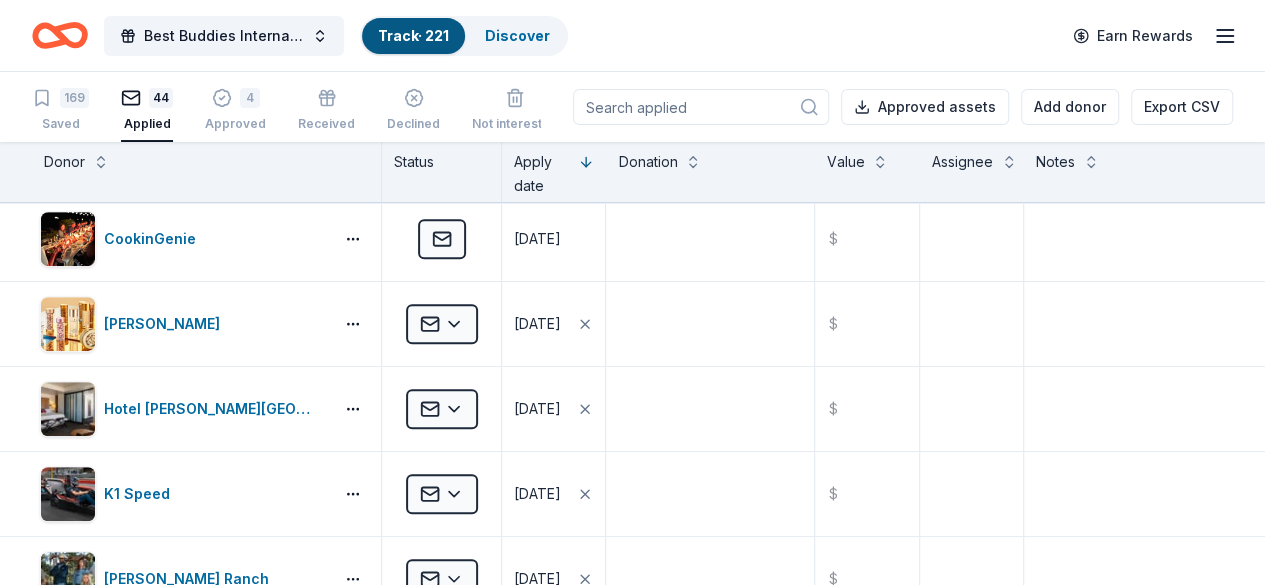 scroll, scrollTop: 438, scrollLeft: 0, axis: vertical 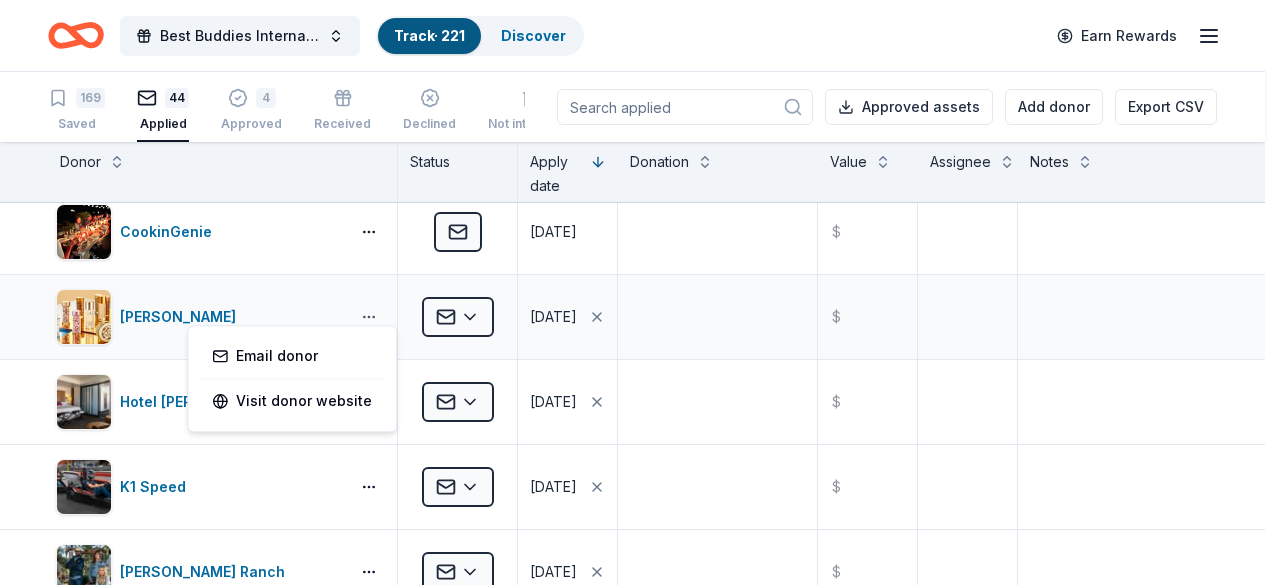 click on "Best Buddies International, Sacramento, Champion of the Year Gala Track  · 221 Discover Earn Rewards 169 Saved 44 Applied 4 Approved Received Declined Not interested  Approved assets Add donor Export CSV Donor Status Apply date Donation Value Assignee Notes Ettore’s Bakery & Cafe Applied 07/04/2025 $ The Old Spaghetti Factory Applied 07/04/2025 $ Blue Orange Games Applied 07/03/2025 $ Bubble & Bee Applied 07/03/2025 $ Chipotle Applied 07/03/2025 $ CookinGenie Applied 07/03/2025 $ Elizabeth Arden Applied 07/03/2025 $ Hotel Valencia Santana Row Applied 07/03/2025 $ K1 Speed Applied 07/03/2025 $ Kimes Ranch Applied 07/03/2025 $ Laura Mercier Cosmetics Applied 07/03/2025 $ Nintendo Applied 07/03/2025 $ Omni Hotels & Resorts Applied 07/03/2025 $ Sacramento Zoo Applied 07/03/2025 $ Sonoma Zipline Adventures Applied 07/03/2025 $ Sprouts Farmers Market Applied 07/03/2025 $ The Accounting Doctor Applied 07/03/2025 $ The Human Bean Applied 07/03/2025 $ The Meritage Collection Applied 07/03/2025 $ The Secret Garden $" at bounding box center (640, 292) 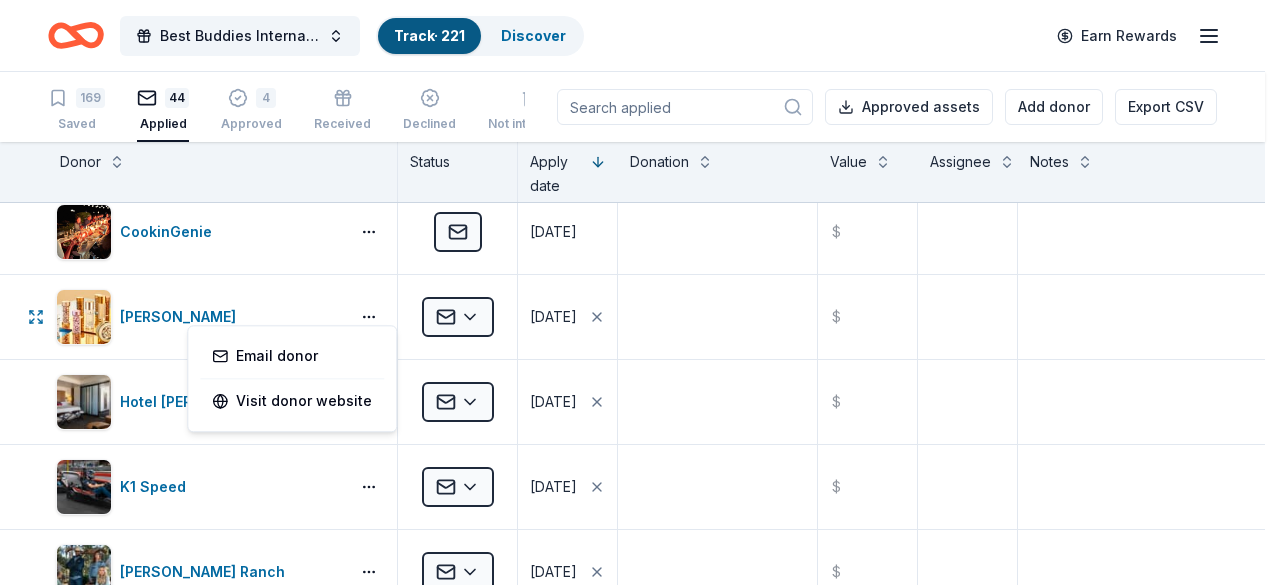 click on "Best Buddies International, Sacramento, Champion of the Year Gala Track  · 221 Discover Earn Rewards 169 Saved 44 Applied 4 Approved Received Declined Not interested  Approved assets Add donor Export CSV Donor Status Apply date Donation Value Assignee Notes Ettore’s Bakery & Cafe Applied 07/04/2025 $ The Old Spaghetti Factory Applied 07/04/2025 $ Blue Orange Games Applied 07/03/2025 $ Bubble & Bee Applied 07/03/2025 $ Chipotle Applied 07/03/2025 $ CookinGenie Applied 07/03/2025 $ Elizabeth Arden Applied 07/03/2025 $ Hotel Valencia Santana Row Applied 07/03/2025 $ K1 Speed Applied 07/03/2025 $ Kimes Ranch Applied 07/03/2025 $ Laura Mercier Cosmetics Applied 07/03/2025 $ Nintendo Applied 07/03/2025 $ Omni Hotels & Resorts Applied 07/03/2025 $ Sacramento Zoo Applied 07/03/2025 $ Sonoma Zipline Adventures Applied 07/03/2025 $ Sprouts Farmers Market Applied 07/03/2025 $ The Accounting Doctor Applied 07/03/2025 $ The Human Bean Applied 07/03/2025 $ The Meritage Collection Applied 07/03/2025 $ The Secret Garden $" at bounding box center [640, 292] 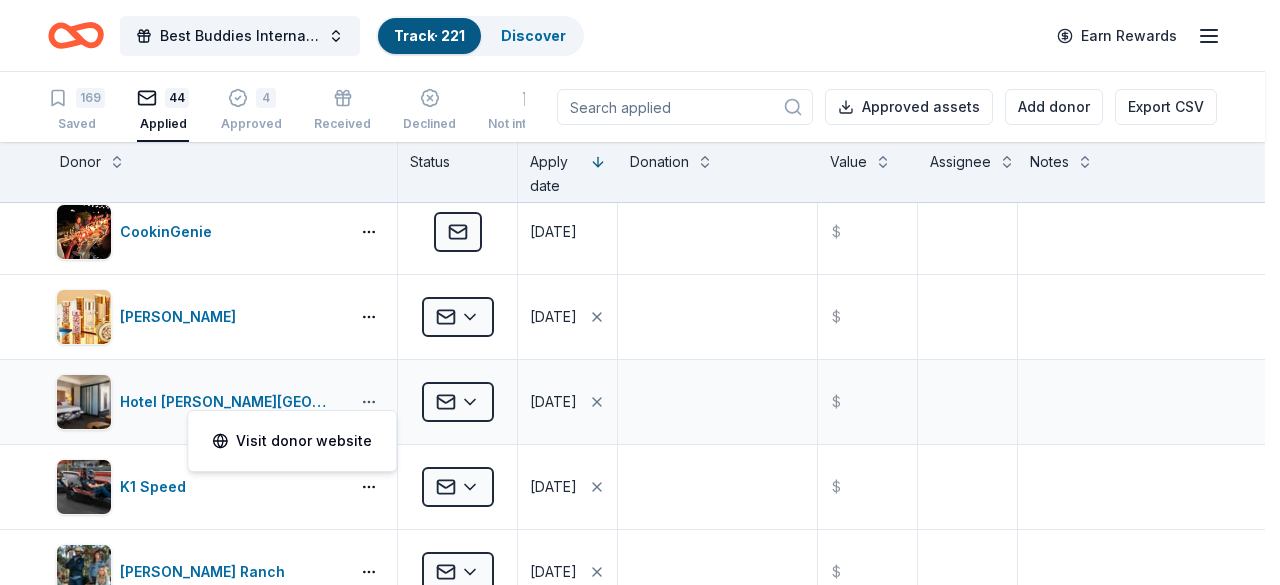 click on "Best Buddies International, Sacramento, Champion of the Year Gala Track  · 221 Discover Earn Rewards 169 Saved 44 Applied 4 Approved Received Declined Not interested  Approved assets Add donor Export CSV Donor Status Apply date Donation Value Assignee Notes Ettore’s Bakery & Cafe Applied 07/04/2025 $ The Old Spaghetti Factory Applied 07/04/2025 $ Blue Orange Games Applied 07/03/2025 $ Bubble & Bee Applied 07/03/2025 $ Chipotle Applied 07/03/2025 $ CookinGenie Applied 07/03/2025 $ Elizabeth Arden Applied 07/03/2025 $ Hotel Valencia Santana Row Applied 07/03/2025 $ K1 Speed Applied 07/03/2025 $ Kimes Ranch Applied 07/03/2025 $ Laura Mercier Cosmetics Applied 07/03/2025 $ Nintendo Applied 07/03/2025 $ Omni Hotels & Resorts Applied 07/03/2025 $ Sacramento Zoo Applied 07/03/2025 $ Sonoma Zipline Adventures Applied 07/03/2025 $ Sprouts Farmers Market Applied 07/03/2025 $ The Accounting Doctor Applied 07/03/2025 $ The Human Bean Applied 07/03/2025 $ The Meritage Collection Applied 07/03/2025 $ The Secret Garden $" at bounding box center [640, 292] 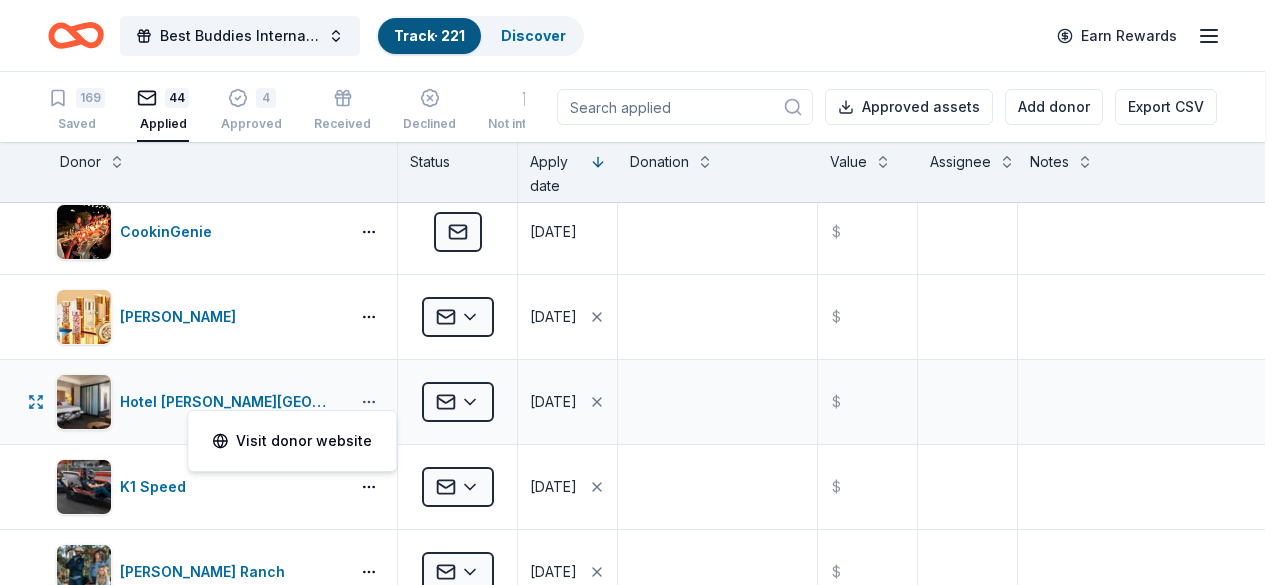 click on "Best Buddies International, Sacramento, Champion of the Year Gala Track  · 221 Discover Earn Rewards 169 Saved 44 Applied 4 Approved Received Declined Not interested  Approved assets Add donor Export CSV Donor Status Apply date Donation Value Assignee Notes Ettore’s Bakery & Cafe Applied 07/04/2025 $ The Old Spaghetti Factory Applied 07/04/2025 $ Blue Orange Games Applied 07/03/2025 $ Bubble & Bee Applied 07/03/2025 $ Chipotle Applied 07/03/2025 $ CookinGenie Applied 07/03/2025 $ Elizabeth Arden Applied 07/03/2025 $ Hotel Valencia Santana Row Applied 07/03/2025 $ K1 Speed Applied 07/03/2025 $ Kimes Ranch Applied 07/03/2025 $ Laura Mercier Cosmetics Applied 07/03/2025 $ Nintendo Applied 07/03/2025 $ Omni Hotels & Resorts Applied 07/03/2025 $ Sacramento Zoo Applied 07/03/2025 $ Sonoma Zipline Adventures Applied 07/03/2025 $ Sprouts Farmers Market Applied 07/03/2025 $ The Accounting Doctor Applied 07/03/2025 $ The Human Bean Applied 07/03/2025 $ The Meritage Collection Applied 07/03/2025 $ The Secret Garden $" at bounding box center (640, 292) 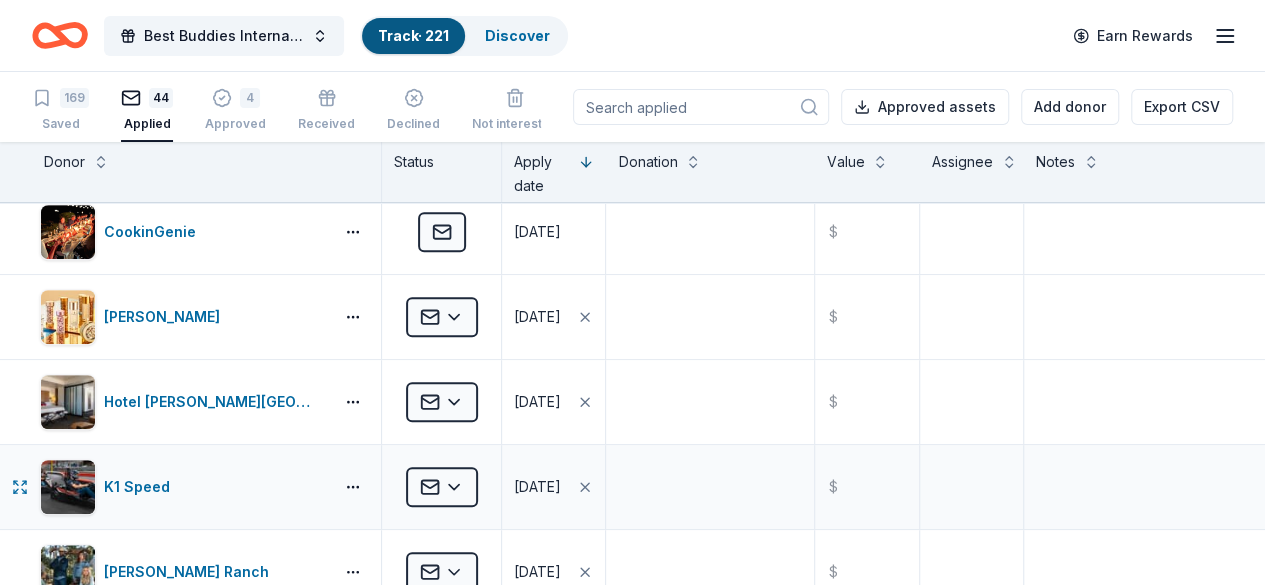 click on "K1 Speed" at bounding box center [206, 487] 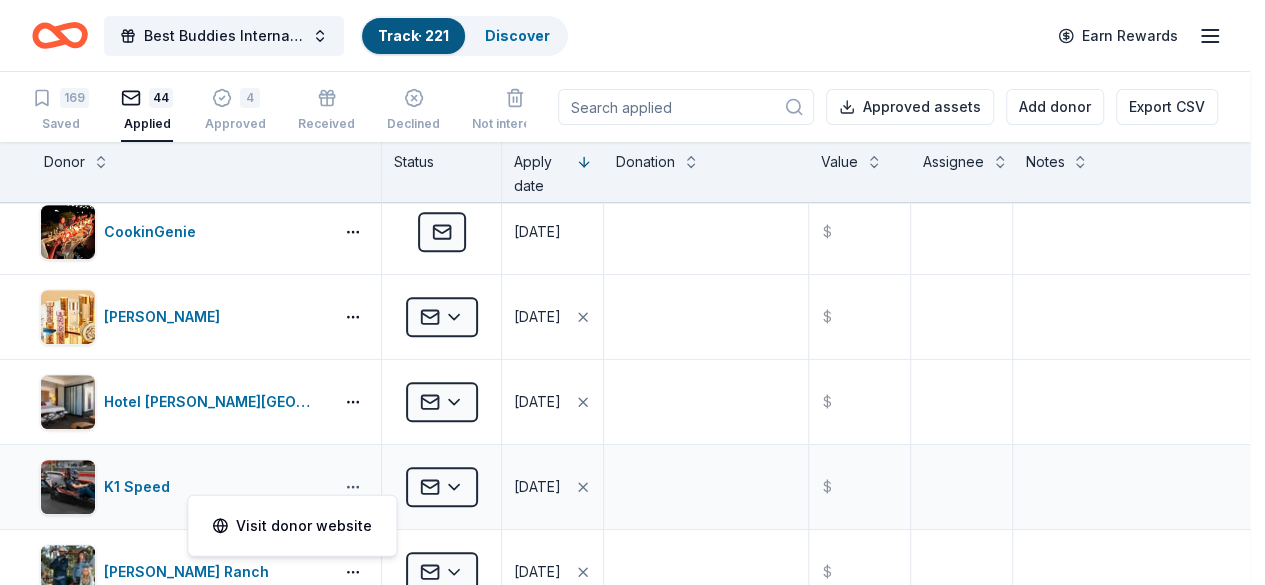 click on "Best Buddies International, Sacramento, Champion of the Year Gala Track  · 221 Discover Earn Rewards 169 Saved 44 Applied 4 Approved Received Declined Not interested  Approved assets Add donor Export CSV Donor Status Apply date Donation Value Assignee Notes Ettore’s Bakery & Cafe Applied 07/04/2025 $ The Old Spaghetti Factory Applied 07/04/2025 $ Blue Orange Games Applied 07/03/2025 $ Bubble & Bee Applied 07/03/2025 $ Chipotle Applied 07/03/2025 $ CookinGenie Applied 07/03/2025 $ Elizabeth Arden Applied 07/03/2025 $ Hotel Valencia Santana Row Applied 07/03/2025 $ K1 Speed Applied 07/03/2025 $ Kimes Ranch Applied 07/03/2025 $ Laura Mercier Cosmetics Applied 07/03/2025 $ Nintendo Applied 07/03/2025 $ Omni Hotels & Resorts Applied 07/03/2025 $ Sacramento Zoo Applied 07/03/2025 $ Sonoma Zipline Adventures Applied 07/03/2025 $ Sprouts Farmers Market Applied 07/03/2025 $ The Accounting Doctor Applied 07/03/2025 $ The Human Bean Applied 07/03/2025 $ The Meritage Collection Applied 07/03/2025 $ The Secret Garden $" at bounding box center (632, 292) 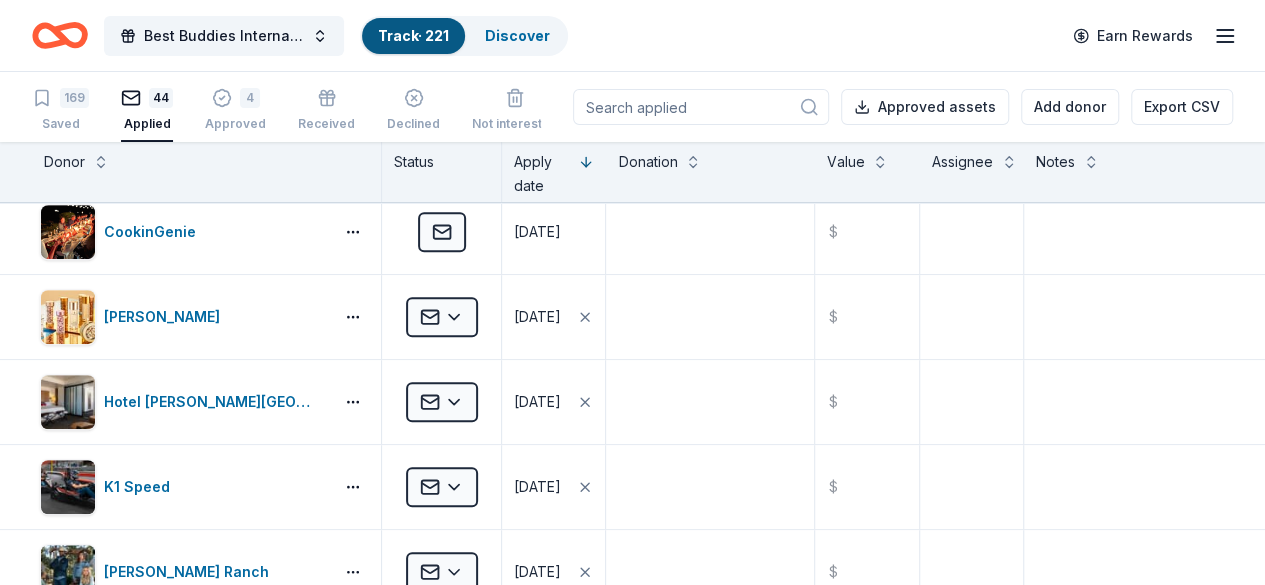 drag, startPoint x: 1261, startPoint y: 213, endPoint x: 1261, endPoint y: 229, distance: 16 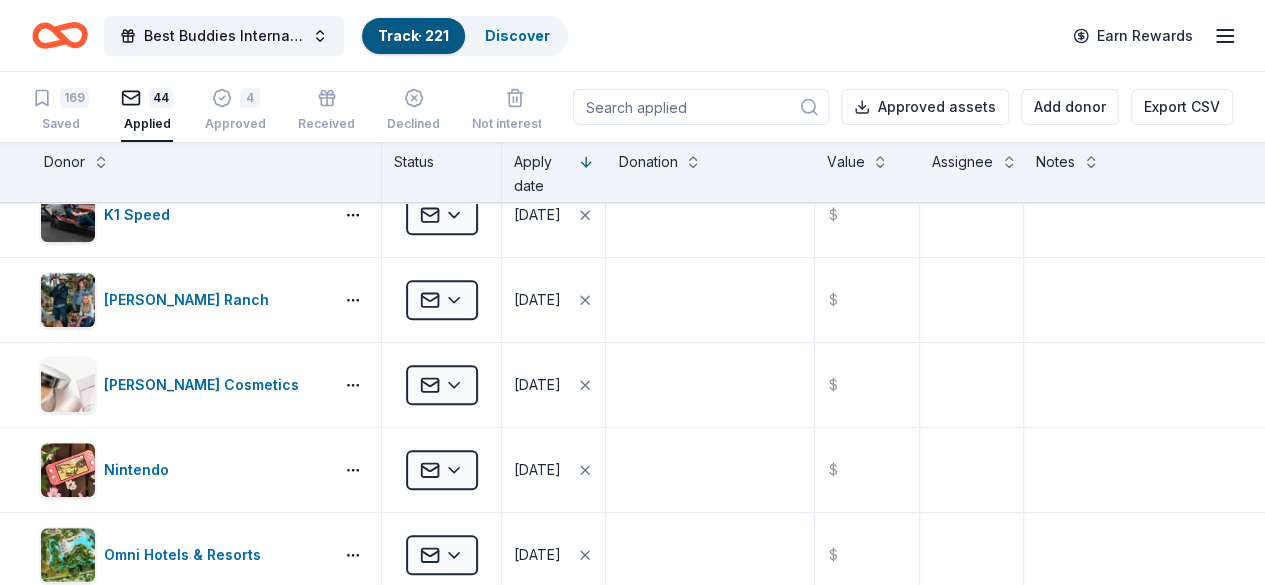 scroll, scrollTop: 724, scrollLeft: 0, axis: vertical 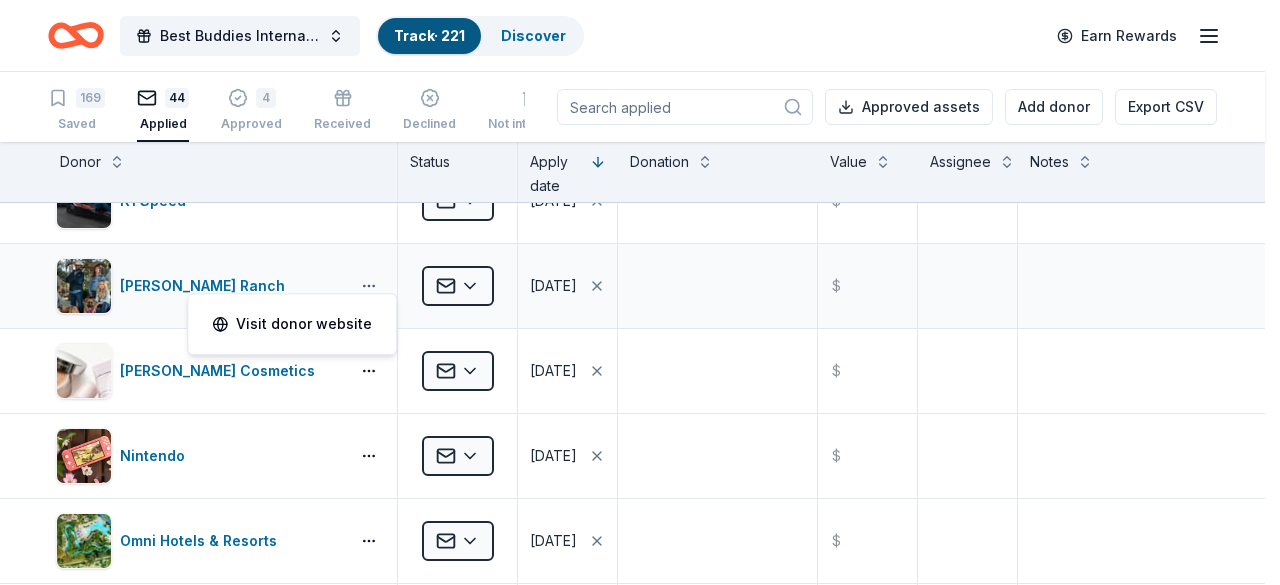 click on "Best Buddies International, Sacramento, Champion of the Year Gala Track  · 221 Discover Earn Rewards 169 Saved 44 Applied 4 Approved Received Declined Not interested  Approved assets Add donor Export CSV Donor Status Apply date Donation Value Assignee Notes Ettore’s Bakery & Cafe Applied 07/04/2025 $ The Old Spaghetti Factory Applied 07/04/2025 $ Blue Orange Games Applied 07/03/2025 $ Bubble & Bee Applied 07/03/2025 $ Chipotle Applied 07/03/2025 $ CookinGenie Applied 07/03/2025 $ Elizabeth Arden Applied 07/03/2025 $ Hotel Valencia Santana Row Applied 07/03/2025 $ K1 Speed Applied 07/03/2025 $ Kimes Ranch Applied 07/03/2025 $ Laura Mercier Cosmetics Applied 07/03/2025 $ Nintendo Applied 07/03/2025 $ Omni Hotels & Resorts Applied 07/03/2025 $ Sacramento Zoo Applied 07/03/2025 $ Sonoma Zipline Adventures Applied 07/03/2025 $ Sprouts Farmers Market Applied 07/03/2025 $ The Accounting Doctor Applied 07/03/2025 $ The Human Bean Applied 07/03/2025 $ The Meritage Collection Applied 07/03/2025 $ The Secret Garden $" at bounding box center (640, 292) 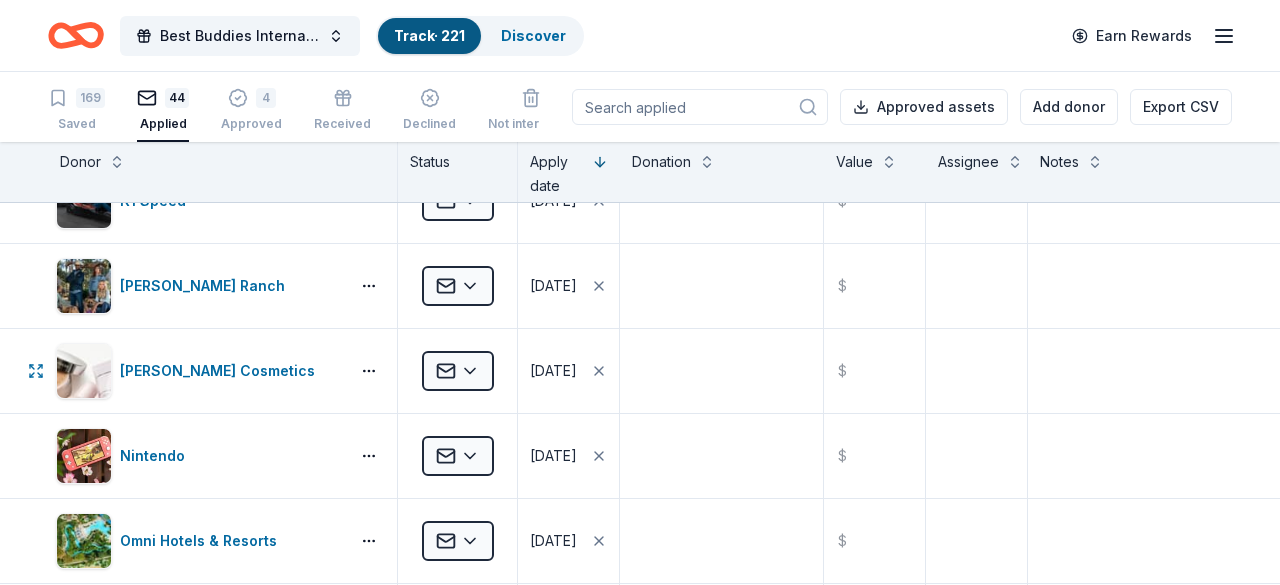 click on "Best Buddies International, Sacramento, Champion of the Year Gala Track  · 221 Discover Earn Rewards 169 Saved 44 Applied 4 Approved Received Declined Not interested  Approved assets Add donor Export CSV Donor Status Apply date Donation Value Assignee Notes Ettore’s Bakery & Cafe Applied 07/04/2025 $ The Old Spaghetti Factory Applied 07/04/2025 $ Blue Orange Games Applied 07/03/2025 $ Bubble & Bee Applied 07/03/2025 $ Chipotle Applied 07/03/2025 $ CookinGenie Applied 07/03/2025 $ Elizabeth Arden Applied 07/03/2025 $ Hotel Valencia Santana Row Applied 07/03/2025 $ K1 Speed Applied 07/03/2025 $ Kimes Ranch Applied 07/03/2025 $ Laura Mercier Cosmetics Applied 07/03/2025 $ Nintendo Applied 07/03/2025 $ Omni Hotels & Resorts Applied 07/03/2025 $ Sacramento Zoo Applied 07/03/2025 $ Sonoma Zipline Adventures Applied 07/03/2025 $ Sprouts Farmers Market Applied 07/03/2025 $ The Accounting Doctor Applied 07/03/2025 $ The Human Bean Applied 07/03/2025 $ The Meritage Collection Applied 07/03/2025 $ The Secret Garden $" at bounding box center [640, 292] 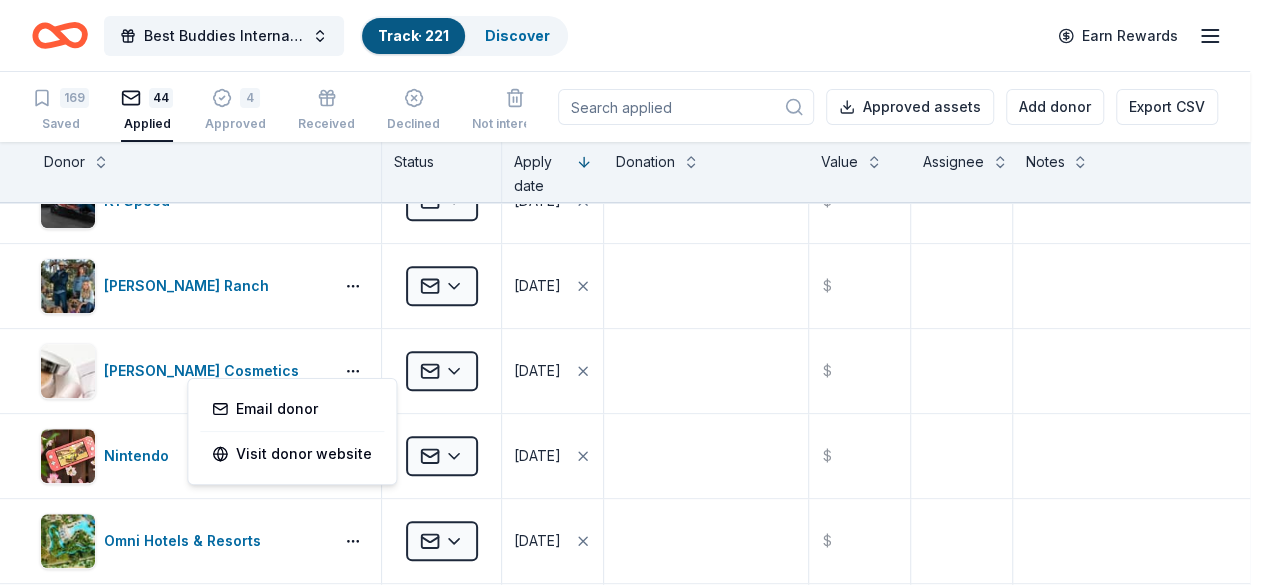 click on "Best Buddies International, Sacramento, Champion of the Year Gala Track  · 221 Discover Earn Rewards 169 Saved 44 Applied 4 Approved Received Declined Not interested  Approved assets Add donor Export CSV Donor Status Apply date Donation Value Assignee Notes Ettore’s Bakery & Cafe Applied 07/04/2025 $ The Old Spaghetti Factory Applied 07/04/2025 $ Blue Orange Games Applied 07/03/2025 $ Bubble & Bee Applied 07/03/2025 $ Chipotle Applied 07/03/2025 $ CookinGenie Applied 07/03/2025 $ Elizabeth Arden Applied 07/03/2025 $ Hotel Valencia Santana Row Applied 07/03/2025 $ K1 Speed Applied 07/03/2025 $ Kimes Ranch Applied 07/03/2025 $ Laura Mercier Cosmetics Applied 07/03/2025 $ Nintendo Applied 07/03/2025 $ Omni Hotels & Resorts Applied 07/03/2025 $ Sacramento Zoo Applied 07/03/2025 $ Sonoma Zipline Adventures Applied 07/03/2025 $ Sprouts Farmers Market Applied 07/03/2025 $ The Accounting Doctor Applied 07/03/2025 $ The Human Bean Applied 07/03/2025 $ The Meritage Collection Applied 07/03/2025 $ The Secret Garden $" at bounding box center [632, 292] 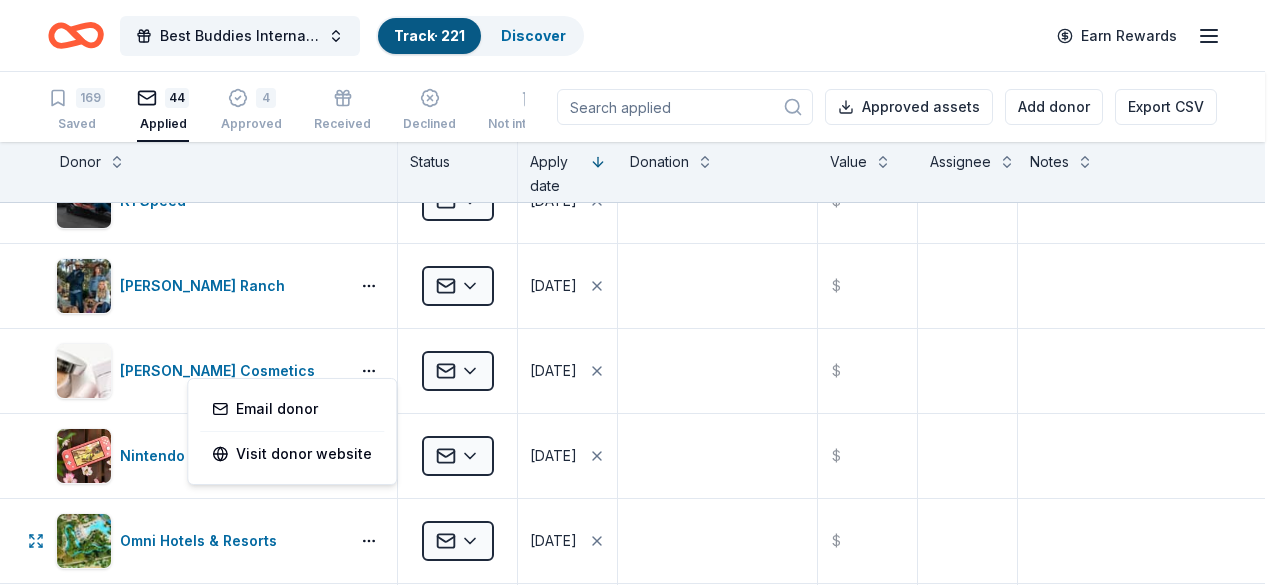 click on "Best Buddies International, Sacramento, Champion of the Year Gala Track  · 221 Discover Earn Rewards 169 Saved 44 Applied 4 Approved Received Declined Not interested  Approved assets Add donor Export CSV Donor Status Apply date Donation Value Assignee Notes Ettore’s Bakery & Cafe Applied 07/04/2025 $ The Old Spaghetti Factory Applied 07/04/2025 $ Blue Orange Games Applied 07/03/2025 $ Bubble & Bee Applied 07/03/2025 $ Chipotle Applied 07/03/2025 $ CookinGenie Applied 07/03/2025 $ Elizabeth Arden Applied 07/03/2025 $ Hotel Valencia Santana Row Applied 07/03/2025 $ K1 Speed Applied 07/03/2025 $ Kimes Ranch Applied 07/03/2025 $ Laura Mercier Cosmetics Applied 07/03/2025 $ Nintendo Applied 07/03/2025 $ Omni Hotels & Resorts Applied 07/03/2025 $ Sacramento Zoo Applied 07/03/2025 $ Sonoma Zipline Adventures Applied 07/03/2025 $ Sprouts Farmers Market Applied 07/03/2025 $ The Accounting Doctor Applied 07/03/2025 $ The Human Bean Applied 07/03/2025 $ The Meritage Collection Applied 07/03/2025 $ The Secret Garden $" at bounding box center (640, 292) 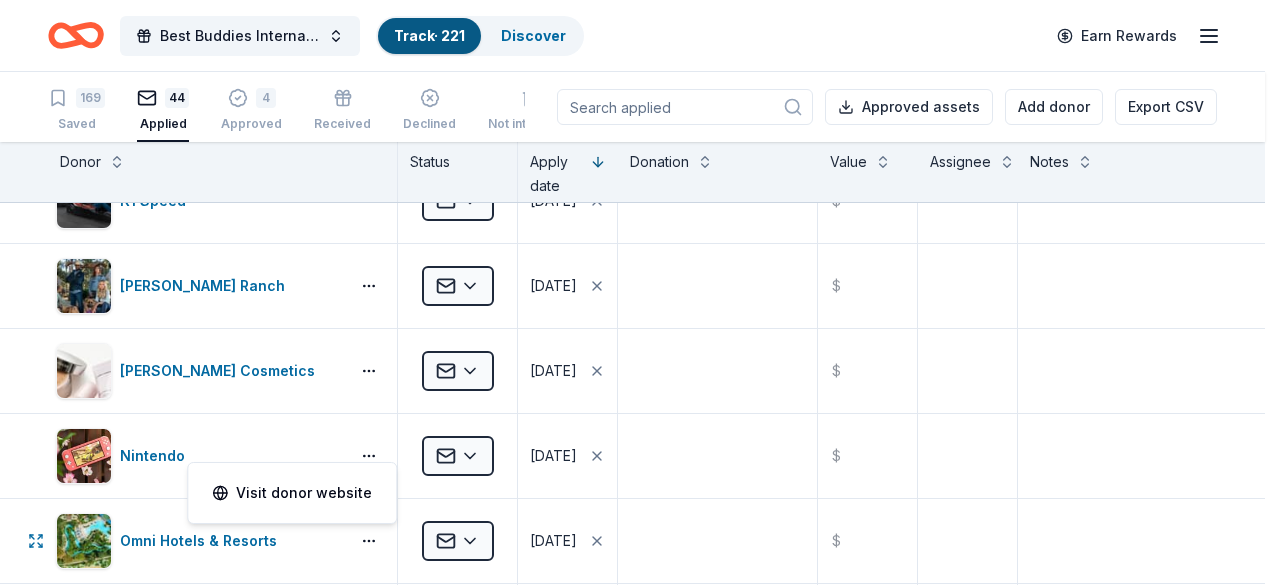 click on "Best Buddies International, Sacramento, Champion of the Year Gala Track  · 221 Discover Earn Rewards 169 Saved 44 Applied 4 Approved Received Declined Not interested  Approved assets Add donor Export CSV Donor Status Apply date Donation Value Assignee Notes Ettore’s Bakery & Cafe Applied 07/04/2025 $ The Old Spaghetti Factory Applied 07/04/2025 $ Blue Orange Games Applied 07/03/2025 $ Bubble & Bee Applied 07/03/2025 $ Chipotle Applied 07/03/2025 $ CookinGenie Applied 07/03/2025 $ Elizabeth Arden Applied 07/03/2025 $ Hotel Valencia Santana Row Applied 07/03/2025 $ K1 Speed Applied 07/03/2025 $ Kimes Ranch Applied 07/03/2025 $ Laura Mercier Cosmetics Applied 07/03/2025 $ Nintendo Applied 07/03/2025 $ Omni Hotels & Resorts Applied 07/03/2025 $ Sacramento Zoo Applied 07/03/2025 $ Sonoma Zipline Adventures Applied 07/03/2025 $ Sprouts Farmers Market Applied 07/03/2025 $ The Accounting Doctor Applied 07/03/2025 $ The Human Bean Applied 07/03/2025 $ The Meritage Collection Applied 07/03/2025 $ The Secret Garden $" at bounding box center (640, 292) 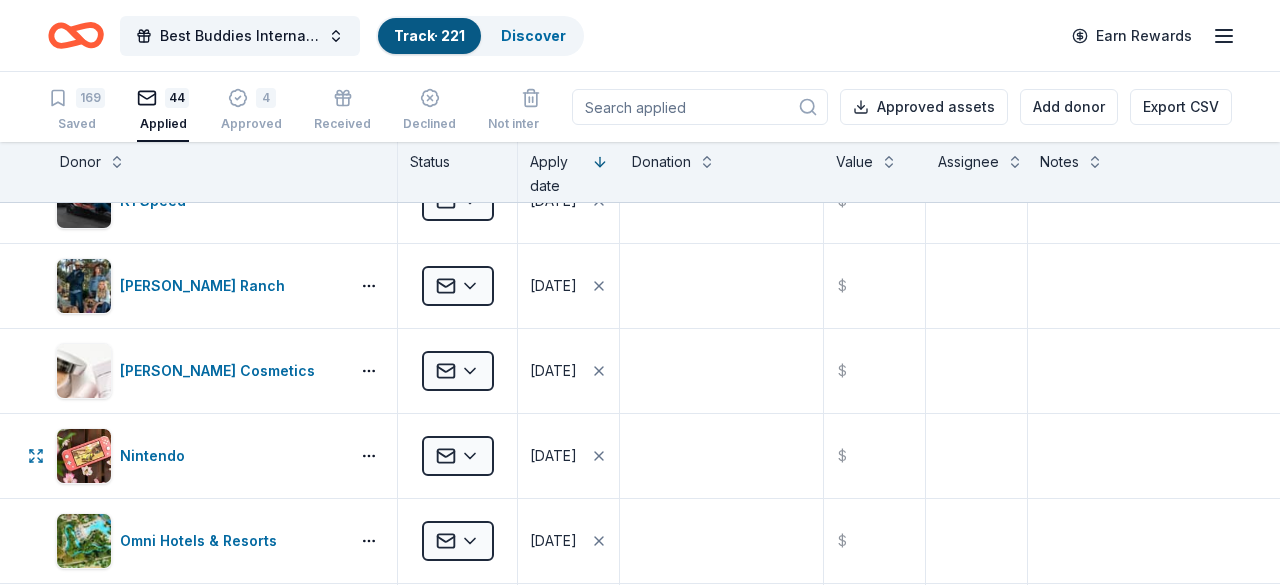 click on "Best Buddies International, Sacramento, Champion of the Year Gala Track  · 221 Discover Earn Rewards 169 Saved 44 Applied 4 Approved Received Declined Not interested  Approved assets Add donor Export CSV Donor Status Apply date Donation Value Assignee Notes Ettore’s Bakery & Cafe Applied 07/04/2025 $ The Old Spaghetti Factory Applied 07/04/2025 $ Blue Orange Games Applied 07/03/2025 $ Bubble & Bee Applied 07/03/2025 $ Chipotle Applied 07/03/2025 $ CookinGenie Applied 07/03/2025 $ Elizabeth Arden Applied 07/03/2025 $ Hotel Valencia Santana Row Applied 07/03/2025 $ K1 Speed Applied 07/03/2025 $ Kimes Ranch Applied 07/03/2025 $ Laura Mercier Cosmetics Applied 07/03/2025 $ Nintendo Applied 07/03/2025 $ Omni Hotels & Resorts Applied 07/03/2025 $ Sacramento Zoo Applied 07/03/2025 $ Sonoma Zipline Adventures Applied 07/03/2025 $ Sprouts Farmers Market Applied 07/03/2025 $ The Accounting Doctor Applied 07/03/2025 $ The Human Bean Applied 07/03/2025 $ The Meritage Collection Applied 07/03/2025 $ The Secret Garden $" at bounding box center [640, 292] 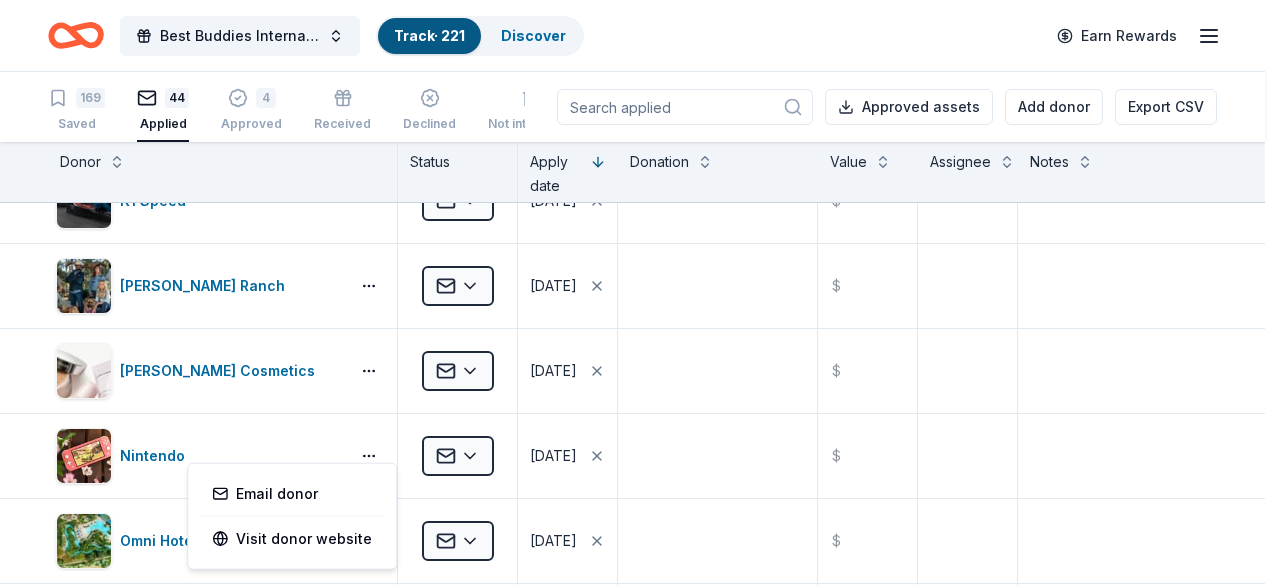 click on "Best Buddies International, Sacramento, Champion of the Year Gala Track  · 221 Discover Earn Rewards 169 Saved 44 Applied 4 Approved Received Declined Not interested  Approved assets Add donor Export CSV Donor Status Apply date Donation Value Assignee Notes Ettore’s Bakery & Cafe Applied 07/04/2025 $ The Old Spaghetti Factory Applied 07/04/2025 $ Blue Orange Games Applied 07/03/2025 $ Bubble & Bee Applied 07/03/2025 $ Chipotle Applied 07/03/2025 $ CookinGenie Applied 07/03/2025 $ Elizabeth Arden Applied 07/03/2025 $ Hotel Valencia Santana Row Applied 07/03/2025 $ K1 Speed Applied 07/03/2025 $ Kimes Ranch Applied 07/03/2025 $ Laura Mercier Cosmetics Applied 07/03/2025 $ Nintendo Applied 07/03/2025 $ Omni Hotels & Resorts Applied 07/03/2025 $ Sacramento Zoo Applied 07/03/2025 $ Sonoma Zipline Adventures Applied 07/03/2025 $ Sprouts Farmers Market Applied 07/03/2025 $ The Accounting Doctor Applied 07/03/2025 $ The Human Bean Applied 07/03/2025 $ The Meritage Collection Applied 07/03/2025 $ The Secret Garden $" at bounding box center (640, 292) 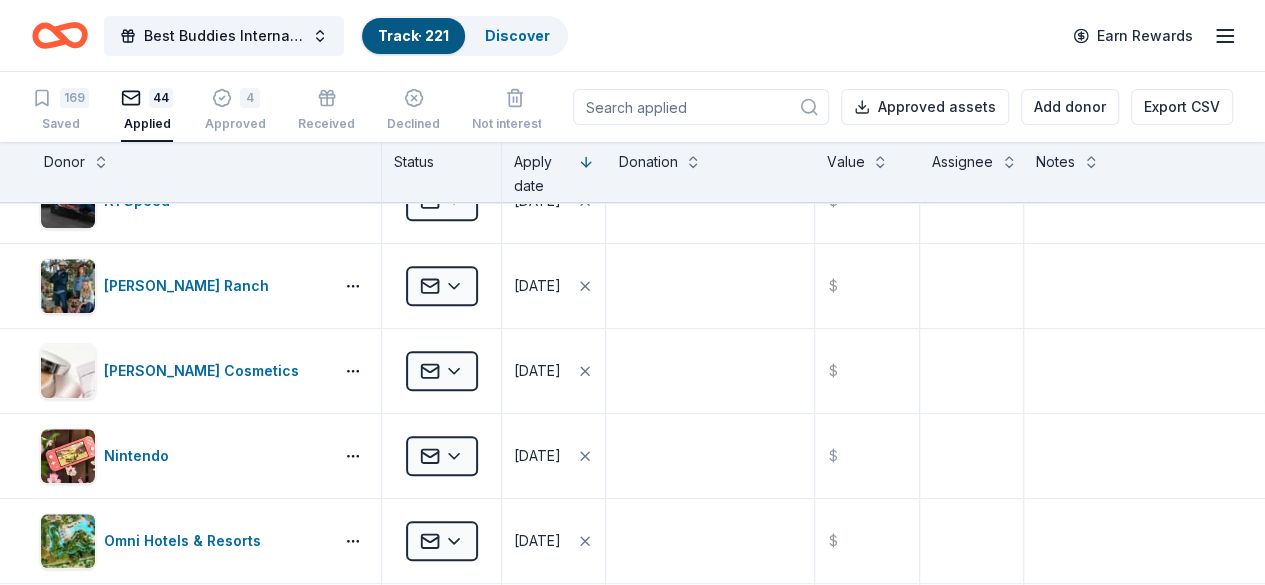 drag, startPoint x: 1256, startPoint y: 237, endPoint x: 1258, endPoint y: 275, distance: 38.052597 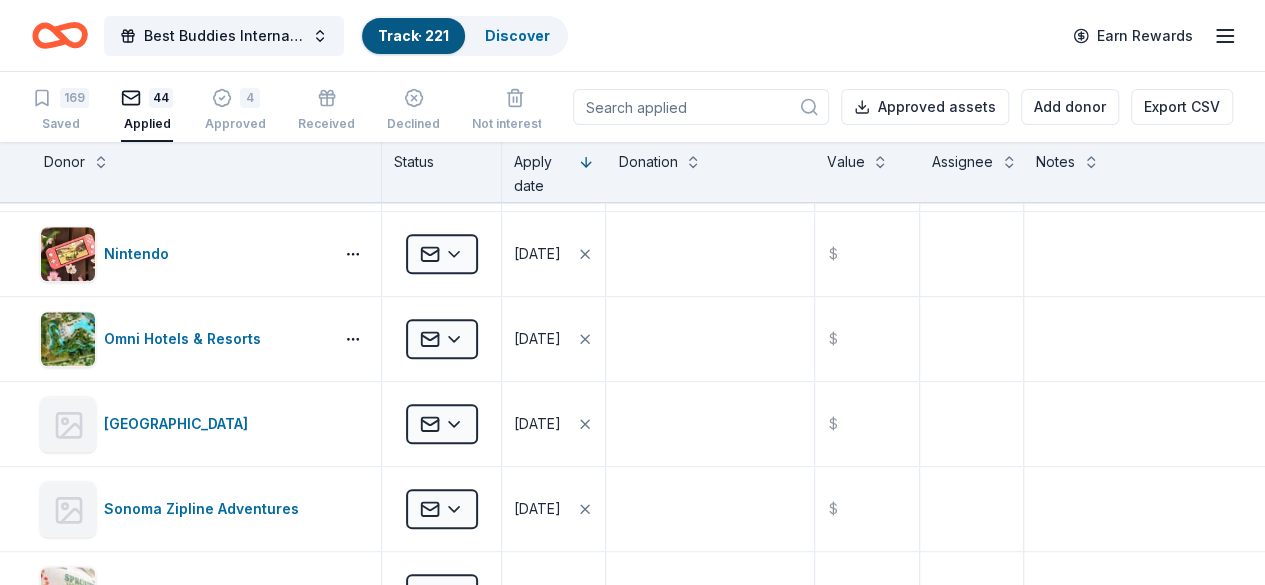 scroll, scrollTop: 1025, scrollLeft: 0, axis: vertical 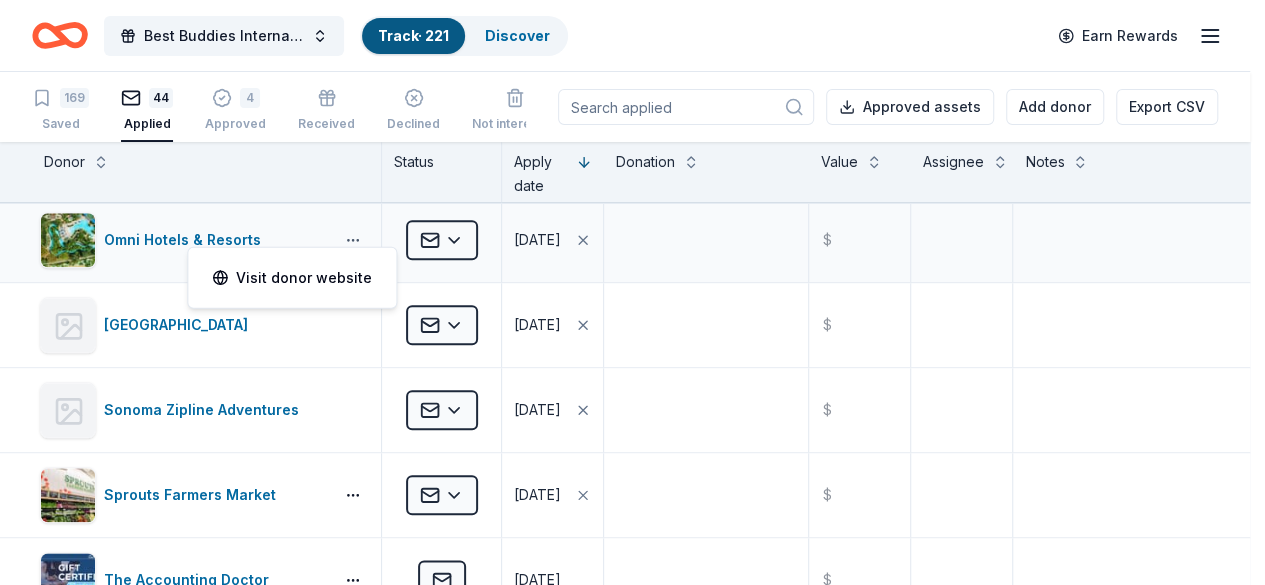 click on "Best Buddies International, Sacramento, Champion of the Year Gala Track  · 221 Discover Earn Rewards 169 Saved 44 Applied 4 Approved Received Declined Not interested  Approved assets Add donor Export CSV Donor Status Apply date Donation Value Assignee Notes Ettore’s Bakery & Cafe Applied 07/04/2025 $ The Old Spaghetti Factory Applied 07/04/2025 $ Blue Orange Games Applied 07/03/2025 $ Bubble & Bee Applied 07/03/2025 $ Chipotle Applied 07/03/2025 $ CookinGenie Applied 07/03/2025 $ Elizabeth Arden Applied 07/03/2025 $ Hotel Valencia Santana Row Applied 07/03/2025 $ K1 Speed Applied 07/03/2025 $ Kimes Ranch Applied 07/03/2025 $ Laura Mercier Cosmetics Applied 07/03/2025 $ Nintendo Applied 07/03/2025 $ Omni Hotels & Resorts Applied 07/03/2025 $ Sacramento Zoo Applied 07/03/2025 $ Sonoma Zipline Adventures Applied 07/03/2025 $ Sprouts Farmers Market Applied 07/03/2025 $ The Accounting Doctor Applied 07/03/2025 $ The Human Bean Applied 07/03/2025 $ The Meritage Collection Applied 07/03/2025 $ The Secret Garden $" at bounding box center [632, 292] 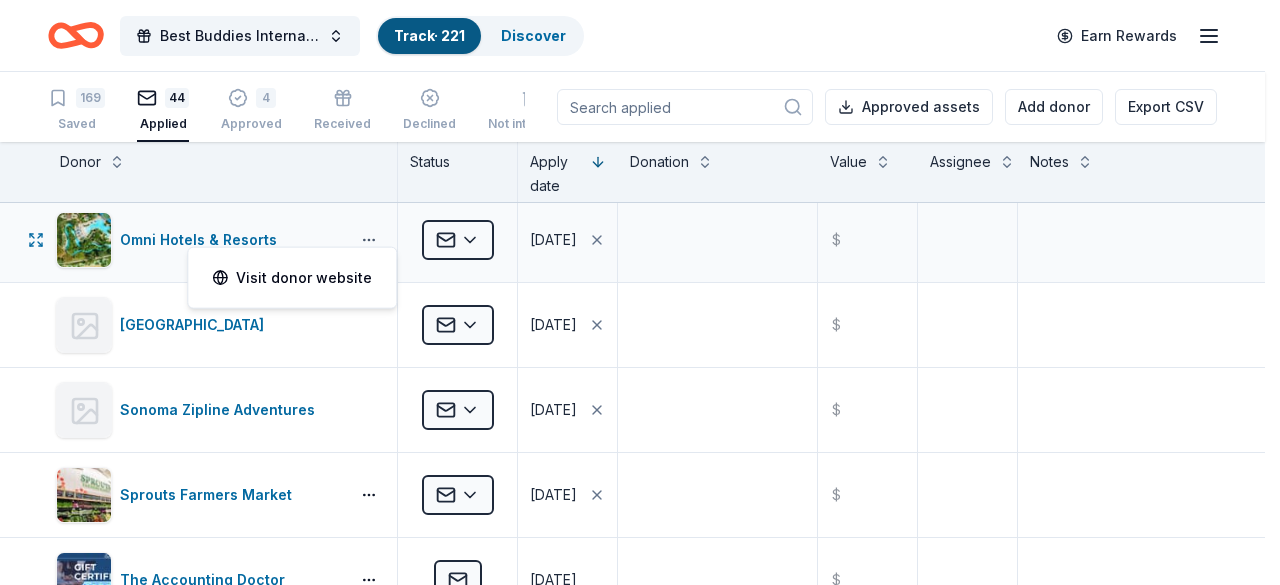click on "Best Buddies International, Sacramento, Champion of the Year Gala Track  · 221 Discover Earn Rewards 169 Saved 44 Applied 4 Approved Received Declined Not interested  Approved assets Add donor Export CSV Donor Status Apply date Donation Value Assignee Notes Ettore’s Bakery & Cafe Applied 07/04/2025 $ The Old Spaghetti Factory Applied 07/04/2025 $ Blue Orange Games Applied 07/03/2025 $ Bubble & Bee Applied 07/03/2025 $ Chipotle Applied 07/03/2025 $ CookinGenie Applied 07/03/2025 $ Elizabeth Arden Applied 07/03/2025 $ Hotel Valencia Santana Row Applied 07/03/2025 $ K1 Speed Applied 07/03/2025 $ Kimes Ranch Applied 07/03/2025 $ Laura Mercier Cosmetics Applied 07/03/2025 $ Nintendo Applied 07/03/2025 $ Omni Hotels & Resorts Applied 07/03/2025 $ Sacramento Zoo Applied 07/03/2025 $ Sonoma Zipline Adventures Applied 07/03/2025 $ Sprouts Farmers Market Applied 07/03/2025 $ The Accounting Doctor Applied 07/03/2025 $ The Human Bean Applied 07/03/2025 $ The Meritage Collection Applied 07/03/2025 $ The Secret Garden $" at bounding box center [640, 292] 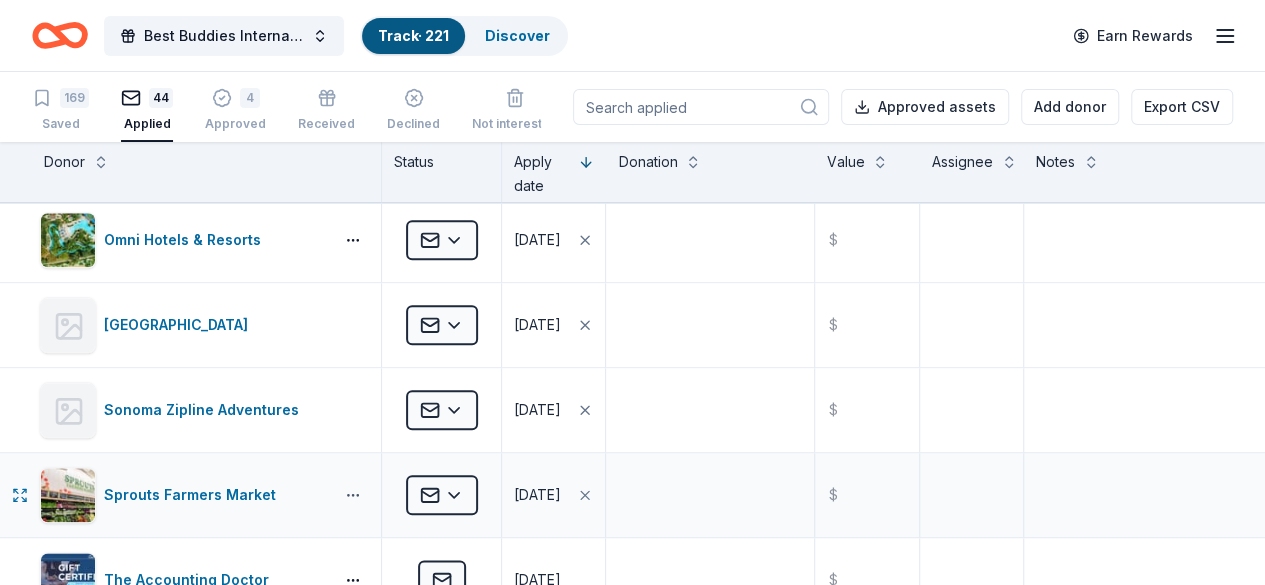 click on "Best Buddies International, Sacramento, Champion of the Year Gala Track  · 221 Discover Earn Rewards 169 Saved 44 Applied 4 Approved Received Declined Not interested  Approved assets Add donor Export CSV Donor Status Apply date Donation Value Assignee Notes Ettore’s Bakery & Cafe Applied 07/04/2025 $ The Old Spaghetti Factory Applied 07/04/2025 $ Blue Orange Games Applied 07/03/2025 $ Bubble & Bee Applied 07/03/2025 $ Chipotle Applied 07/03/2025 $ CookinGenie Applied 07/03/2025 $ Elizabeth Arden Applied 07/03/2025 $ Hotel Valencia Santana Row Applied 07/03/2025 $ K1 Speed Applied 07/03/2025 $ Kimes Ranch Applied 07/03/2025 $ Laura Mercier Cosmetics Applied 07/03/2025 $ Nintendo Applied 07/03/2025 $ Omni Hotels & Resorts Applied 07/03/2025 $ Sacramento Zoo Applied 07/03/2025 $ Sonoma Zipline Adventures Applied 07/03/2025 $ Sprouts Farmers Market Applied 07/03/2025 $ The Accounting Doctor Applied 07/03/2025 $ The Human Bean Applied 07/03/2025 $ The Meritage Collection Applied 07/03/2025 $ The Secret Garden $" at bounding box center [632, 292] 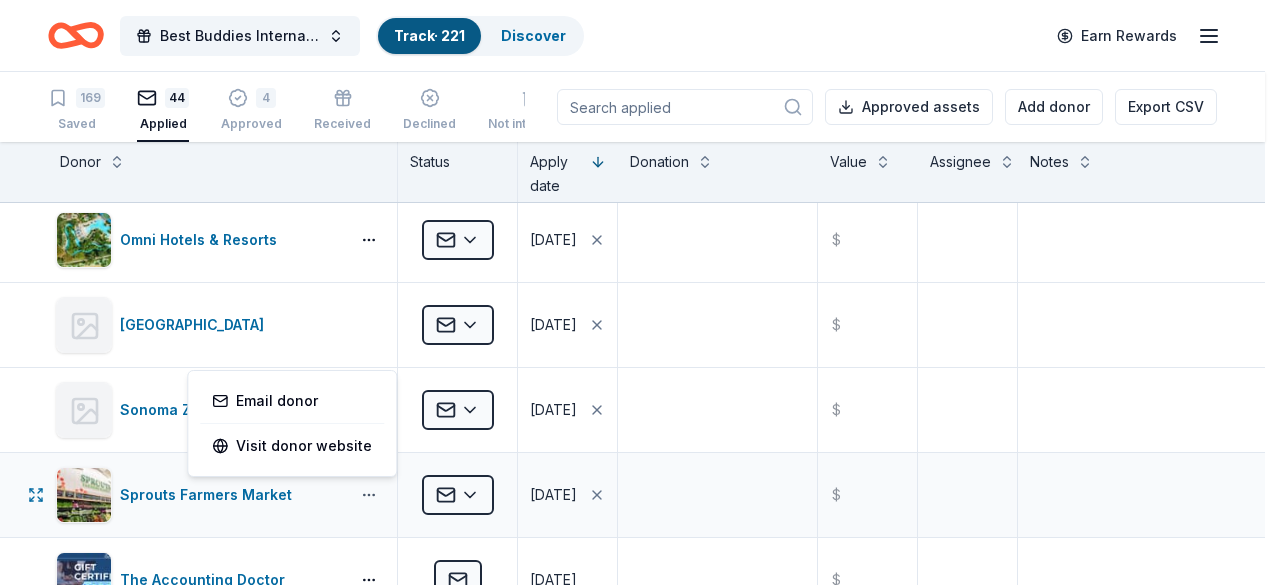 click on "Best Buddies International, Sacramento, Champion of the Year Gala Track  · 221 Discover Earn Rewards 169 Saved 44 Applied 4 Approved Received Declined Not interested  Approved assets Add donor Export CSV Donor Status Apply date Donation Value Assignee Notes Ettore’s Bakery & Cafe Applied 07/04/2025 $ The Old Spaghetti Factory Applied 07/04/2025 $ Blue Orange Games Applied 07/03/2025 $ Bubble & Bee Applied 07/03/2025 $ Chipotle Applied 07/03/2025 $ CookinGenie Applied 07/03/2025 $ Elizabeth Arden Applied 07/03/2025 $ Hotel Valencia Santana Row Applied 07/03/2025 $ K1 Speed Applied 07/03/2025 $ Kimes Ranch Applied 07/03/2025 $ Laura Mercier Cosmetics Applied 07/03/2025 $ Nintendo Applied 07/03/2025 $ Omni Hotels & Resorts Applied 07/03/2025 $ Sacramento Zoo Applied 07/03/2025 $ Sonoma Zipline Adventures Applied 07/03/2025 $ Sprouts Farmers Market Applied 07/03/2025 $ The Accounting Doctor Applied 07/03/2025 $ The Human Bean Applied 07/03/2025 $ The Meritage Collection Applied 07/03/2025 $ The Secret Garden $" at bounding box center (640, 292) 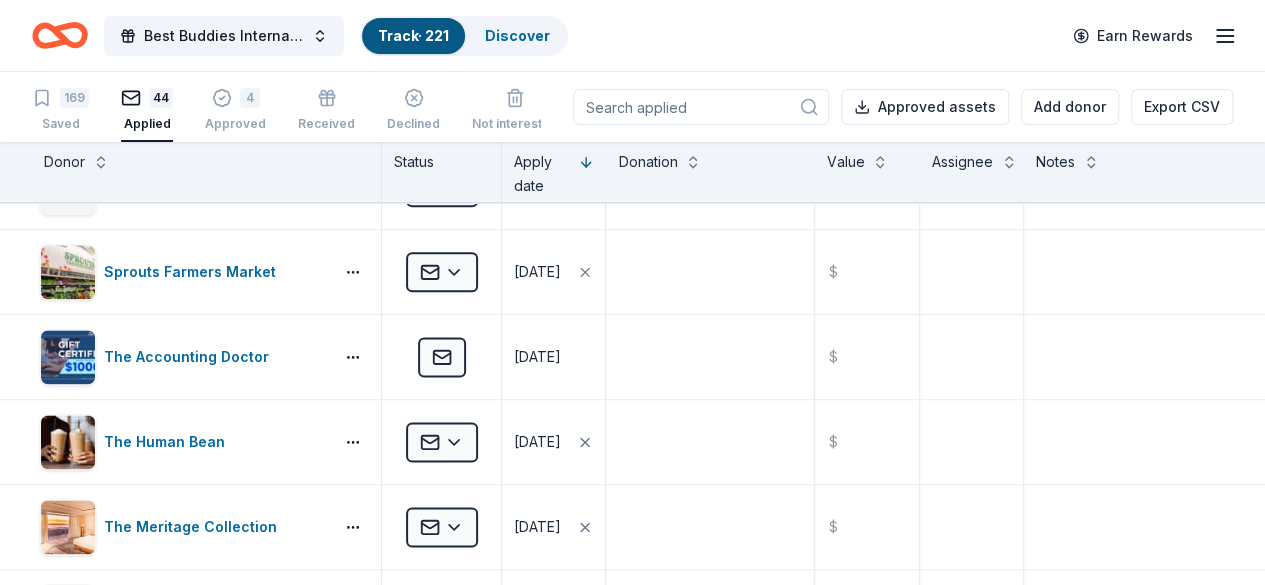 scroll, scrollTop: 1290, scrollLeft: 0, axis: vertical 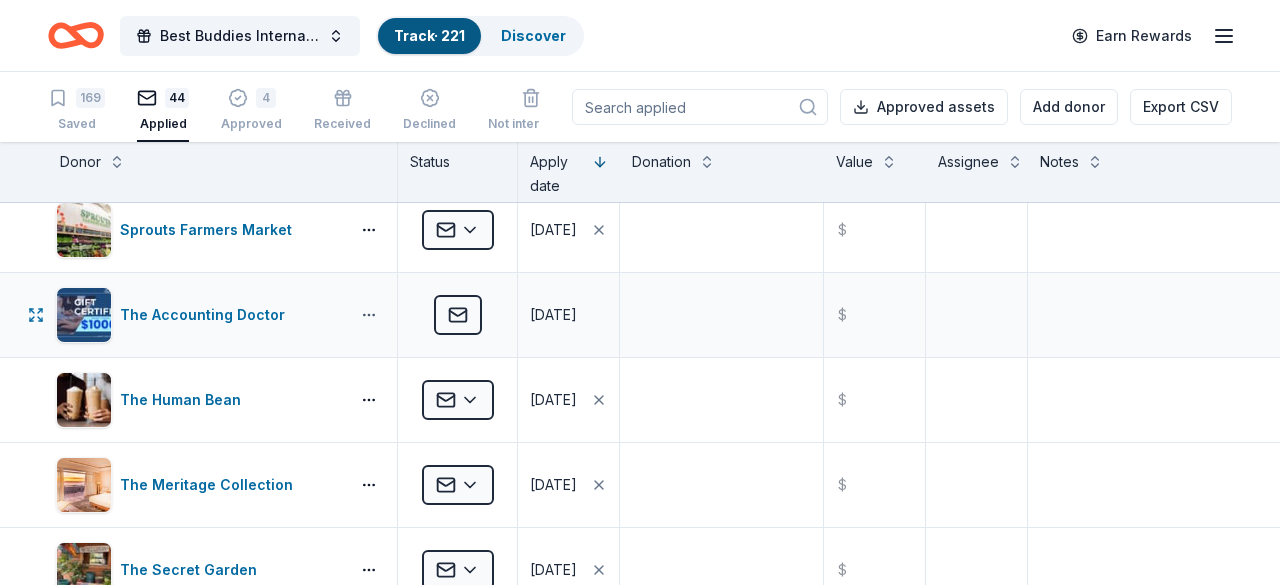 click on "Best Buddies International, Sacramento, Champion of the Year Gala Track  · 221 Discover Earn Rewards 169 Saved 44 Applied 4 Approved Received Declined Not interested  Approved assets Add donor Export CSV Donor Status Apply date Donation Value Assignee Notes Ettore’s Bakery & Cafe Applied 07/04/2025 $ The Old Spaghetti Factory Applied 07/04/2025 $ Blue Orange Games Applied 07/03/2025 $ Bubble & Bee Applied 07/03/2025 $ Chipotle Applied 07/03/2025 $ CookinGenie Applied 07/03/2025 $ Elizabeth Arden Applied 07/03/2025 $ Hotel Valencia Santana Row Applied 07/03/2025 $ K1 Speed Applied 07/03/2025 $ Kimes Ranch Applied 07/03/2025 $ Laura Mercier Cosmetics Applied 07/03/2025 $ Nintendo Applied 07/03/2025 $ Omni Hotels & Resorts Applied 07/03/2025 $ Sacramento Zoo Applied 07/03/2025 $ Sonoma Zipline Adventures Applied 07/03/2025 $ Sprouts Farmers Market Applied 07/03/2025 $ The Accounting Doctor Applied 07/03/2025 $ The Human Bean Applied 07/03/2025 $ The Meritage Collection Applied 07/03/2025 $ The Secret Garden $" at bounding box center [640, 292] 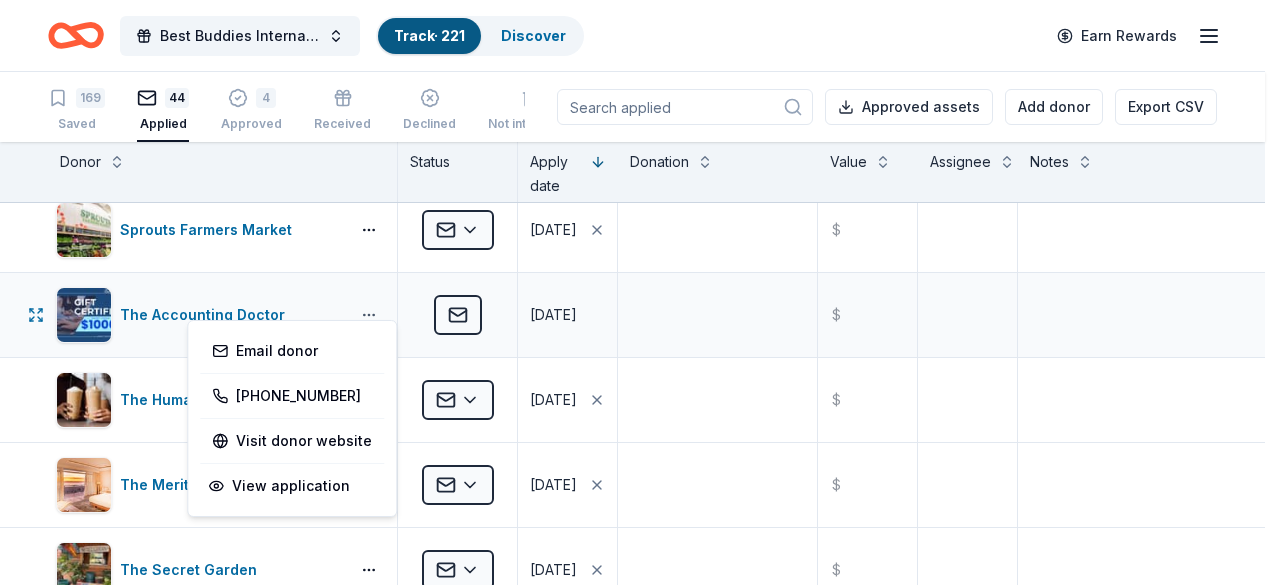 click on "Best Buddies International, Sacramento, Champion of the Year Gala Track  · 221 Discover Earn Rewards 169 Saved 44 Applied 4 Approved Received Declined Not interested  Approved assets Add donor Export CSV Donor Status Apply date Donation Value Assignee Notes Ettore’s Bakery & Cafe Applied 07/04/2025 $ The Old Spaghetti Factory Applied 07/04/2025 $ Blue Orange Games Applied 07/03/2025 $ Bubble & Bee Applied 07/03/2025 $ Chipotle Applied 07/03/2025 $ CookinGenie Applied 07/03/2025 $ Elizabeth Arden Applied 07/03/2025 $ Hotel Valencia Santana Row Applied 07/03/2025 $ K1 Speed Applied 07/03/2025 $ Kimes Ranch Applied 07/03/2025 $ Laura Mercier Cosmetics Applied 07/03/2025 $ Nintendo Applied 07/03/2025 $ Omni Hotels & Resorts Applied 07/03/2025 $ Sacramento Zoo Applied 07/03/2025 $ Sonoma Zipline Adventures Applied 07/03/2025 $ Sprouts Farmers Market Applied 07/03/2025 $ The Accounting Doctor Applied 07/03/2025 $ The Human Bean Applied 07/03/2025 $ The Meritage Collection Applied 07/03/2025 $ The Secret Garden $" at bounding box center [640, 292] 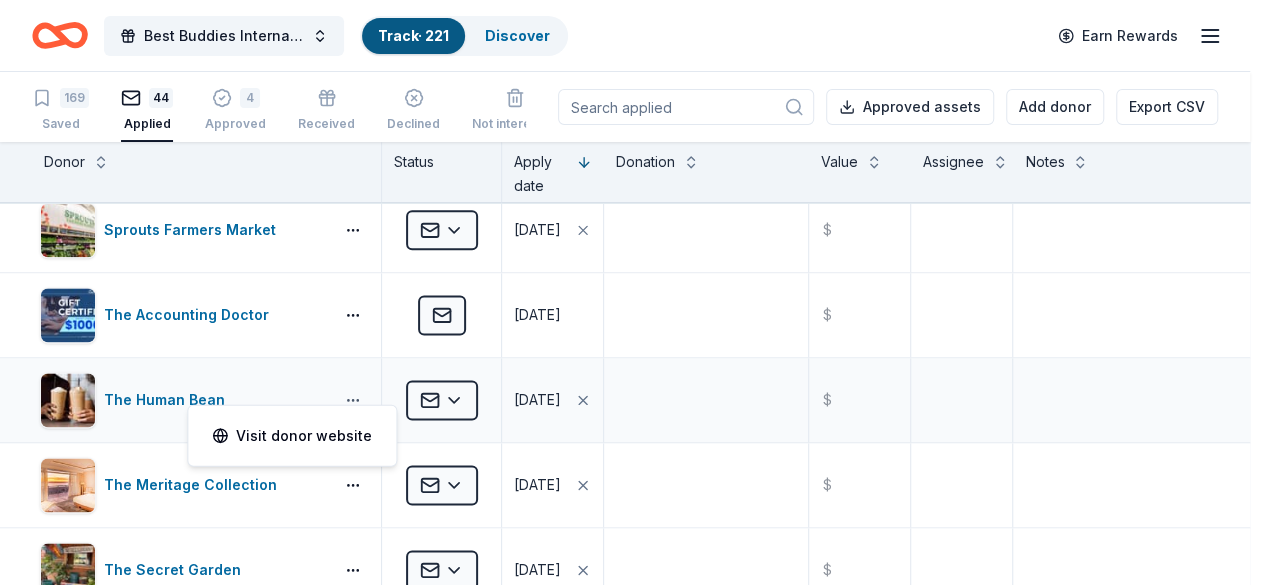 click on "Best Buddies International, Sacramento, Champion of the Year Gala Track  · 221 Discover Earn Rewards 169 Saved 44 Applied 4 Approved Received Declined Not interested  Approved assets Add donor Export CSV Donor Status Apply date Donation Value Assignee Notes Ettore’s Bakery & Cafe Applied 07/04/2025 $ The Old Spaghetti Factory Applied 07/04/2025 $ Blue Orange Games Applied 07/03/2025 $ Bubble & Bee Applied 07/03/2025 $ Chipotle Applied 07/03/2025 $ CookinGenie Applied 07/03/2025 $ Elizabeth Arden Applied 07/03/2025 $ Hotel Valencia Santana Row Applied 07/03/2025 $ K1 Speed Applied 07/03/2025 $ Kimes Ranch Applied 07/03/2025 $ Laura Mercier Cosmetics Applied 07/03/2025 $ Nintendo Applied 07/03/2025 $ Omni Hotels & Resorts Applied 07/03/2025 $ Sacramento Zoo Applied 07/03/2025 $ Sonoma Zipline Adventures Applied 07/03/2025 $ Sprouts Farmers Market Applied 07/03/2025 $ The Accounting Doctor Applied 07/03/2025 $ The Human Bean Applied 07/03/2025 $ The Meritage Collection Applied 07/03/2025 $ The Secret Garden $" at bounding box center [632, 292] 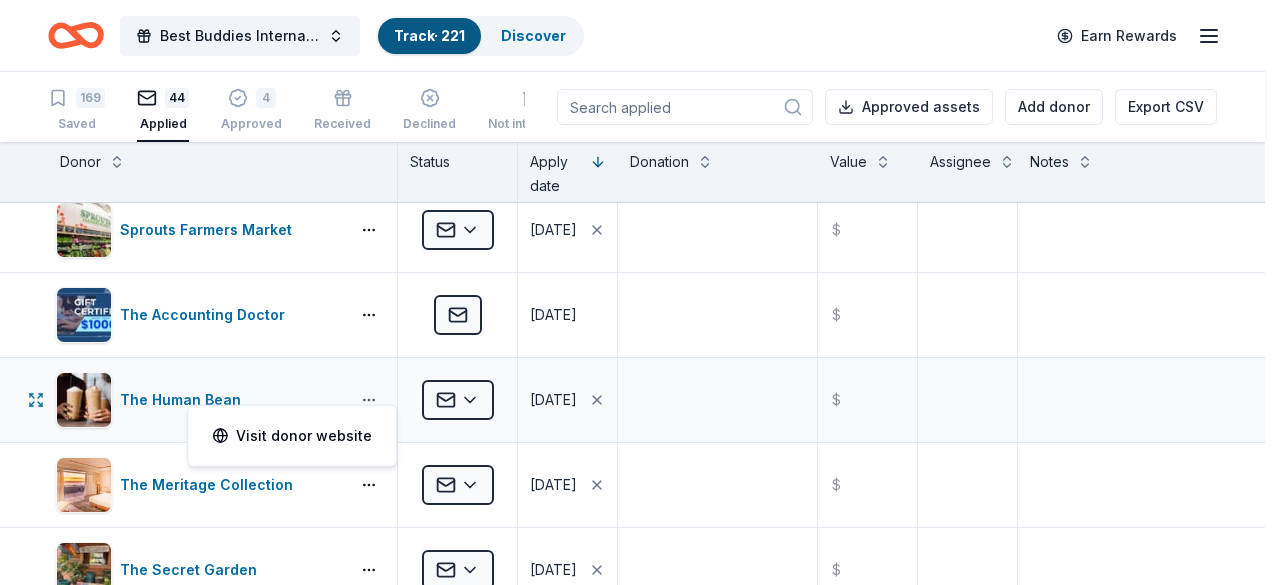 click on "Best Buddies International, Sacramento, Champion of the Year Gala Track  · 221 Discover Earn Rewards 169 Saved 44 Applied 4 Approved Received Declined Not interested  Approved assets Add donor Export CSV Donor Status Apply date Donation Value Assignee Notes Ettore’s Bakery & Cafe Applied 07/04/2025 $ The Old Spaghetti Factory Applied 07/04/2025 $ Blue Orange Games Applied 07/03/2025 $ Bubble & Bee Applied 07/03/2025 $ Chipotle Applied 07/03/2025 $ CookinGenie Applied 07/03/2025 $ Elizabeth Arden Applied 07/03/2025 $ Hotel Valencia Santana Row Applied 07/03/2025 $ K1 Speed Applied 07/03/2025 $ Kimes Ranch Applied 07/03/2025 $ Laura Mercier Cosmetics Applied 07/03/2025 $ Nintendo Applied 07/03/2025 $ Omni Hotels & Resorts Applied 07/03/2025 $ Sacramento Zoo Applied 07/03/2025 $ Sonoma Zipline Adventures Applied 07/03/2025 $ Sprouts Farmers Market Applied 07/03/2025 $ The Accounting Doctor Applied 07/03/2025 $ The Human Bean Applied 07/03/2025 $ The Meritage Collection Applied 07/03/2025 $ The Secret Garden $" at bounding box center (640, 292) 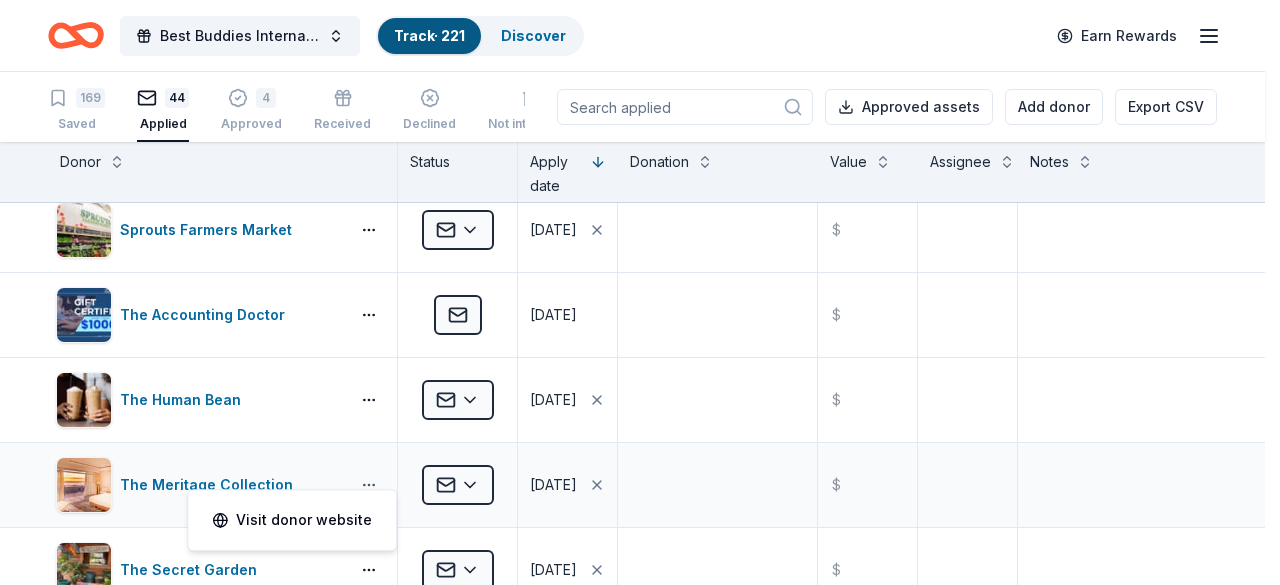 click on "Best Buddies International, Sacramento, Champion of the Year Gala Track  · 221 Discover Earn Rewards 169 Saved 44 Applied 4 Approved Received Declined Not interested  Approved assets Add donor Export CSV Donor Status Apply date Donation Value Assignee Notes Ettore’s Bakery & Cafe Applied 07/04/2025 $ The Old Spaghetti Factory Applied 07/04/2025 $ Blue Orange Games Applied 07/03/2025 $ Bubble & Bee Applied 07/03/2025 $ Chipotle Applied 07/03/2025 $ CookinGenie Applied 07/03/2025 $ Elizabeth Arden Applied 07/03/2025 $ Hotel Valencia Santana Row Applied 07/03/2025 $ K1 Speed Applied 07/03/2025 $ Kimes Ranch Applied 07/03/2025 $ Laura Mercier Cosmetics Applied 07/03/2025 $ Nintendo Applied 07/03/2025 $ Omni Hotels & Resorts Applied 07/03/2025 $ Sacramento Zoo Applied 07/03/2025 $ Sonoma Zipline Adventures Applied 07/03/2025 $ Sprouts Farmers Market Applied 07/03/2025 $ The Accounting Doctor Applied 07/03/2025 $ The Human Bean Applied 07/03/2025 $ The Meritage Collection Applied 07/03/2025 $ The Secret Garden $" at bounding box center [640, 292] 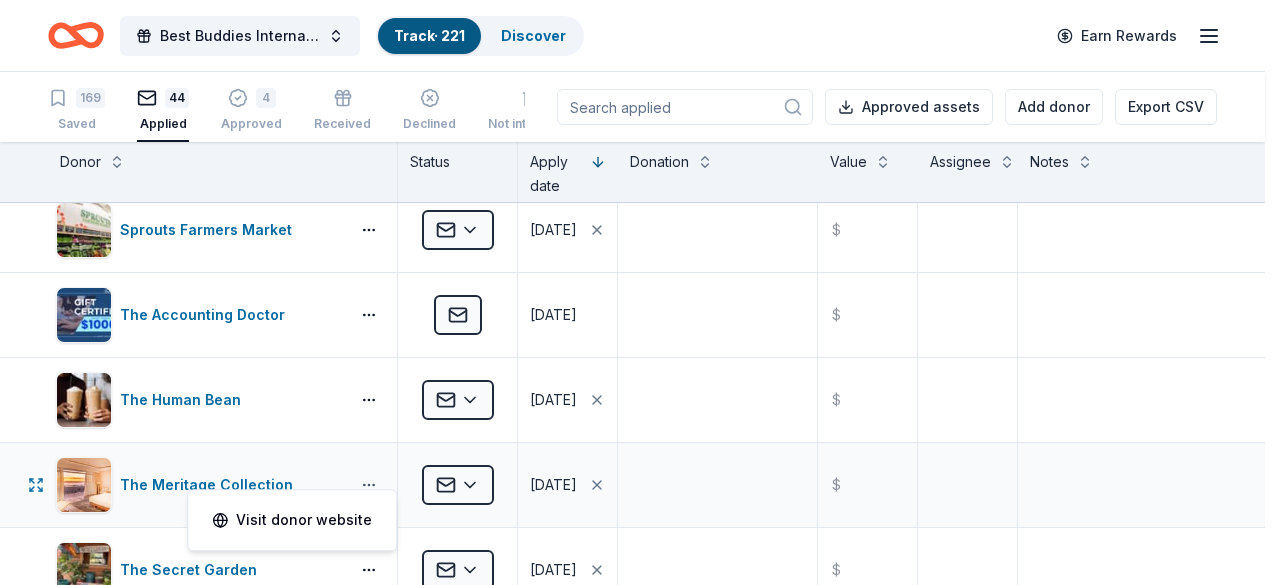 click on "Best Buddies International, Sacramento, Champion of the Year Gala Track  · 221 Discover Earn Rewards 169 Saved 44 Applied 4 Approved Received Declined Not interested  Approved assets Add donor Export CSV Donor Status Apply date Donation Value Assignee Notes Ettore’s Bakery & Cafe Applied 07/04/2025 $ The Old Spaghetti Factory Applied 07/04/2025 $ Blue Orange Games Applied 07/03/2025 $ Bubble & Bee Applied 07/03/2025 $ Chipotle Applied 07/03/2025 $ CookinGenie Applied 07/03/2025 $ Elizabeth Arden Applied 07/03/2025 $ Hotel Valencia Santana Row Applied 07/03/2025 $ K1 Speed Applied 07/03/2025 $ Kimes Ranch Applied 07/03/2025 $ Laura Mercier Cosmetics Applied 07/03/2025 $ Nintendo Applied 07/03/2025 $ Omni Hotels & Resorts Applied 07/03/2025 $ Sacramento Zoo Applied 07/03/2025 $ Sonoma Zipline Adventures Applied 07/03/2025 $ Sprouts Farmers Market Applied 07/03/2025 $ The Accounting Doctor Applied 07/03/2025 $ The Human Bean Applied 07/03/2025 $ The Meritage Collection Applied 07/03/2025 $ The Secret Garden $" at bounding box center (640, 292) 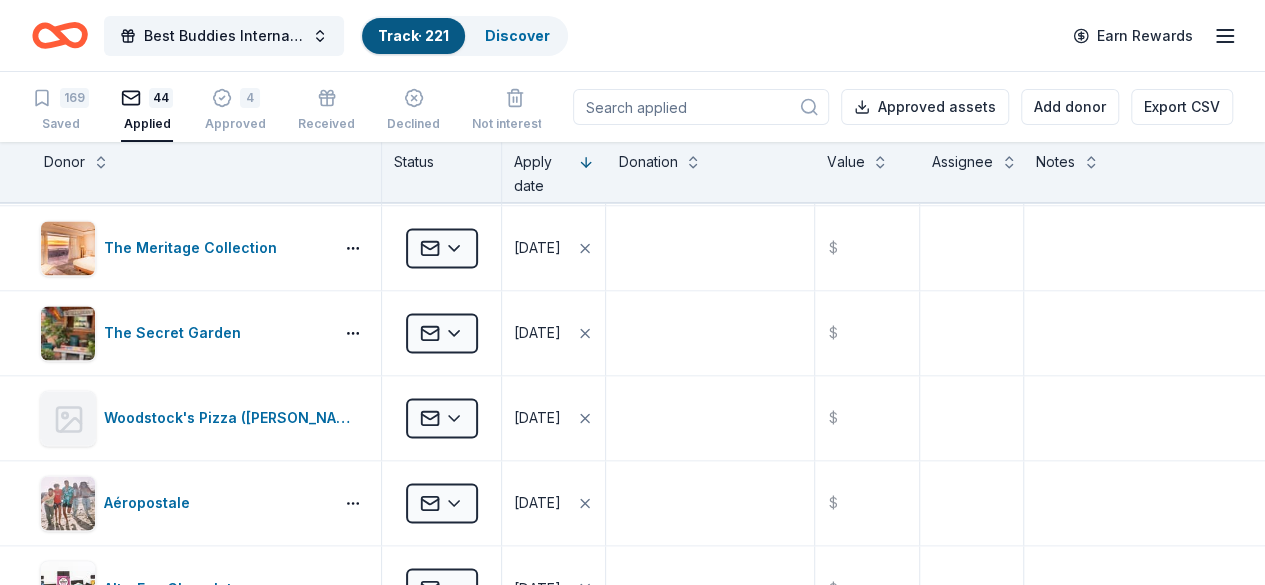 scroll, scrollTop: 1520, scrollLeft: 0, axis: vertical 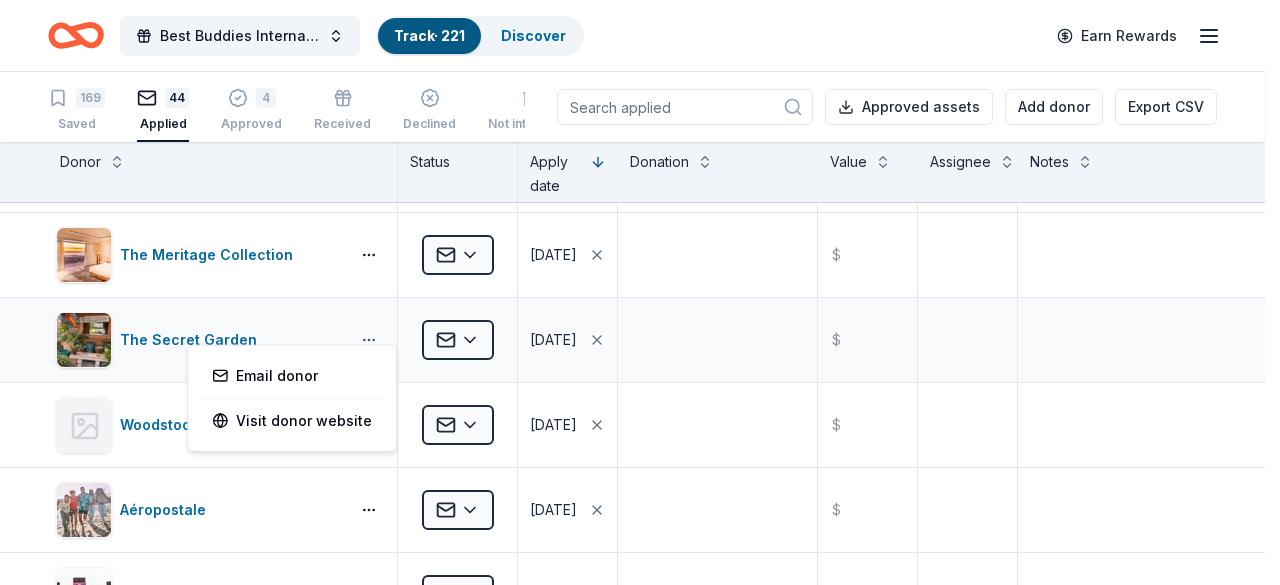 click on "Best Buddies International, Sacramento, Champion of the Year Gala Track  · 221 Discover Earn Rewards 169 Saved 44 Applied 4 Approved Received Declined Not interested  Approved assets Add donor Export CSV Donor Status Apply date Donation Value Assignee Notes Ettore’s Bakery & Cafe Applied 07/04/2025 $ The Old Spaghetti Factory Applied 07/04/2025 $ Blue Orange Games Applied 07/03/2025 $ Bubble & Bee Applied 07/03/2025 $ Chipotle Applied 07/03/2025 $ CookinGenie Applied 07/03/2025 $ Elizabeth Arden Applied 07/03/2025 $ Hotel Valencia Santana Row Applied 07/03/2025 $ K1 Speed Applied 07/03/2025 $ Kimes Ranch Applied 07/03/2025 $ Laura Mercier Cosmetics Applied 07/03/2025 $ Nintendo Applied 07/03/2025 $ Omni Hotels & Resorts Applied 07/03/2025 $ Sacramento Zoo Applied 07/03/2025 $ Sonoma Zipline Adventures Applied 07/03/2025 $ Sprouts Farmers Market Applied 07/03/2025 $ The Accounting Doctor Applied 07/03/2025 $ The Human Bean Applied 07/03/2025 $ The Meritage Collection Applied 07/03/2025 $ The Secret Garden $" at bounding box center [640, 292] 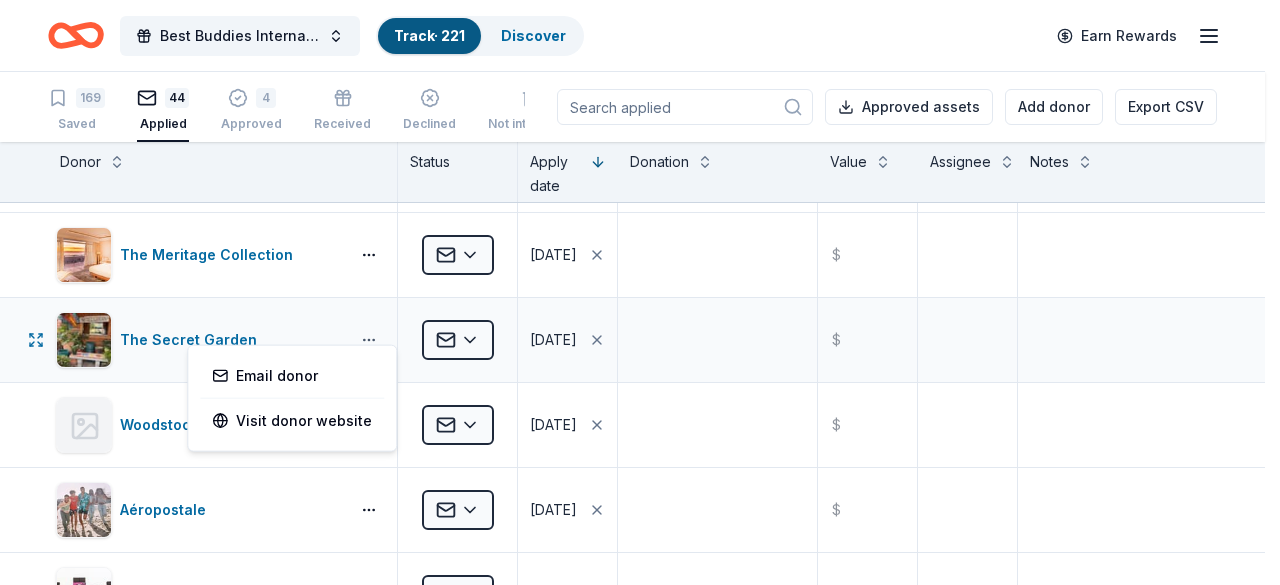click on "Best Buddies International, Sacramento, Champion of the Year Gala Track  · 221 Discover Earn Rewards 169 Saved 44 Applied 4 Approved Received Declined Not interested  Approved assets Add donor Export CSV Donor Status Apply date Donation Value Assignee Notes Ettore’s Bakery & Cafe Applied 07/04/2025 $ The Old Spaghetti Factory Applied 07/04/2025 $ Blue Orange Games Applied 07/03/2025 $ Bubble & Bee Applied 07/03/2025 $ Chipotle Applied 07/03/2025 $ CookinGenie Applied 07/03/2025 $ Elizabeth Arden Applied 07/03/2025 $ Hotel Valencia Santana Row Applied 07/03/2025 $ K1 Speed Applied 07/03/2025 $ Kimes Ranch Applied 07/03/2025 $ Laura Mercier Cosmetics Applied 07/03/2025 $ Nintendo Applied 07/03/2025 $ Omni Hotels & Resorts Applied 07/03/2025 $ Sacramento Zoo Applied 07/03/2025 $ Sonoma Zipline Adventures Applied 07/03/2025 $ Sprouts Farmers Market Applied 07/03/2025 $ The Accounting Doctor Applied 07/03/2025 $ The Human Bean Applied 07/03/2025 $ The Meritage Collection Applied 07/03/2025 $ The Secret Garden $" at bounding box center [640, 292] 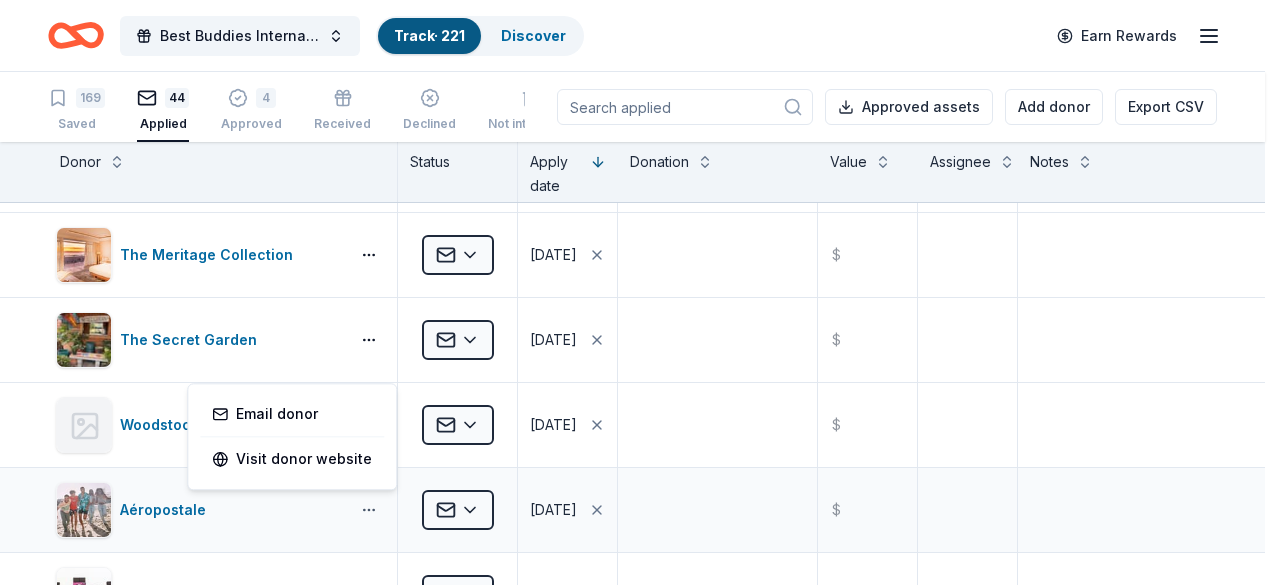 click on "Best Buddies International, Sacramento, Champion of the Year Gala Track  · 221 Discover Earn Rewards 169 Saved 44 Applied 4 Approved Received Declined Not interested  Approved assets Add donor Export CSV Donor Status Apply date Donation Value Assignee Notes Ettore’s Bakery & Cafe Applied 07/04/2025 $ The Old Spaghetti Factory Applied 07/04/2025 $ Blue Orange Games Applied 07/03/2025 $ Bubble & Bee Applied 07/03/2025 $ Chipotle Applied 07/03/2025 $ CookinGenie Applied 07/03/2025 $ Elizabeth Arden Applied 07/03/2025 $ Hotel Valencia Santana Row Applied 07/03/2025 $ K1 Speed Applied 07/03/2025 $ Kimes Ranch Applied 07/03/2025 $ Laura Mercier Cosmetics Applied 07/03/2025 $ Nintendo Applied 07/03/2025 $ Omni Hotels & Resorts Applied 07/03/2025 $ Sacramento Zoo Applied 07/03/2025 $ Sonoma Zipline Adventures Applied 07/03/2025 $ Sprouts Farmers Market Applied 07/03/2025 $ The Accounting Doctor Applied 07/03/2025 $ The Human Bean Applied 07/03/2025 $ The Meritage Collection Applied 07/03/2025 $ The Secret Garden $" at bounding box center (640, 292) 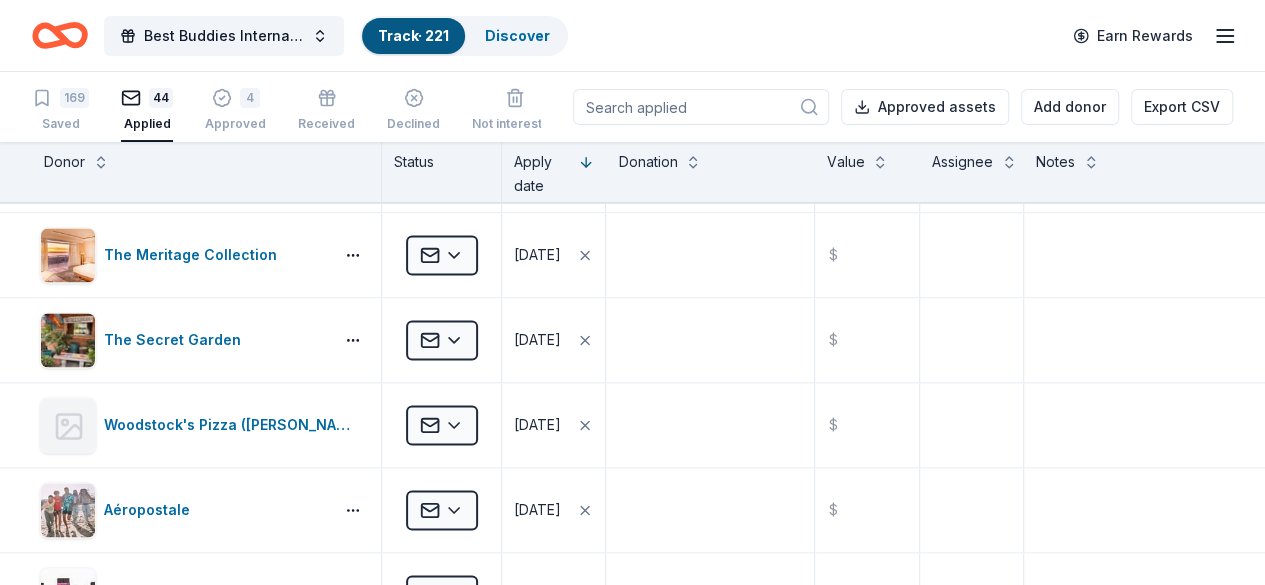 drag, startPoint x: 1253, startPoint y: 319, endPoint x: 1253, endPoint y: 346, distance: 27 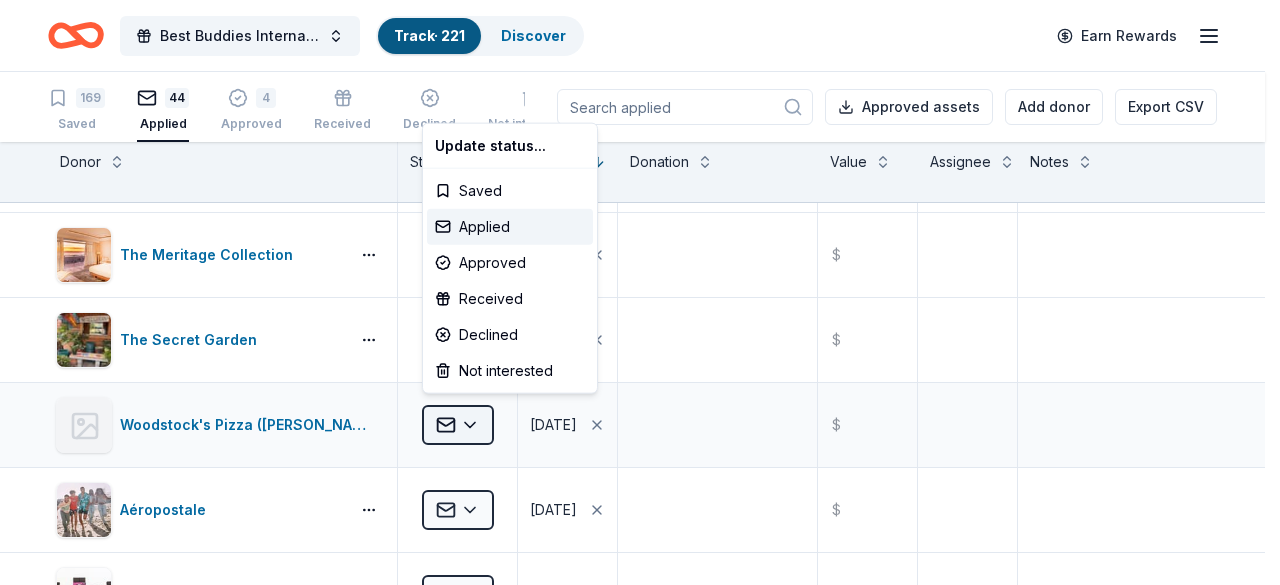 click on "Best Buddies International, Sacramento, Champion of the Year Gala Track  · 221 Discover Earn Rewards 169 Saved 44 Applied 4 Approved Received Declined Not interested  Approved assets Add donor Export CSV Donor Status Apply date Donation Value Assignee Notes Ettore’s Bakery & Cafe Applied 07/04/2025 $ The Old Spaghetti Factory Applied 07/04/2025 $ Blue Orange Games Applied 07/03/2025 $ Bubble & Bee Applied 07/03/2025 $ Chipotle Applied 07/03/2025 $ CookinGenie Applied 07/03/2025 $ Elizabeth Arden Applied 07/03/2025 $ Hotel Valencia Santana Row Applied 07/03/2025 $ K1 Speed Applied 07/03/2025 $ Kimes Ranch Applied 07/03/2025 $ Laura Mercier Cosmetics Applied 07/03/2025 $ Nintendo Applied 07/03/2025 $ Omni Hotels & Resorts Applied 07/03/2025 $ Sacramento Zoo Applied 07/03/2025 $ Sonoma Zipline Adventures Applied 07/03/2025 $ Sprouts Farmers Market Applied 07/03/2025 $ The Accounting Doctor Applied 07/03/2025 $ The Human Bean Applied 07/03/2025 $ The Meritage Collection Applied 07/03/2025 $ The Secret Garden $" at bounding box center [640, 292] 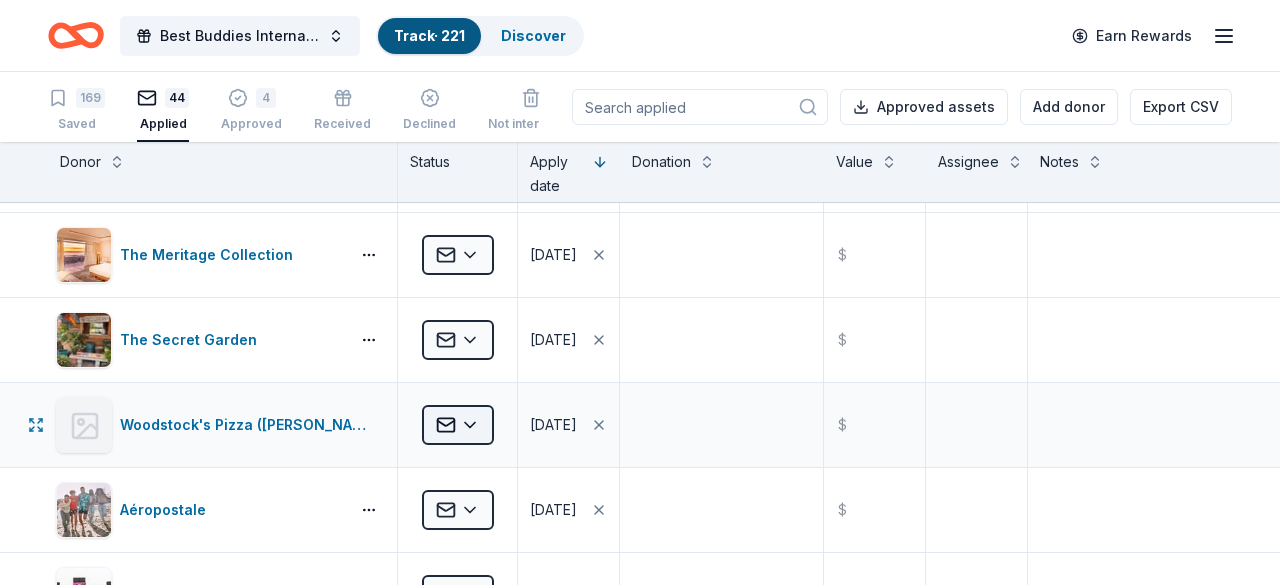 click on "Best Buddies International, Sacramento, Champion of the Year Gala Track  · 221 Discover Earn Rewards 169 Saved 44 Applied 4 Approved Received Declined Not interested  Approved assets Add donor Export CSV Donor Status Apply date Donation Value Assignee Notes Ettore’s Bakery & Cafe Applied 07/04/2025 $ The Old Spaghetti Factory Applied 07/04/2025 $ Blue Orange Games Applied 07/03/2025 $ Bubble & Bee Applied 07/03/2025 $ Chipotle Applied 07/03/2025 $ CookinGenie Applied 07/03/2025 $ Elizabeth Arden Applied 07/03/2025 $ Hotel Valencia Santana Row Applied 07/03/2025 $ K1 Speed Applied 07/03/2025 $ Kimes Ranch Applied 07/03/2025 $ Laura Mercier Cosmetics Applied 07/03/2025 $ Nintendo Applied 07/03/2025 $ Omni Hotels & Resorts Applied 07/03/2025 $ Sacramento Zoo Applied 07/03/2025 $ Sonoma Zipline Adventures Applied 07/03/2025 $ Sprouts Farmers Market Applied 07/03/2025 $ The Accounting Doctor Applied 07/03/2025 $ The Human Bean Applied 07/03/2025 $ The Meritage Collection Applied 07/03/2025 $ The Secret Garden $" at bounding box center (640, 292) 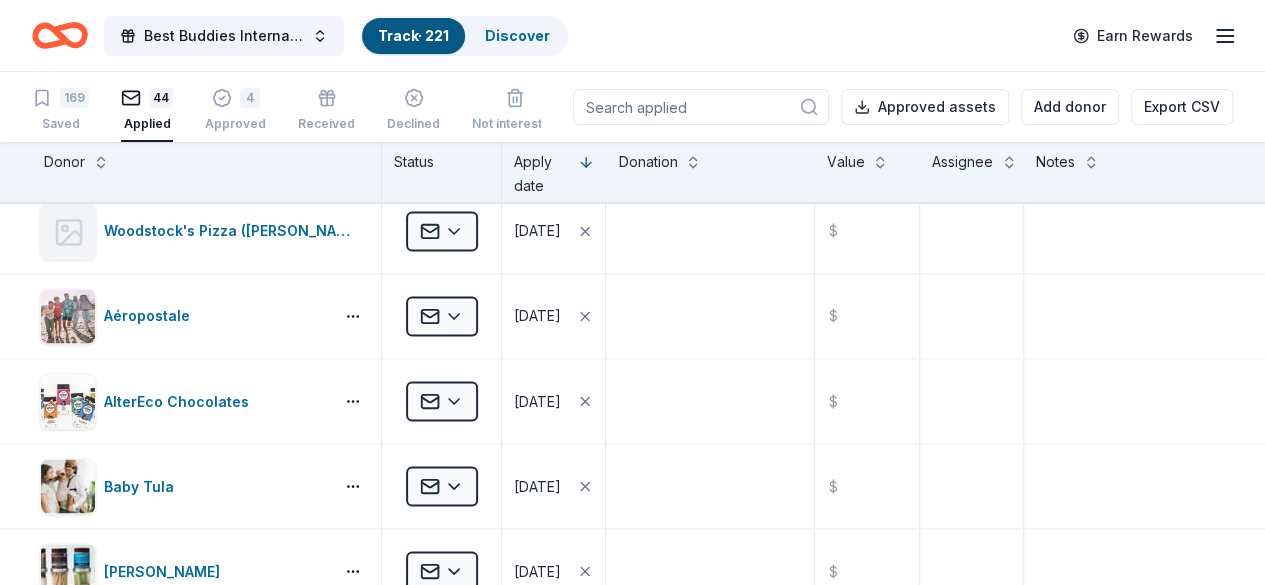 scroll, scrollTop: 1722, scrollLeft: 0, axis: vertical 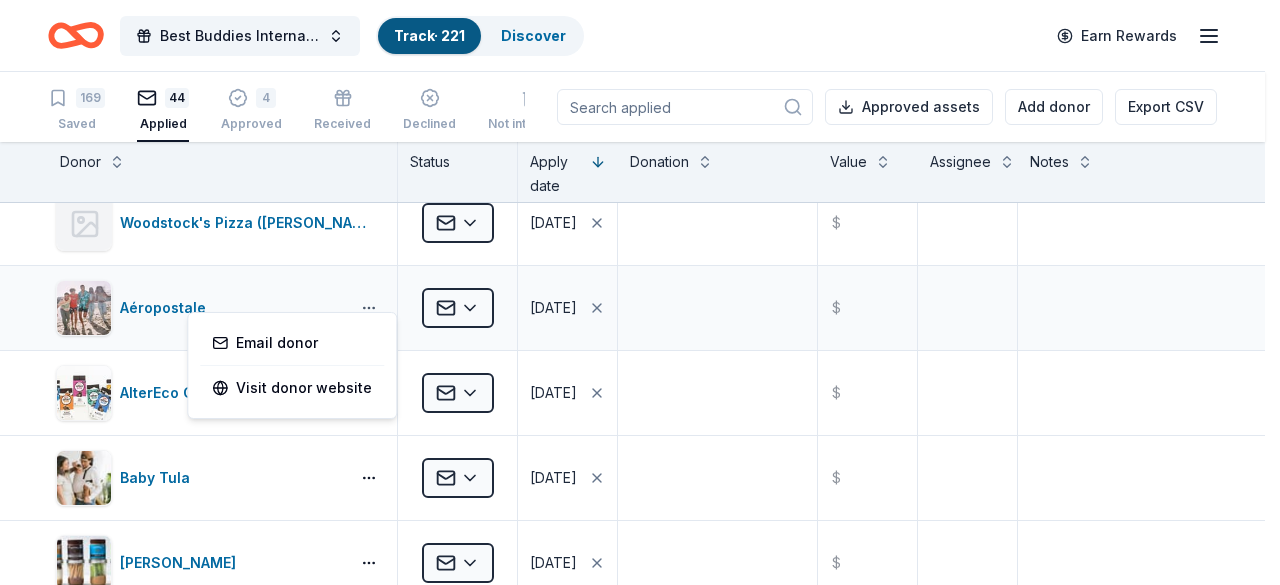 click on "Best Buddies International, Sacramento, Champion of the Year Gala Track  · 221 Discover Earn Rewards 169 Saved 44 Applied 4 Approved Received Declined Not interested  Approved assets Add donor Export CSV Donor Status Apply date Donation Value Assignee Notes Ettore’s Bakery & Cafe Applied 07/04/2025 $ The Old Spaghetti Factory Applied 07/04/2025 $ Blue Orange Games Applied 07/03/2025 $ Bubble & Bee Applied 07/03/2025 $ Chipotle Applied 07/03/2025 $ CookinGenie Applied 07/03/2025 $ Elizabeth Arden Applied 07/03/2025 $ Hotel Valencia Santana Row Applied 07/03/2025 $ K1 Speed Applied 07/03/2025 $ Kimes Ranch Applied 07/03/2025 $ Laura Mercier Cosmetics Applied 07/03/2025 $ Nintendo Applied 07/03/2025 $ Omni Hotels & Resorts Applied 07/03/2025 $ Sacramento Zoo Applied 07/03/2025 $ Sonoma Zipline Adventures Applied 07/03/2025 $ Sprouts Farmers Market Applied 07/03/2025 $ The Accounting Doctor Applied 07/03/2025 $ The Human Bean Applied 07/03/2025 $ The Meritage Collection Applied 07/03/2025 $ The Secret Garden $" at bounding box center (640, 292) 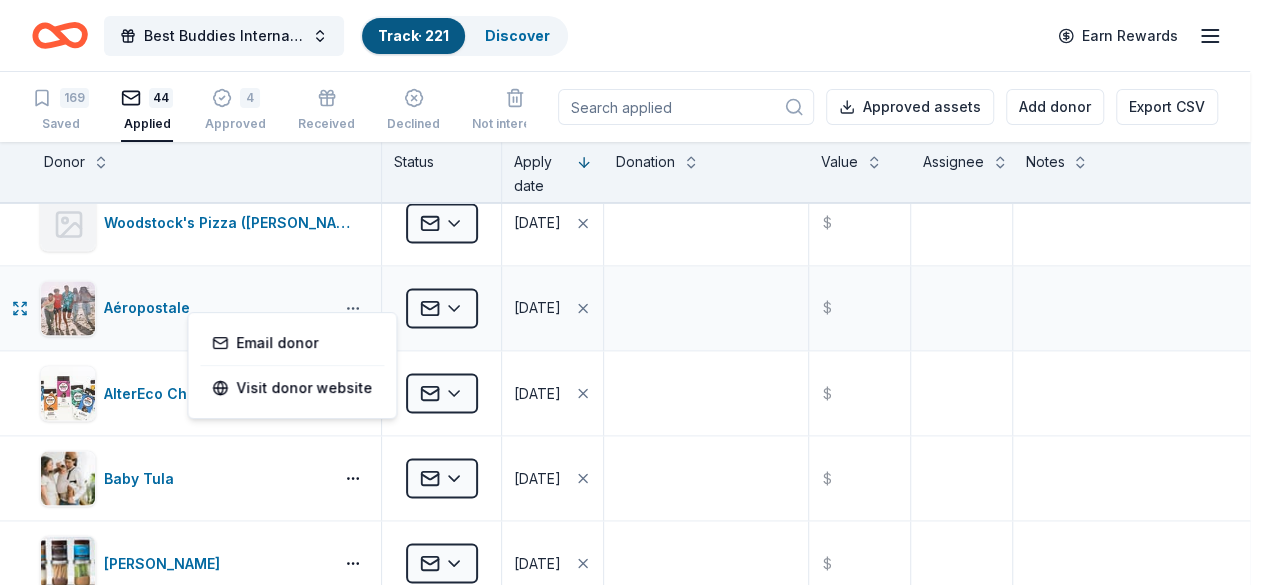 click on "Best Buddies International, Sacramento, Champion of the Year Gala Track  · 221 Discover Earn Rewards 169 Saved 44 Applied 4 Approved Received Declined Not interested  Approved assets Add donor Export CSV Donor Status Apply date Donation Value Assignee Notes Ettore’s Bakery & Cafe Applied 07/04/2025 $ The Old Spaghetti Factory Applied 07/04/2025 $ Blue Orange Games Applied 07/03/2025 $ Bubble & Bee Applied 07/03/2025 $ Chipotle Applied 07/03/2025 $ CookinGenie Applied 07/03/2025 $ Elizabeth Arden Applied 07/03/2025 $ Hotel Valencia Santana Row Applied 07/03/2025 $ K1 Speed Applied 07/03/2025 $ Kimes Ranch Applied 07/03/2025 $ Laura Mercier Cosmetics Applied 07/03/2025 $ Nintendo Applied 07/03/2025 $ Omni Hotels & Resorts Applied 07/03/2025 $ Sacramento Zoo Applied 07/03/2025 $ Sonoma Zipline Adventures Applied 07/03/2025 $ Sprouts Farmers Market Applied 07/03/2025 $ The Accounting Doctor Applied 07/03/2025 $ The Human Bean Applied 07/03/2025 $ The Meritage Collection Applied 07/03/2025 $ The Secret Garden $" at bounding box center (632, 292) 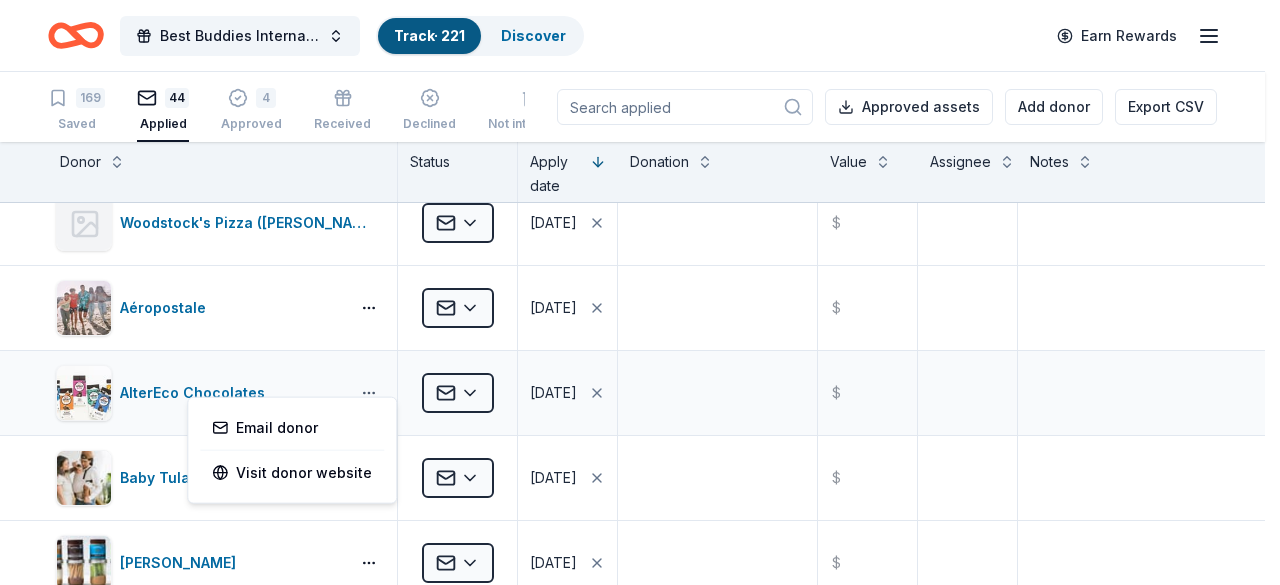 click on "Best Buddies International, Sacramento, Champion of the Year Gala Track  · 221 Discover Earn Rewards 169 Saved 44 Applied 4 Approved Received Declined Not interested  Approved assets Add donor Export CSV Donor Status Apply date Donation Value Assignee Notes Ettore’s Bakery & Cafe Applied 07/04/2025 $ The Old Spaghetti Factory Applied 07/04/2025 $ Blue Orange Games Applied 07/03/2025 $ Bubble & Bee Applied 07/03/2025 $ Chipotle Applied 07/03/2025 $ CookinGenie Applied 07/03/2025 $ Elizabeth Arden Applied 07/03/2025 $ Hotel Valencia Santana Row Applied 07/03/2025 $ K1 Speed Applied 07/03/2025 $ Kimes Ranch Applied 07/03/2025 $ Laura Mercier Cosmetics Applied 07/03/2025 $ Nintendo Applied 07/03/2025 $ Omni Hotels & Resorts Applied 07/03/2025 $ Sacramento Zoo Applied 07/03/2025 $ Sonoma Zipline Adventures Applied 07/03/2025 $ Sprouts Farmers Market Applied 07/03/2025 $ The Accounting Doctor Applied 07/03/2025 $ The Human Bean Applied 07/03/2025 $ The Meritage Collection Applied 07/03/2025 $ The Secret Garden $" at bounding box center (640, 292) 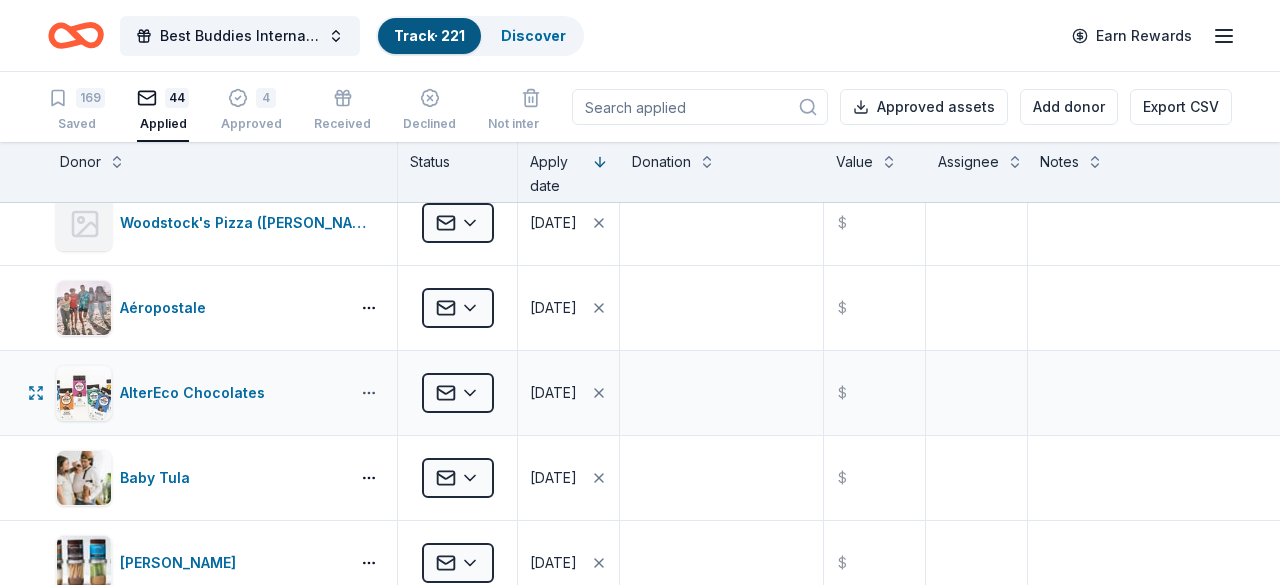 click on "Best Buddies International, Sacramento, Champion of the Year Gala Track  · 221 Discover Earn Rewards 169 Saved 44 Applied 4 Approved Received Declined Not interested  Approved assets Add donor Export CSV Donor Status Apply date Donation Value Assignee Notes Ettore’s Bakery & Cafe Applied 07/04/2025 $ The Old Spaghetti Factory Applied 07/04/2025 $ Blue Orange Games Applied 07/03/2025 $ Bubble & Bee Applied 07/03/2025 $ Chipotle Applied 07/03/2025 $ CookinGenie Applied 07/03/2025 $ Elizabeth Arden Applied 07/03/2025 $ Hotel Valencia Santana Row Applied 07/03/2025 $ K1 Speed Applied 07/03/2025 $ Kimes Ranch Applied 07/03/2025 $ Laura Mercier Cosmetics Applied 07/03/2025 $ Nintendo Applied 07/03/2025 $ Omni Hotels & Resorts Applied 07/03/2025 $ Sacramento Zoo Applied 07/03/2025 $ Sonoma Zipline Adventures Applied 07/03/2025 $ Sprouts Farmers Market Applied 07/03/2025 $ The Accounting Doctor Applied 07/03/2025 $ The Human Bean Applied 07/03/2025 $ The Meritage Collection Applied 07/03/2025 $ The Secret Garden $" at bounding box center [640, 292] 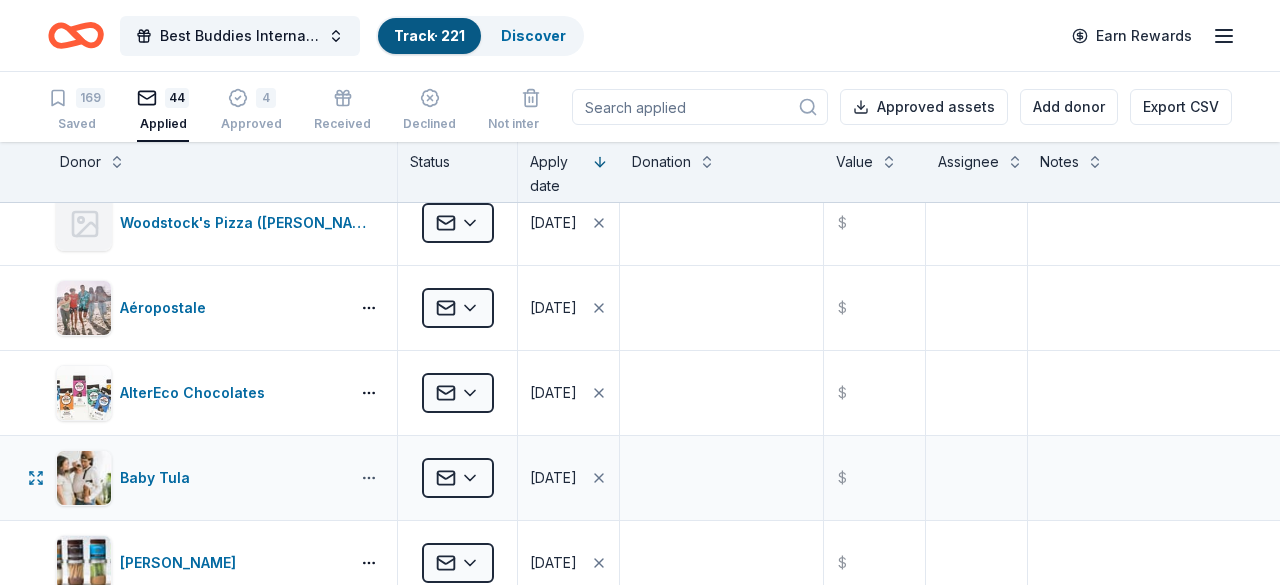 click on "Best Buddies International, Sacramento, Champion of the Year Gala Track  · 221 Discover Earn Rewards 169 Saved 44 Applied 4 Approved Received Declined Not interested  Approved assets Add donor Export CSV Donor Status Apply date Donation Value Assignee Notes Ettore’s Bakery & Cafe Applied 07/04/2025 $ The Old Spaghetti Factory Applied 07/04/2025 $ Blue Orange Games Applied 07/03/2025 $ Bubble & Bee Applied 07/03/2025 $ Chipotle Applied 07/03/2025 $ CookinGenie Applied 07/03/2025 $ Elizabeth Arden Applied 07/03/2025 $ Hotel Valencia Santana Row Applied 07/03/2025 $ K1 Speed Applied 07/03/2025 $ Kimes Ranch Applied 07/03/2025 $ Laura Mercier Cosmetics Applied 07/03/2025 $ Nintendo Applied 07/03/2025 $ Omni Hotels & Resorts Applied 07/03/2025 $ Sacramento Zoo Applied 07/03/2025 $ Sonoma Zipline Adventures Applied 07/03/2025 $ Sprouts Farmers Market Applied 07/03/2025 $ The Accounting Doctor Applied 07/03/2025 $ The Human Bean Applied 07/03/2025 $ The Meritage Collection Applied 07/03/2025 $ The Secret Garden $" at bounding box center [640, 292] 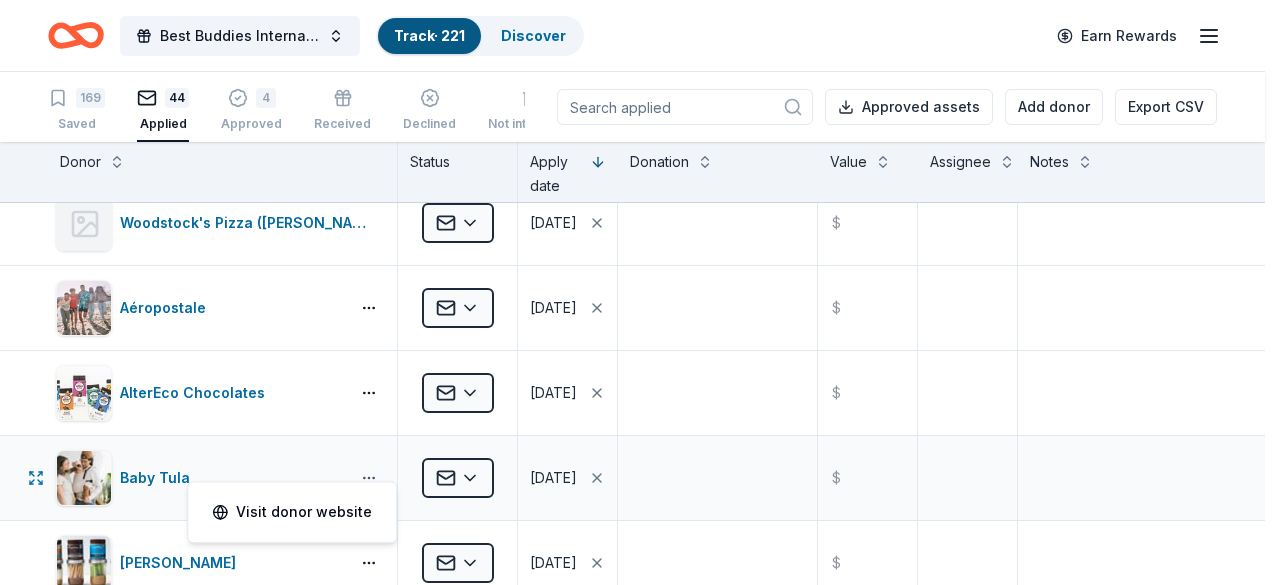 click on "Best Buddies International, Sacramento, Champion of the Year Gala Track  · 221 Discover Earn Rewards 169 Saved 44 Applied 4 Approved Received Declined Not interested  Approved assets Add donor Export CSV Donor Status Apply date Donation Value Assignee Notes Ettore’s Bakery & Cafe Applied 07/04/2025 $ The Old Spaghetti Factory Applied 07/04/2025 $ Blue Orange Games Applied 07/03/2025 $ Bubble & Bee Applied 07/03/2025 $ Chipotle Applied 07/03/2025 $ CookinGenie Applied 07/03/2025 $ Elizabeth Arden Applied 07/03/2025 $ Hotel Valencia Santana Row Applied 07/03/2025 $ K1 Speed Applied 07/03/2025 $ Kimes Ranch Applied 07/03/2025 $ Laura Mercier Cosmetics Applied 07/03/2025 $ Nintendo Applied 07/03/2025 $ Omni Hotels & Resorts Applied 07/03/2025 $ Sacramento Zoo Applied 07/03/2025 $ Sonoma Zipline Adventures Applied 07/03/2025 $ Sprouts Farmers Market Applied 07/03/2025 $ The Accounting Doctor Applied 07/03/2025 $ The Human Bean Applied 07/03/2025 $ The Meritage Collection Applied 07/03/2025 $ The Secret Garden $" at bounding box center [640, 292] 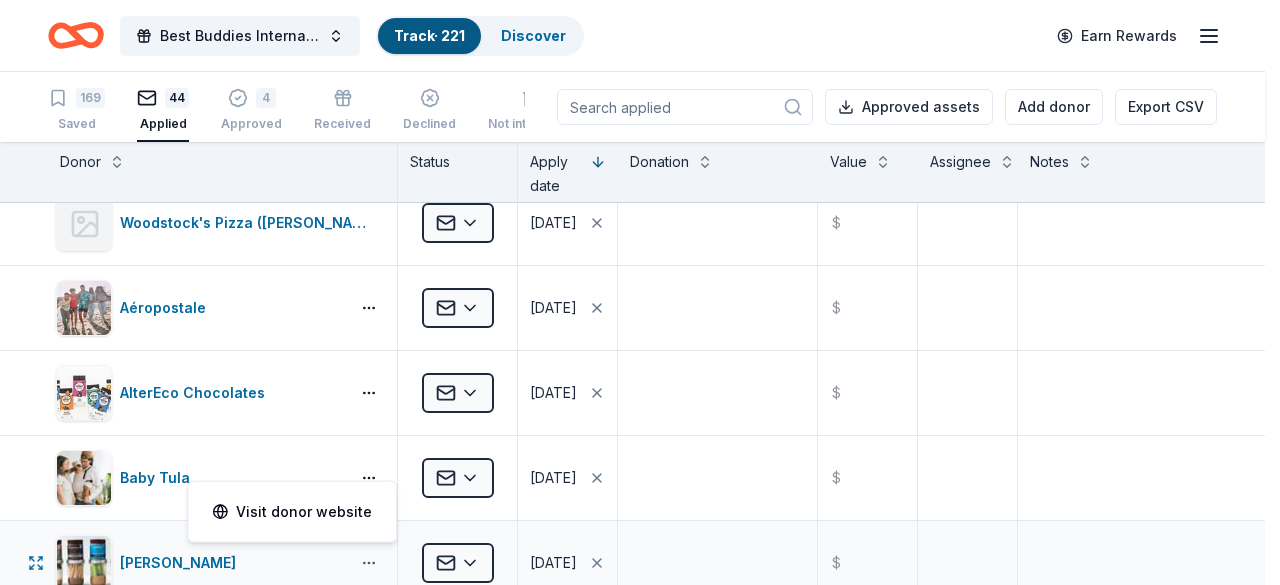 click on "Best Buddies International, Sacramento, Champion of the Year Gala Track  · 221 Discover Earn Rewards 169 Saved 44 Applied 4 Approved Received Declined Not interested  Approved assets Add donor Export CSV Donor Status Apply date Donation Value Assignee Notes Ettore’s Bakery & Cafe Applied 07/04/2025 $ The Old Spaghetti Factory Applied 07/04/2025 $ Blue Orange Games Applied 07/03/2025 $ Bubble & Bee Applied 07/03/2025 $ Chipotle Applied 07/03/2025 $ CookinGenie Applied 07/03/2025 $ Elizabeth Arden Applied 07/03/2025 $ Hotel Valencia Santana Row Applied 07/03/2025 $ K1 Speed Applied 07/03/2025 $ Kimes Ranch Applied 07/03/2025 $ Laura Mercier Cosmetics Applied 07/03/2025 $ Nintendo Applied 07/03/2025 $ Omni Hotels & Resorts Applied 07/03/2025 $ Sacramento Zoo Applied 07/03/2025 $ Sonoma Zipline Adventures Applied 07/03/2025 $ Sprouts Farmers Market Applied 07/03/2025 $ The Accounting Doctor Applied 07/03/2025 $ The Human Bean Applied 07/03/2025 $ The Meritage Collection Applied 07/03/2025 $ The Secret Garden $" at bounding box center [640, 292] 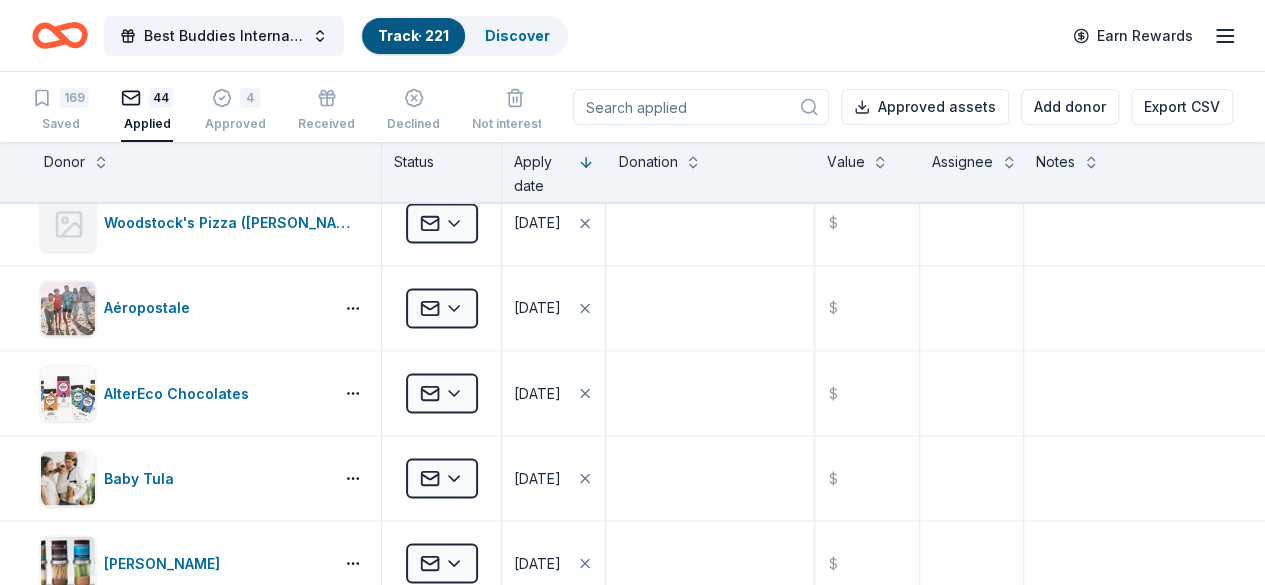drag, startPoint x: 1257, startPoint y: 347, endPoint x: 1260, endPoint y: 372, distance: 25.179358 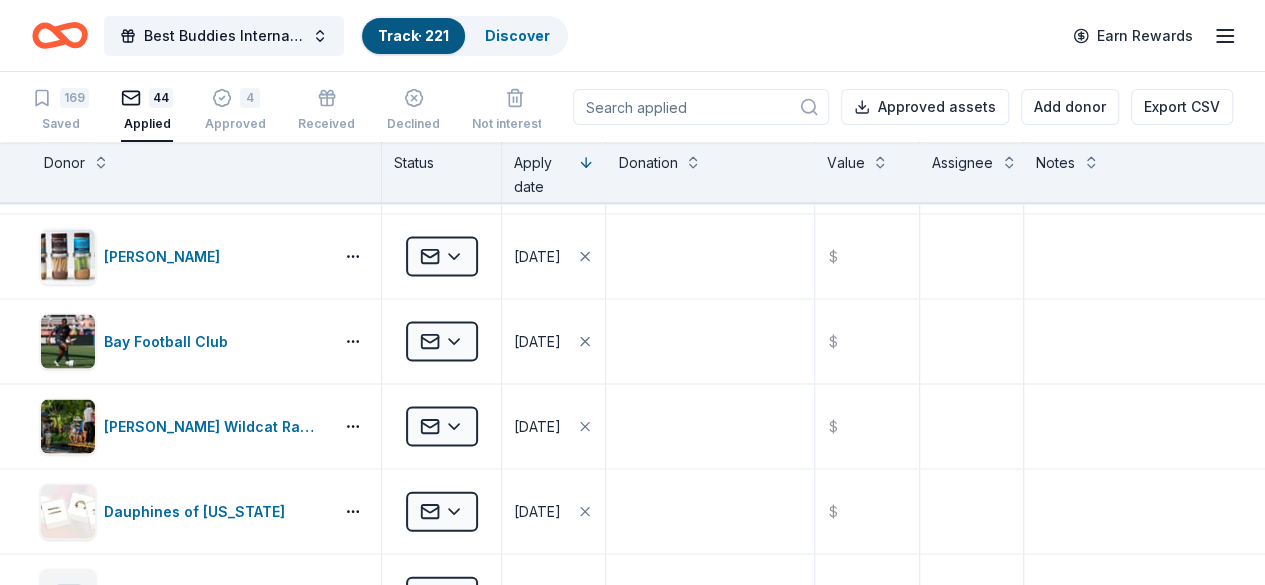 scroll, scrollTop: 2057, scrollLeft: 0, axis: vertical 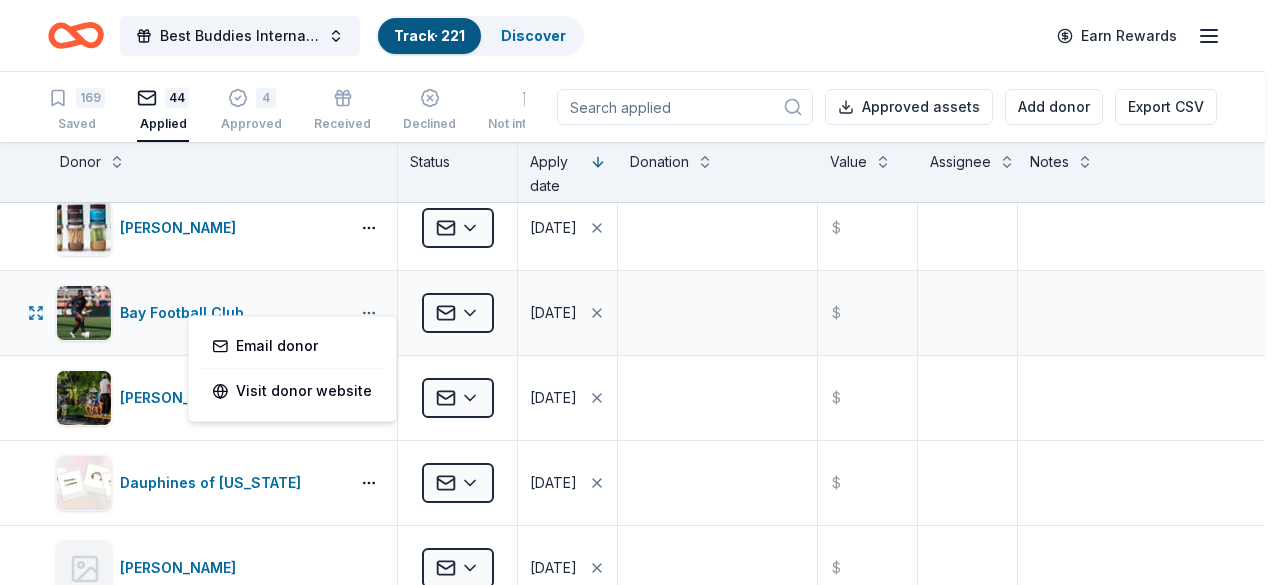 click on "Best Buddies International, Sacramento, Champion of the Year Gala Track  · 221 Discover Earn Rewards 169 Saved 44 Applied 4 Approved Received Declined Not interested  Approved assets Add donor Export CSV Donor Status Apply date Donation Value Assignee Notes Ettore’s Bakery & Cafe Applied 07/04/2025 $ The Old Spaghetti Factory Applied 07/04/2025 $ Blue Orange Games Applied 07/03/2025 $ Bubble & Bee Applied 07/03/2025 $ Chipotle Applied 07/03/2025 $ CookinGenie Applied 07/03/2025 $ Elizabeth Arden Applied 07/03/2025 $ Hotel Valencia Santana Row Applied 07/03/2025 $ K1 Speed Applied 07/03/2025 $ Kimes Ranch Applied 07/03/2025 $ Laura Mercier Cosmetics Applied 07/03/2025 $ Nintendo Applied 07/03/2025 $ Omni Hotels & Resorts Applied 07/03/2025 $ Sacramento Zoo Applied 07/03/2025 $ Sonoma Zipline Adventures Applied 07/03/2025 $ Sprouts Farmers Market Applied 07/03/2025 $ The Accounting Doctor Applied 07/03/2025 $ The Human Bean Applied 07/03/2025 $ The Meritage Collection Applied 07/03/2025 $ The Secret Garden $" at bounding box center [640, 292] 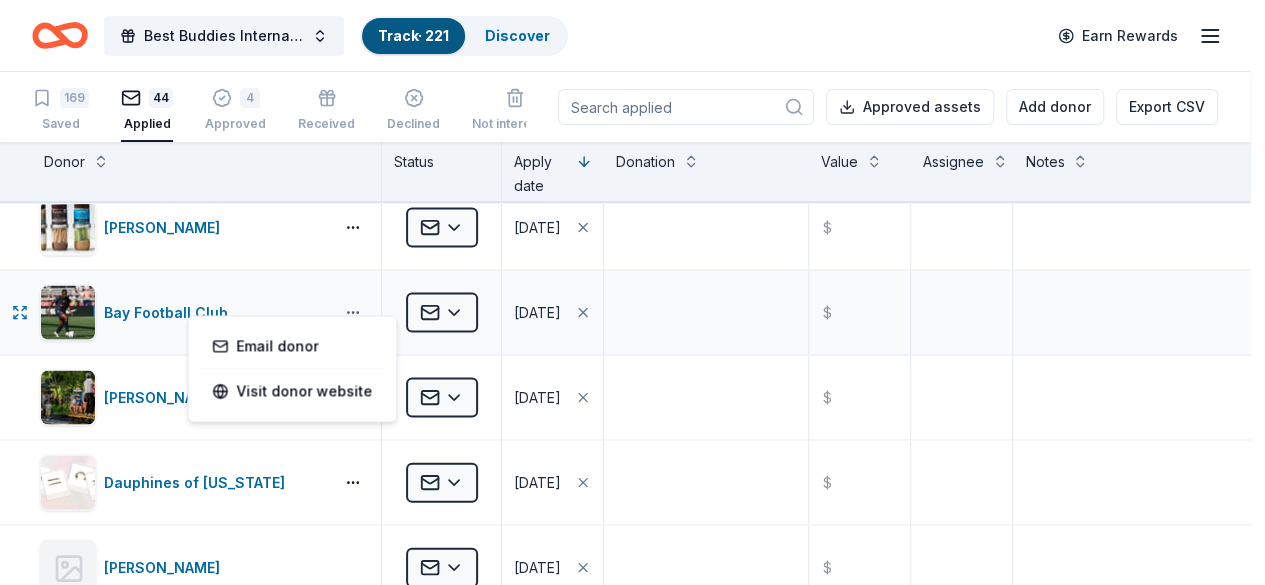 click on "Best Buddies International, Sacramento, Champion of the Year Gala Track  · 221 Discover Earn Rewards 169 Saved 44 Applied 4 Approved Received Declined Not interested  Approved assets Add donor Export CSV Donor Status Apply date Donation Value Assignee Notes Ettore’s Bakery & Cafe Applied 07/04/2025 $ The Old Spaghetti Factory Applied 07/04/2025 $ Blue Orange Games Applied 07/03/2025 $ Bubble & Bee Applied 07/03/2025 $ Chipotle Applied 07/03/2025 $ CookinGenie Applied 07/03/2025 $ Elizabeth Arden Applied 07/03/2025 $ Hotel Valencia Santana Row Applied 07/03/2025 $ K1 Speed Applied 07/03/2025 $ Kimes Ranch Applied 07/03/2025 $ Laura Mercier Cosmetics Applied 07/03/2025 $ Nintendo Applied 07/03/2025 $ Omni Hotels & Resorts Applied 07/03/2025 $ Sacramento Zoo Applied 07/03/2025 $ Sonoma Zipline Adventures Applied 07/03/2025 $ Sprouts Farmers Market Applied 07/03/2025 $ The Accounting Doctor Applied 07/03/2025 $ The Human Bean Applied 07/03/2025 $ The Meritage Collection Applied 07/03/2025 $ The Secret Garden $" at bounding box center (632, 292) 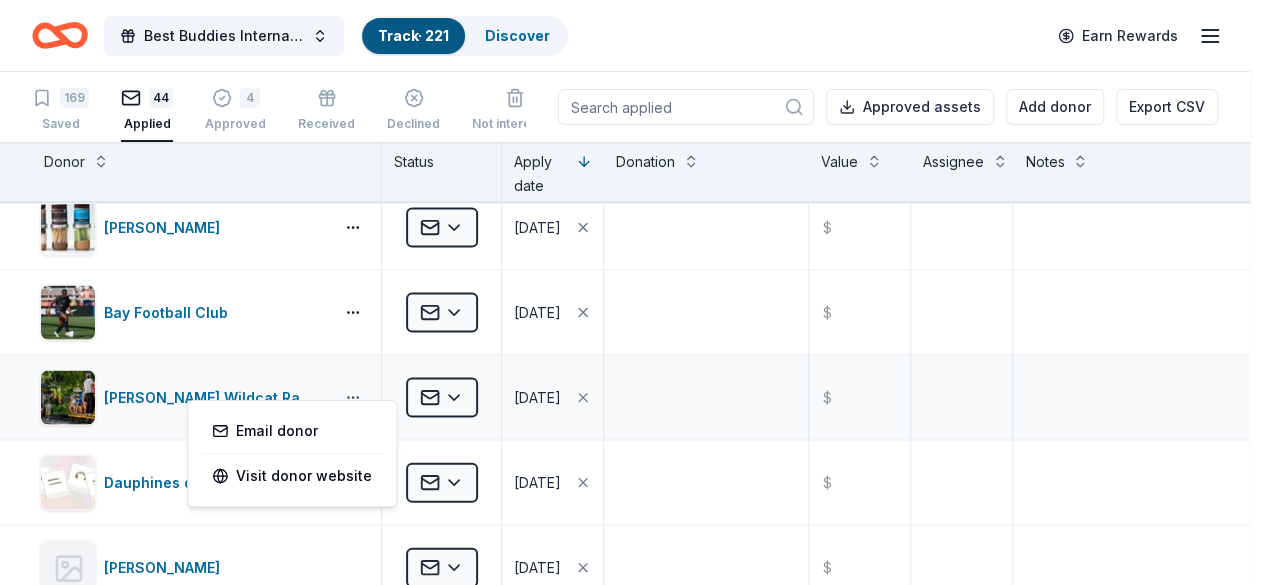 click on "Best Buddies International, Sacramento, Champion of the Year Gala Track  · 221 Discover Earn Rewards 169 Saved 44 Applied 4 Approved Received Declined Not interested  Approved assets Add donor Export CSV Donor Status Apply date Donation Value Assignee Notes Ettore’s Bakery & Cafe Applied 07/04/2025 $ The Old Spaghetti Factory Applied 07/04/2025 $ Blue Orange Games Applied 07/03/2025 $ Bubble & Bee Applied 07/03/2025 $ Chipotle Applied 07/03/2025 $ CookinGenie Applied 07/03/2025 $ Elizabeth Arden Applied 07/03/2025 $ Hotel Valencia Santana Row Applied 07/03/2025 $ K1 Speed Applied 07/03/2025 $ Kimes Ranch Applied 07/03/2025 $ Laura Mercier Cosmetics Applied 07/03/2025 $ Nintendo Applied 07/03/2025 $ Omni Hotels & Resorts Applied 07/03/2025 $ Sacramento Zoo Applied 07/03/2025 $ Sonoma Zipline Adventures Applied 07/03/2025 $ Sprouts Farmers Market Applied 07/03/2025 $ The Accounting Doctor Applied 07/03/2025 $ The Human Bean Applied 07/03/2025 $ The Meritage Collection Applied 07/03/2025 $ The Secret Garden $" at bounding box center (632, 292) 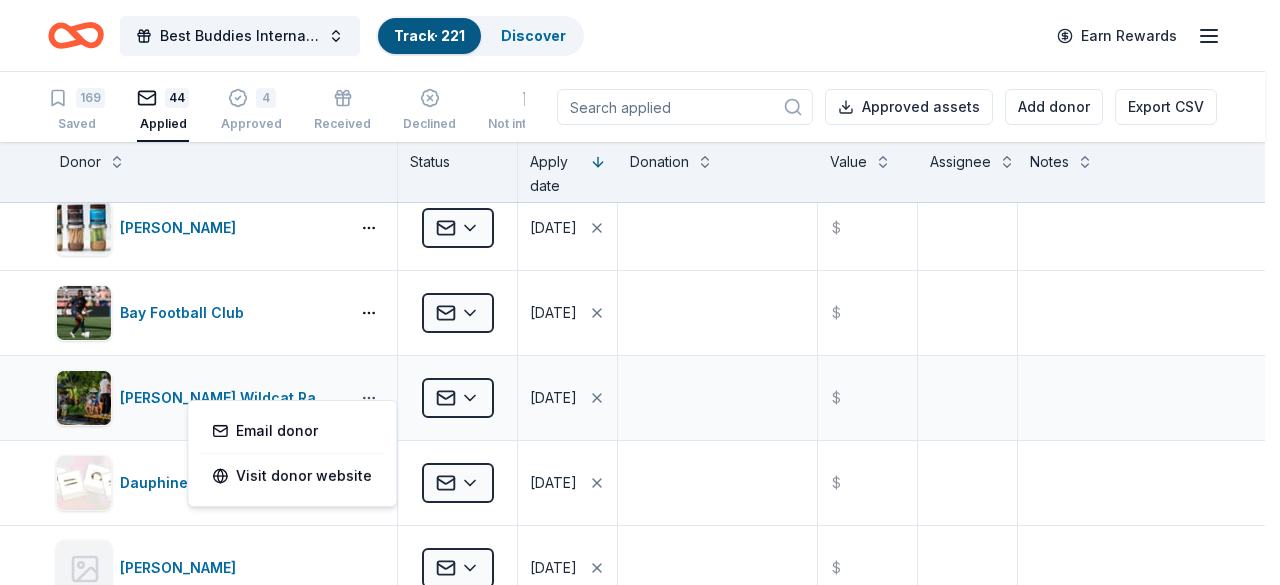 click on "Best Buddies International, Sacramento, Champion of the Year Gala Track  · 221 Discover Earn Rewards 169 Saved 44 Applied 4 Approved Received Declined Not interested  Approved assets Add donor Export CSV Donor Status Apply date Donation Value Assignee Notes Ettore’s Bakery & Cafe Applied 07/04/2025 $ The Old Spaghetti Factory Applied 07/04/2025 $ Blue Orange Games Applied 07/03/2025 $ Bubble & Bee Applied 07/03/2025 $ Chipotle Applied 07/03/2025 $ CookinGenie Applied 07/03/2025 $ Elizabeth Arden Applied 07/03/2025 $ Hotel Valencia Santana Row Applied 07/03/2025 $ K1 Speed Applied 07/03/2025 $ Kimes Ranch Applied 07/03/2025 $ Laura Mercier Cosmetics Applied 07/03/2025 $ Nintendo Applied 07/03/2025 $ Omni Hotels & Resorts Applied 07/03/2025 $ Sacramento Zoo Applied 07/03/2025 $ Sonoma Zipline Adventures Applied 07/03/2025 $ Sprouts Farmers Market Applied 07/03/2025 $ The Accounting Doctor Applied 07/03/2025 $ The Human Bean Applied 07/03/2025 $ The Meritage Collection Applied 07/03/2025 $ The Secret Garden $" at bounding box center (640, 292) 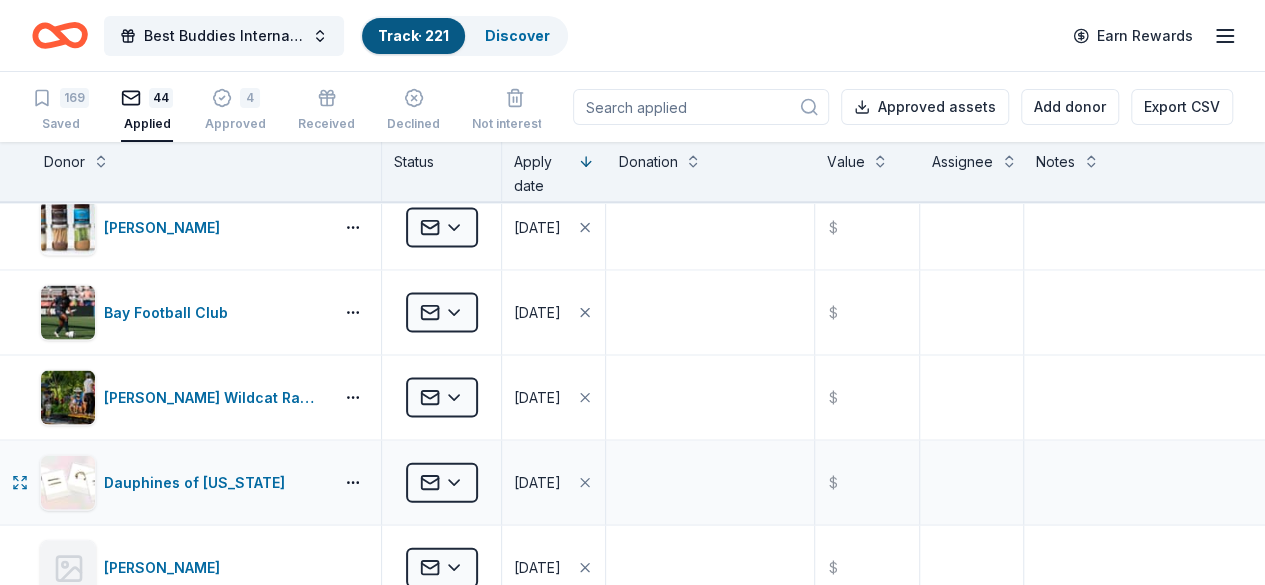 click on "Dauphines of New York" at bounding box center (206, 483) 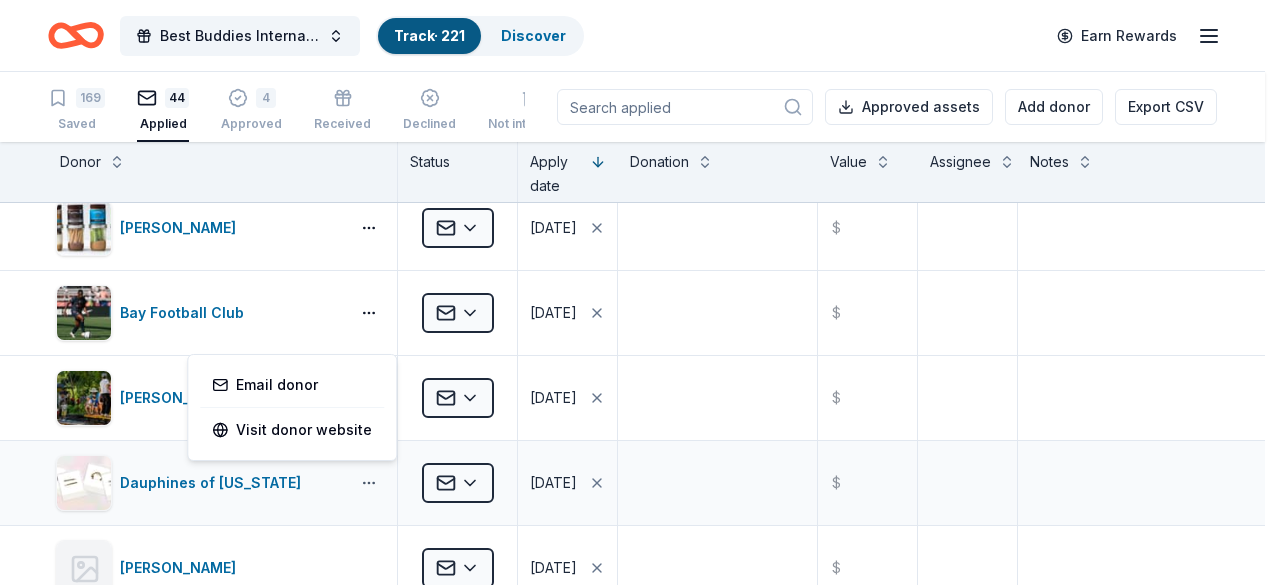 click on "Best Buddies International, Sacramento, Champion of the Year Gala Track  · 221 Discover Earn Rewards 169 Saved 44 Applied 4 Approved Received Declined Not interested  Approved assets Add donor Export CSV Donor Status Apply date Donation Value Assignee Notes Ettore’s Bakery & Cafe Applied 07/04/2025 $ The Old Spaghetti Factory Applied 07/04/2025 $ Blue Orange Games Applied 07/03/2025 $ Bubble & Bee Applied 07/03/2025 $ Chipotle Applied 07/03/2025 $ CookinGenie Applied 07/03/2025 $ Elizabeth Arden Applied 07/03/2025 $ Hotel Valencia Santana Row Applied 07/03/2025 $ K1 Speed Applied 07/03/2025 $ Kimes Ranch Applied 07/03/2025 $ Laura Mercier Cosmetics Applied 07/03/2025 $ Nintendo Applied 07/03/2025 $ Omni Hotels & Resorts Applied 07/03/2025 $ Sacramento Zoo Applied 07/03/2025 $ Sonoma Zipline Adventures Applied 07/03/2025 $ Sprouts Farmers Market Applied 07/03/2025 $ The Accounting Doctor Applied 07/03/2025 $ The Human Bean Applied 07/03/2025 $ The Meritage Collection Applied 07/03/2025 $ The Secret Garden $" at bounding box center (640, 292) 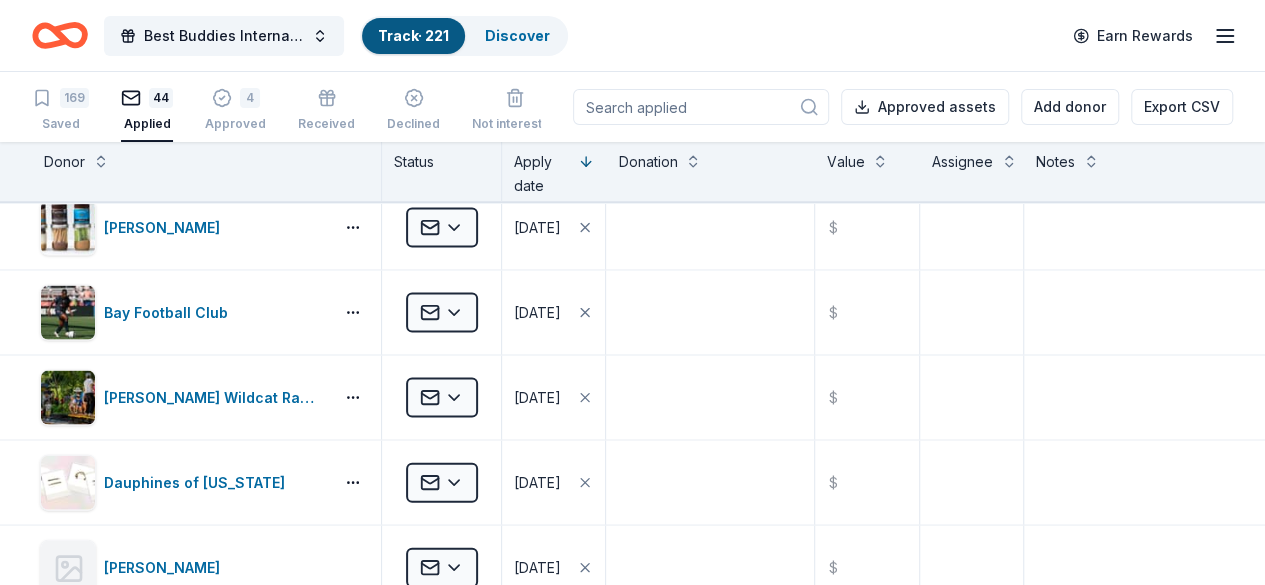 drag, startPoint x: 1254, startPoint y: 373, endPoint x: 1255, endPoint y: 415, distance: 42.0119 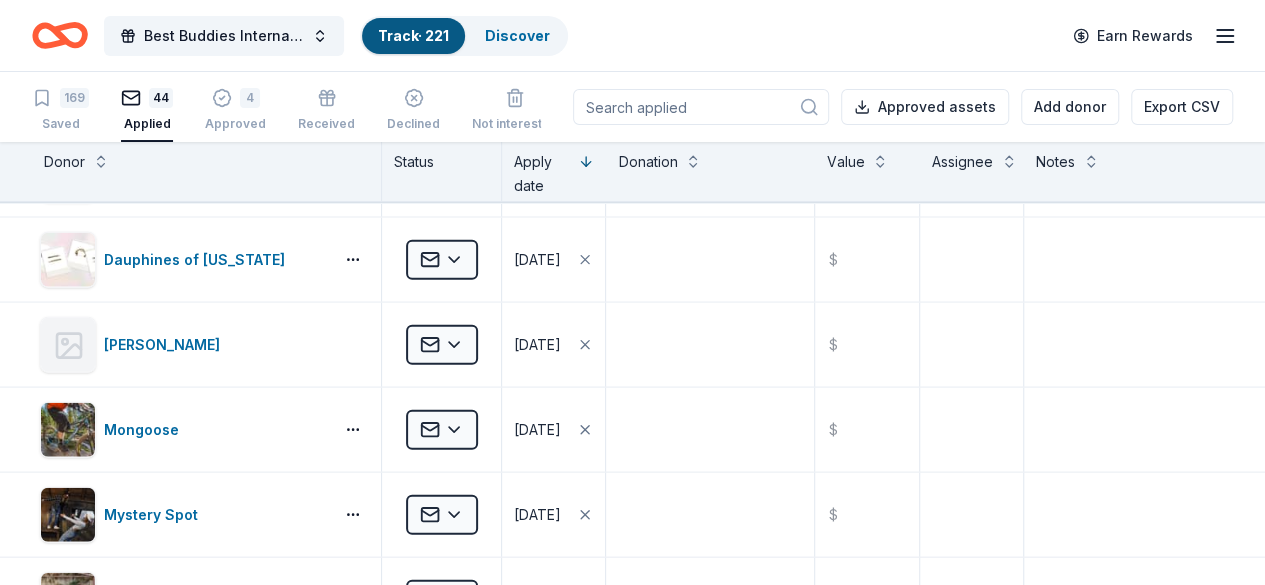 scroll, scrollTop: 2308, scrollLeft: 0, axis: vertical 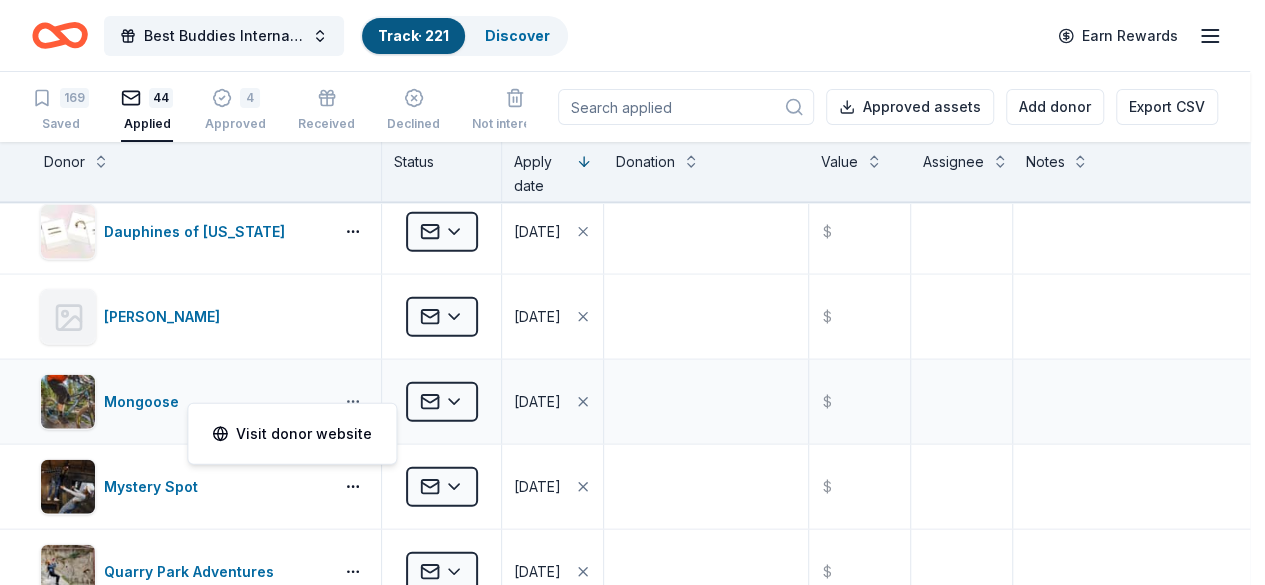 click on "Best Buddies International, Sacramento, Champion of the Year Gala Track  · 221 Discover Earn Rewards 169 Saved 44 Applied 4 Approved Received Declined Not interested  Approved assets Add donor Export CSV Donor Status Apply date Donation Value Assignee Notes Ettore’s Bakery & Cafe Applied 07/04/2025 $ The Old Spaghetti Factory Applied 07/04/2025 $ Blue Orange Games Applied 07/03/2025 $ Bubble & Bee Applied 07/03/2025 $ Chipotle Applied 07/03/2025 $ CookinGenie Applied 07/03/2025 $ Elizabeth Arden Applied 07/03/2025 $ Hotel Valencia Santana Row Applied 07/03/2025 $ K1 Speed Applied 07/03/2025 $ Kimes Ranch Applied 07/03/2025 $ Laura Mercier Cosmetics Applied 07/03/2025 $ Nintendo Applied 07/03/2025 $ Omni Hotels & Resorts Applied 07/03/2025 $ Sacramento Zoo Applied 07/03/2025 $ Sonoma Zipline Adventures Applied 07/03/2025 $ Sprouts Farmers Market Applied 07/03/2025 $ The Accounting Doctor Applied 07/03/2025 $ The Human Bean Applied 07/03/2025 $ The Meritage Collection Applied 07/03/2025 $ The Secret Garden $" at bounding box center [632, 292] 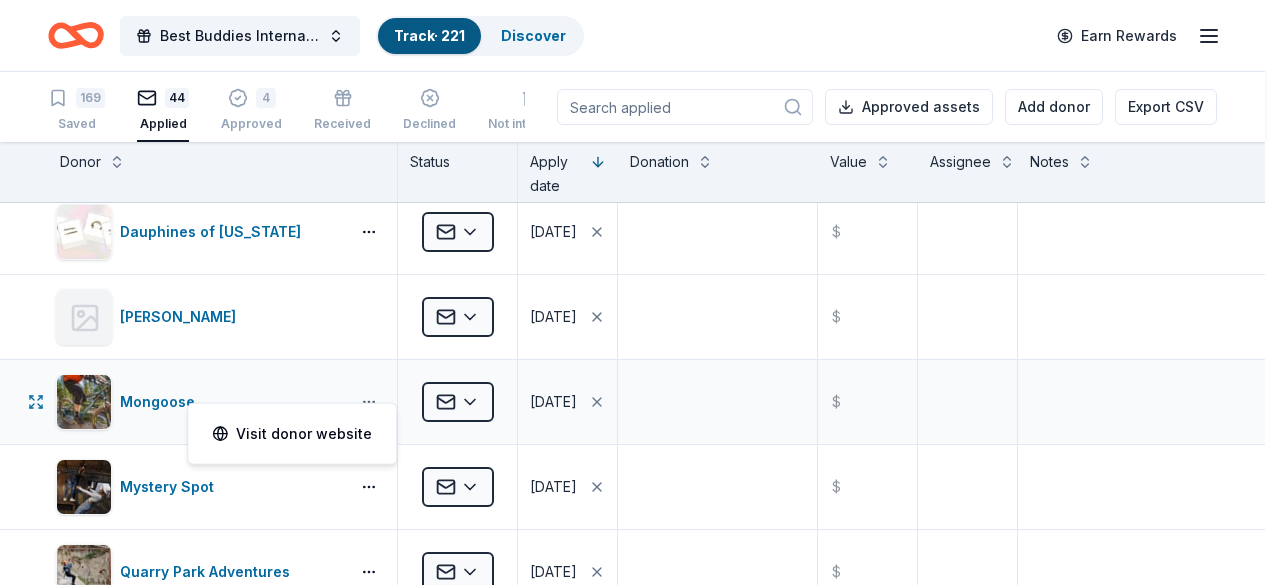 click on "Best Buddies International, Sacramento, Champion of the Year Gala Track  · 221 Discover Earn Rewards 169 Saved 44 Applied 4 Approved Received Declined Not interested  Approved assets Add donor Export CSV Donor Status Apply date Donation Value Assignee Notes Ettore’s Bakery & Cafe Applied 07/04/2025 $ The Old Spaghetti Factory Applied 07/04/2025 $ Blue Orange Games Applied 07/03/2025 $ Bubble & Bee Applied 07/03/2025 $ Chipotle Applied 07/03/2025 $ CookinGenie Applied 07/03/2025 $ Elizabeth Arden Applied 07/03/2025 $ Hotel Valencia Santana Row Applied 07/03/2025 $ K1 Speed Applied 07/03/2025 $ Kimes Ranch Applied 07/03/2025 $ Laura Mercier Cosmetics Applied 07/03/2025 $ Nintendo Applied 07/03/2025 $ Omni Hotels & Resorts Applied 07/03/2025 $ Sacramento Zoo Applied 07/03/2025 $ Sonoma Zipline Adventures Applied 07/03/2025 $ Sprouts Farmers Market Applied 07/03/2025 $ The Accounting Doctor Applied 07/03/2025 $ The Human Bean Applied 07/03/2025 $ The Meritage Collection Applied 07/03/2025 $ The Secret Garden $" at bounding box center (640, 292) 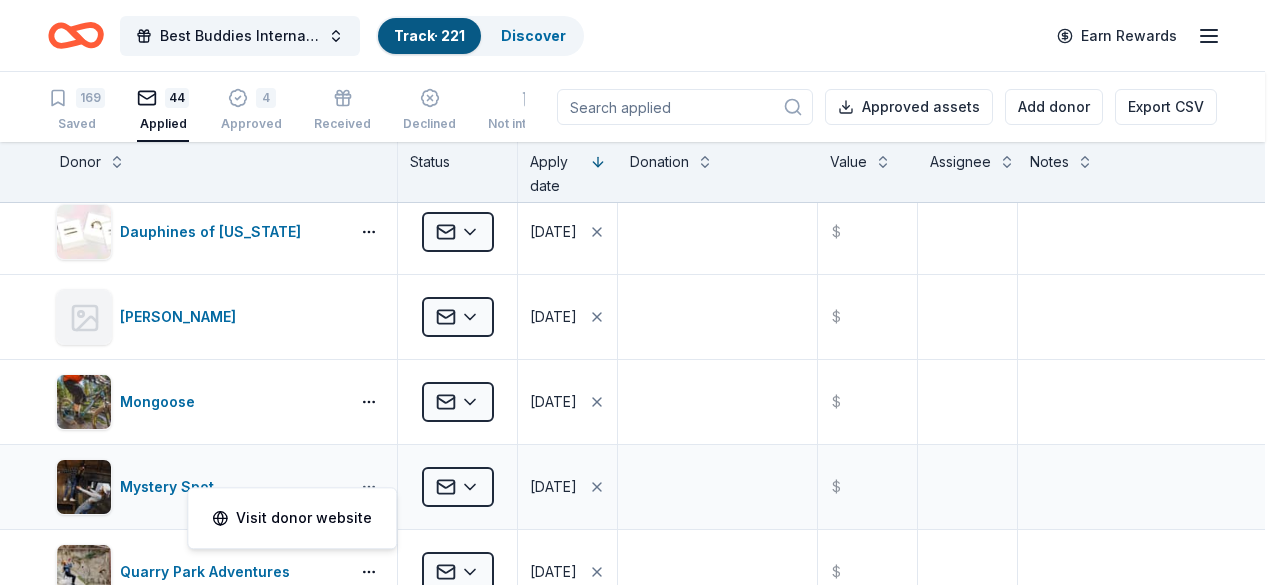 click on "Best Buddies International, Sacramento, Champion of the Year Gala Track  · 221 Discover Earn Rewards 169 Saved 44 Applied 4 Approved Received Declined Not interested  Approved assets Add donor Export CSV Donor Status Apply date Donation Value Assignee Notes Ettore’s Bakery & Cafe Applied 07/04/2025 $ The Old Spaghetti Factory Applied 07/04/2025 $ Blue Orange Games Applied 07/03/2025 $ Bubble & Bee Applied 07/03/2025 $ Chipotle Applied 07/03/2025 $ CookinGenie Applied 07/03/2025 $ Elizabeth Arden Applied 07/03/2025 $ Hotel Valencia Santana Row Applied 07/03/2025 $ K1 Speed Applied 07/03/2025 $ Kimes Ranch Applied 07/03/2025 $ Laura Mercier Cosmetics Applied 07/03/2025 $ Nintendo Applied 07/03/2025 $ Omni Hotels & Resorts Applied 07/03/2025 $ Sacramento Zoo Applied 07/03/2025 $ Sonoma Zipline Adventures Applied 07/03/2025 $ Sprouts Farmers Market Applied 07/03/2025 $ The Accounting Doctor Applied 07/03/2025 $ The Human Bean Applied 07/03/2025 $ The Meritage Collection Applied 07/03/2025 $ The Secret Garden $" at bounding box center [640, 292] 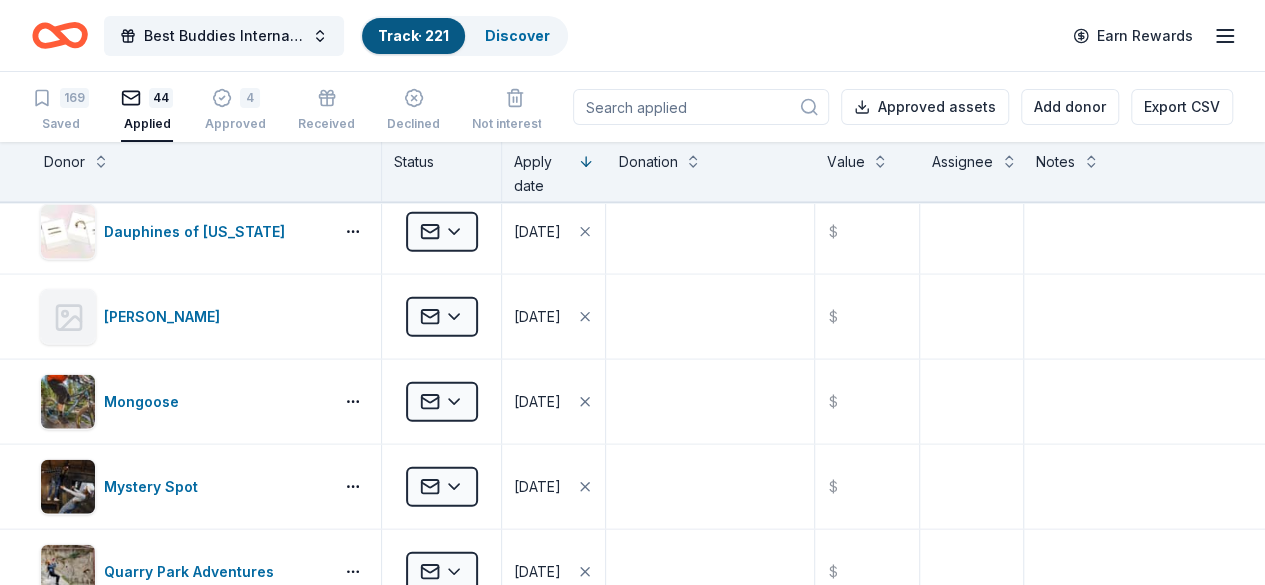 drag, startPoint x: 1260, startPoint y: 399, endPoint x: 1262, endPoint y: 427, distance: 28.071337 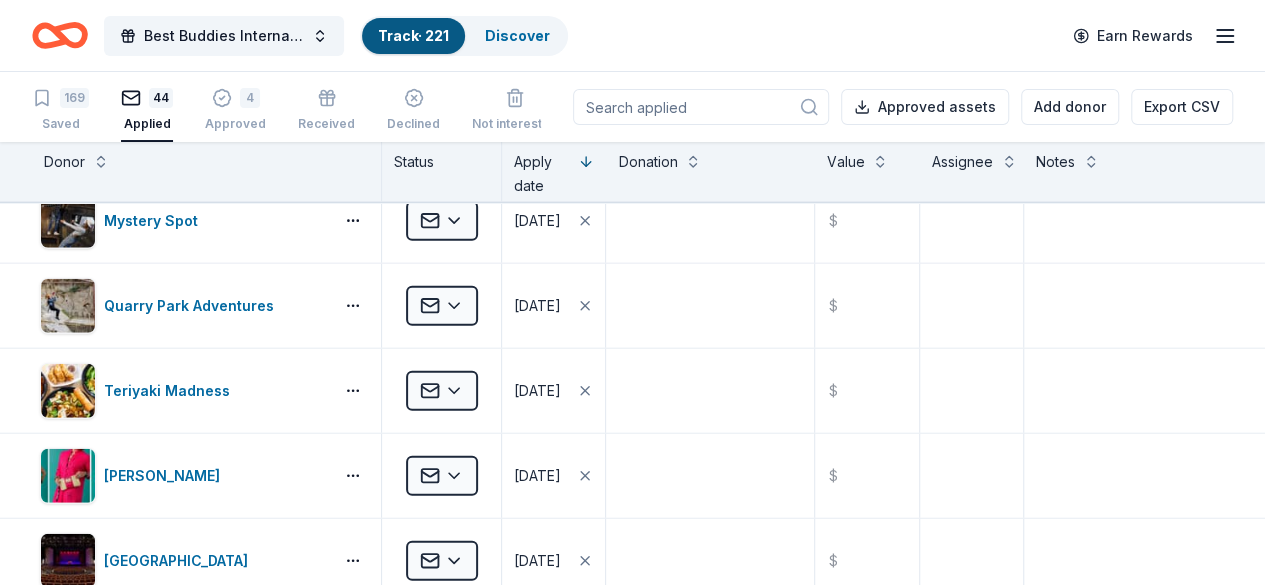 scroll, scrollTop: 2566, scrollLeft: 0, axis: vertical 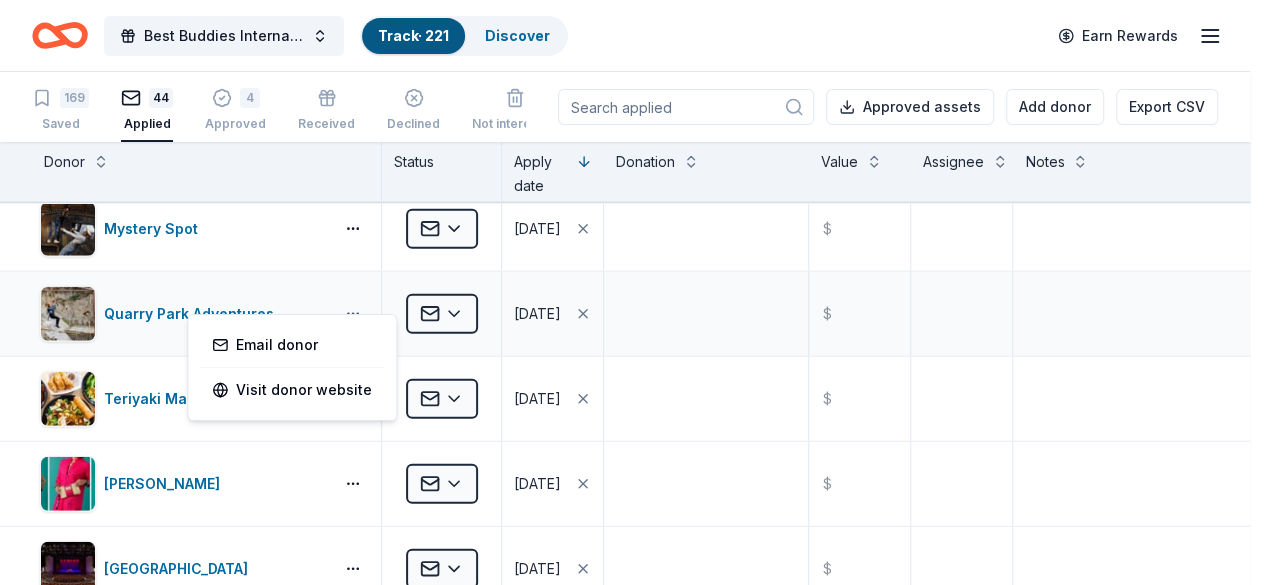 click on "Best Buddies International, Sacramento, Champion of the Year Gala Track  · 221 Discover Earn Rewards 169 Saved 44 Applied 4 Approved Received Declined Not interested  Approved assets Add donor Export CSV Donor Status Apply date Donation Value Assignee Notes Ettore’s Bakery & Cafe Applied 07/04/2025 $ The Old Spaghetti Factory Applied 07/04/2025 $ Blue Orange Games Applied 07/03/2025 $ Bubble & Bee Applied 07/03/2025 $ Chipotle Applied 07/03/2025 $ CookinGenie Applied 07/03/2025 $ Elizabeth Arden Applied 07/03/2025 $ Hotel Valencia Santana Row Applied 07/03/2025 $ K1 Speed Applied 07/03/2025 $ Kimes Ranch Applied 07/03/2025 $ Laura Mercier Cosmetics Applied 07/03/2025 $ Nintendo Applied 07/03/2025 $ Omni Hotels & Resorts Applied 07/03/2025 $ Sacramento Zoo Applied 07/03/2025 $ Sonoma Zipline Adventures Applied 07/03/2025 $ Sprouts Farmers Market Applied 07/03/2025 $ The Accounting Doctor Applied 07/03/2025 $ The Human Bean Applied 07/03/2025 $ The Meritage Collection Applied 07/03/2025 $ The Secret Garden $" at bounding box center [632, 292] 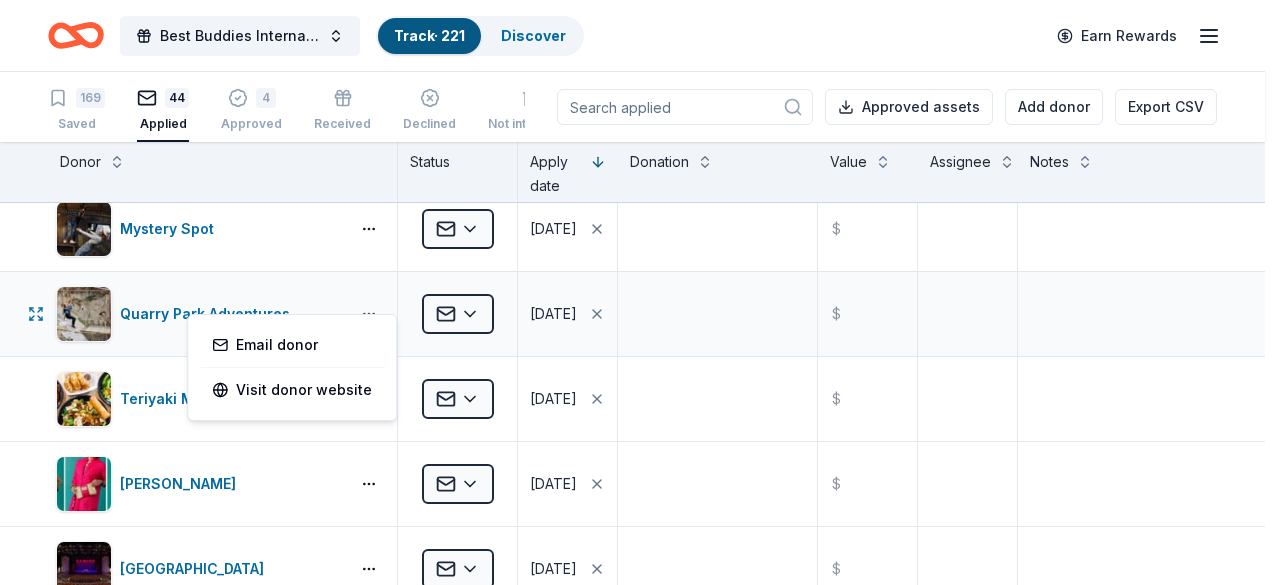 click on "Best Buddies International, Sacramento, Champion of the Year Gala Track  · 221 Discover Earn Rewards 169 Saved 44 Applied 4 Approved Received Declined Not interested  Approved assets Add donor Export CSV Donor Status Apply date Donation Value Assignee Notes Ettore’s Bakery & Cafe Applied 07/04/2025 $ The Old Spaghetti Factory Applied 07/04/2025 $ Blue Orange Games Applied 07/03/2025 $ Bubble & Bee Applied 07/03/2025 $ Chipotle Applied 07/03/2025 $ CookinGenie Applied 07/03/2025 $ Elizabeth Arden Applied 07/03/2025 $ Hotel Valencia Santana Row Applied 07/03/2025 $ K1 Speed Applied 07/03/2025 $ Kimes Ranch Applied 07/03/2025 $ Laura Mercier Cosmetics Applied 07/03/2025 $ Nintendo Applied 07/03/2025 $ Omni Hotels & Resorts Applied 07/03/2025 $ Sacramento Zoo Applied 07/03/2025 $ Sonoma Zipline Adventures Applied 07/03/2025 $ Sprouts Farmers Market Applied 07/03/2025 $ The Accounting Doctor Applied 07/03/2025 $ The Human Bean Applied 07/03/2025 $ The Meritage Collection Applied 07/03/2025 $ The Secret Garden $" at bounding box center [640, 292] 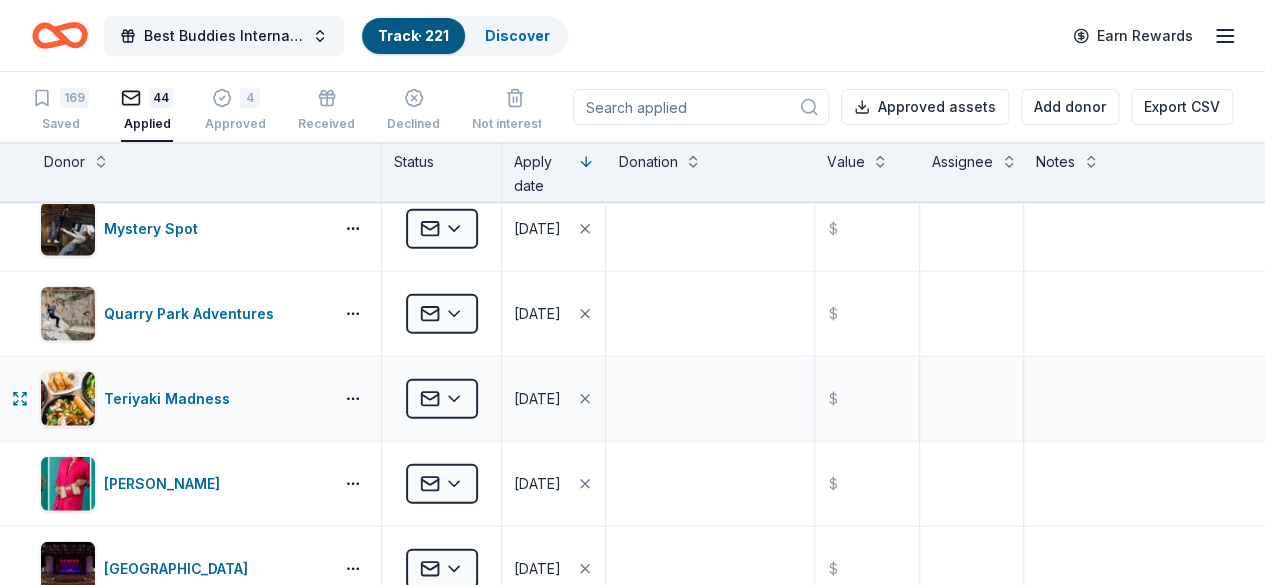 click on "Teriyaki Madness" at bounding box center [206, 399] 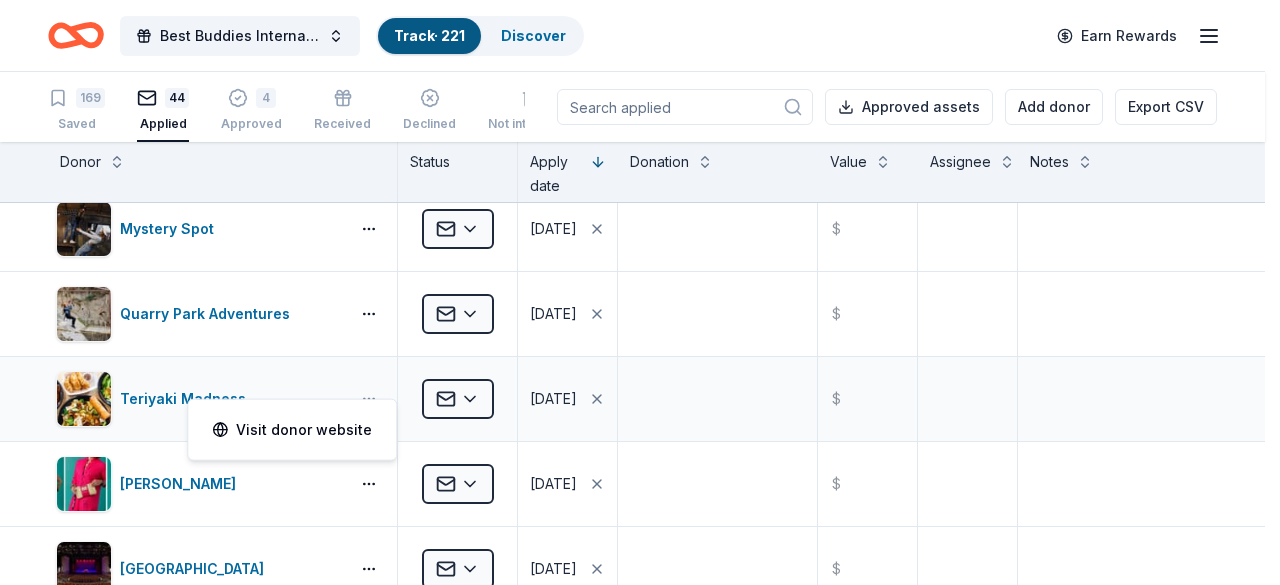 click on "Best Buddies International, Sacramento, Champion of the Year Gala Track  · 221 Discover Earn Rewards 169 Saved 44 Applied 4 Approved Received Declined Not interested  Approved assets Add donor Export CSV Donor Status Apply date Donation Value Assignee Notes Ettore’s Bakery & Cafe Applied 07/04/2025 $ The Old Spaghetti Factory Applied 07/04/2025 $ Blue Orange Games Applied 07/03/2025 $ Bubble & Bee Applied 07/03/2025 $ Chipotle Applied 07/03/2025 $ CookinGenie Applied 07/03/2025 $ Elizabeth Arden Applied 07/03/2025 $ Hotel Valencia Santana Row Applied 07/03/2025 $ K1 Speed Applied 07/03/2025 $ Kimes Ranch Applied 07/03/2025 $ Laura Mercier Cosmetics Applied 07/03/2025 $ Nintendo Applied 07/03/2025 $ Omni Hotels & Resorts Applied 07/03/2025 $ Sacramento Zoo Applied 07/03/2025 $ Sonoma Zipline Adventures Applied 07/03/2025 $ Sprouts Farmers Market Applied 07/03/2025 $ The Accounting Doctor Applied 07/03/2025 $ The Human Bean Applied 07/03/2025 $ The Meritage Collection Applied 07/03/2025 $ The Secret Garden $" at bounding box center (640, 292) 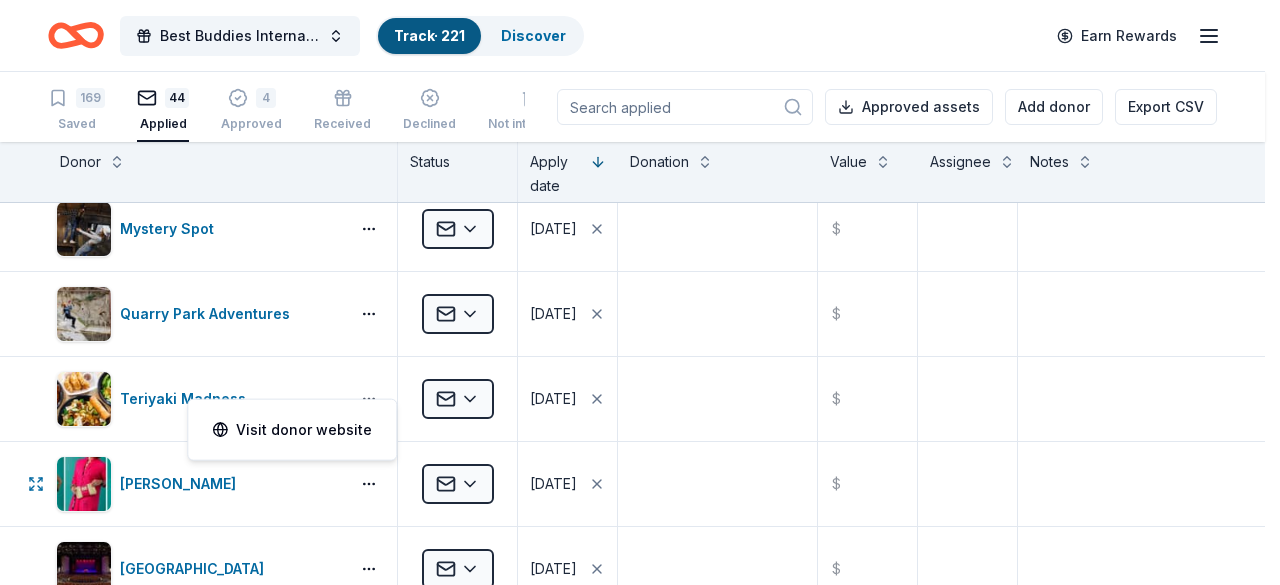 click on "Best Buddies International, Sacramento, Champion of the Year Gala Track  · 221 Discover Earn Rewards 169 Saved 44 Applied 4 Approved Received Declined Not interested  Approved assets Add donor Export CSV Donor Status Apply date Donation Value Assignee Notes Ettore’s Bakery & Cafe Applied 07/04/2025 $ The Old Spaghetti Factory Applied 07/04/2025 $ Blue Orange Games Applied 07/03/2025 $ Bubble & Bee Applied 07/03/2025 $ Chipotle Applied 07/03/2025 $ CookinGenie Applied 07/03/2025 $ Elizabeth Arden Applied 07/03/2025 $ Hotel Valencia Santana Row Applied 07/03/2025 $ K1 Speed Applied 07/03/2025 $ Kimes Ranch Applied 07/03/2025 $ Laura Mercier Cosmetics Applied 07/03/2025 $ Nintendo Applied 07/03/2025 $ Omni Hotels & Resorts Applied 07/03/2025 $ Sacramento Zoo Applied 07/03/2025 $ Sonoma Zipline Adventures Applied 07/03/2025 $ Sprouts Farmers Market Applied 07/03/2025 $ The Accounting Doctor Applied 07/03/2025 $ The Human Bean Applied 07/03/2025 $ The Meritage Collection Applied 07/03/2025 $ The Secret Garden $" at bounding box center (640, 292) 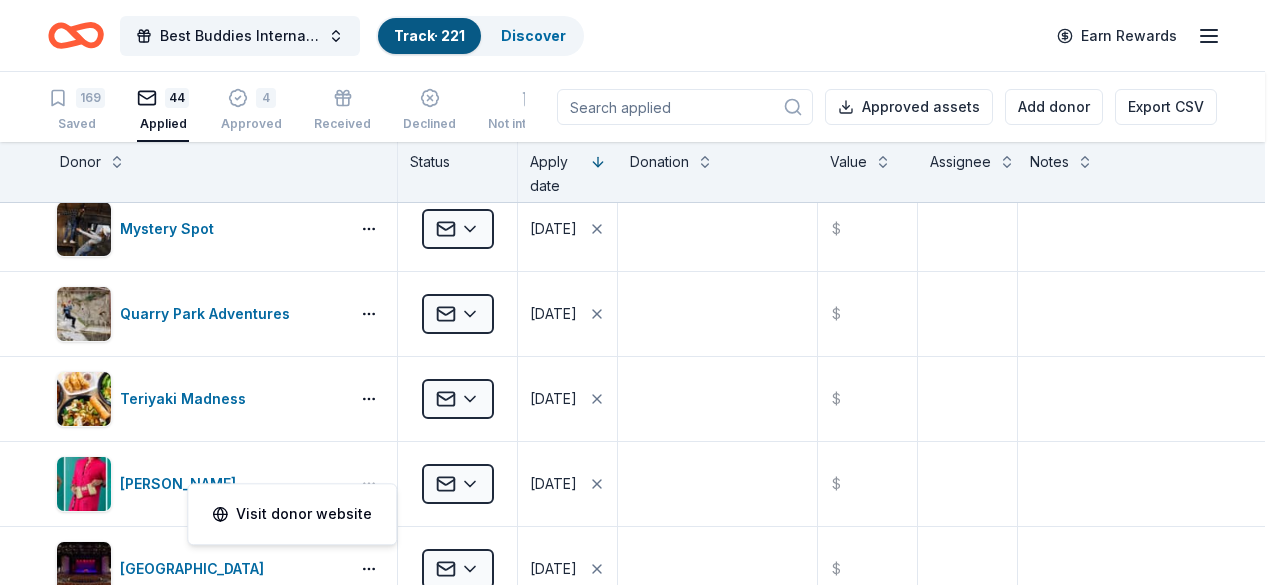 click on "Best Buddies International, Sacramento, Champion of the Year Gala Track  · 221 Discover Earn Rewards 169 Saved 44 Applied 4 Approved Received Declined Not interested  Approved assets Add donor Export CSV Donor Status Apply date Donation Value Assignee Notes Ettore’s Bakery & Cafe Applied 07/04/2025 $ The Old Spaghetti Factory Applied 07/04/2025 $ Blue Orange Games Applied 07/03/2025 $ Bubble & Bee Applied 07/03/2025 $ Chipotle Applied 07/03/2025 $ CookinGenie Applied 07/03/2025 $ Elizabeth Arden Applied 07/03/2025 $ Hotel Valencia Santana Row Applied 07/03/2025 $ K1 Speed Applied 07/03/2025 $ Kimes Ranch Applied 07/03/2025 $ Laura Mercier Cosmetics Applied 07/03/2025 $ Nintendo Applied 07/03/2025 $ Omni Hotels & Resorts Applied 07/03/2025 $ Sacramento Zoo Applied 07/03/2025 $ Sonoma Zipline Adventures Applied 07/03/2025 $ Sprouts Farmers Market Applied 07/03/2025 $ The Accounting Doctor Applied 07/03/2025 $ The Human Bean Applied 07/03/2025 $ The Meritage Collection Applied 07/03/2025 $ The Secret Garden $" at bounding box center (640, 292) 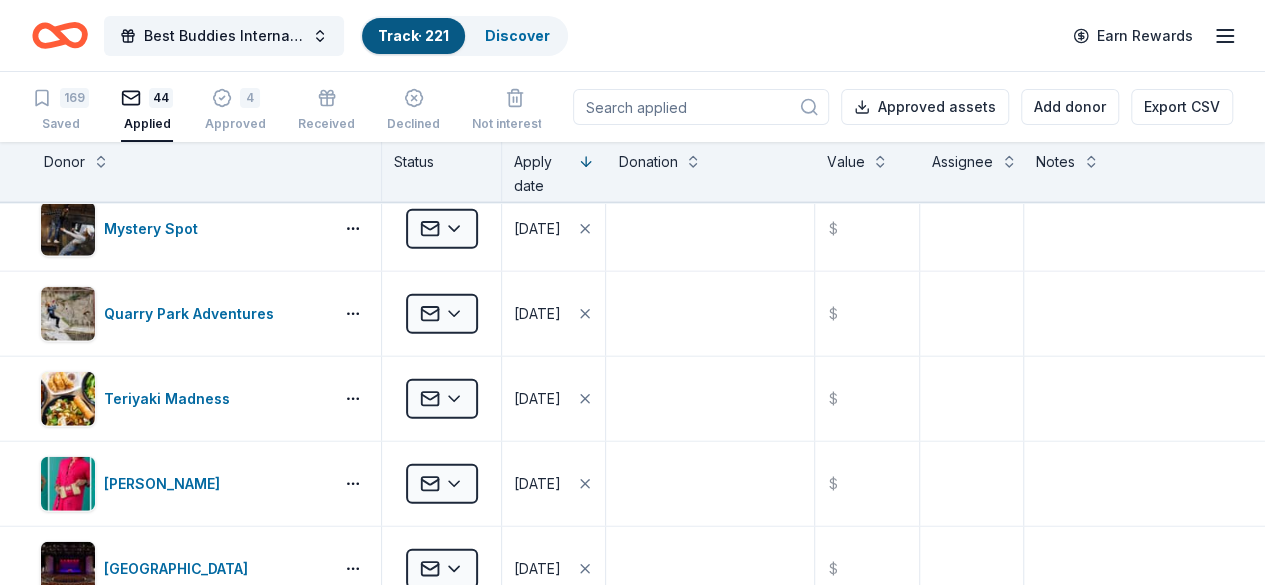 drag, startPoint x: 1260, startPoint y: 419, endPoint x: 1264, endPoint y: 445, distance: 26.305893 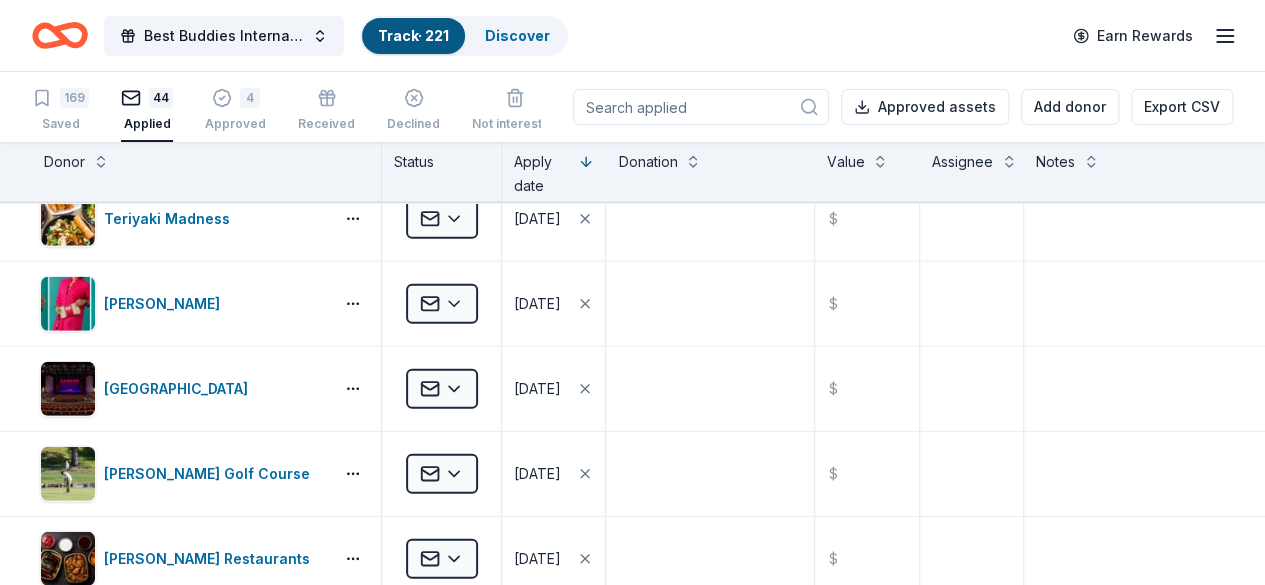 scroll, scrollTop: 2754, scrollLeft: 0, axis: vertical 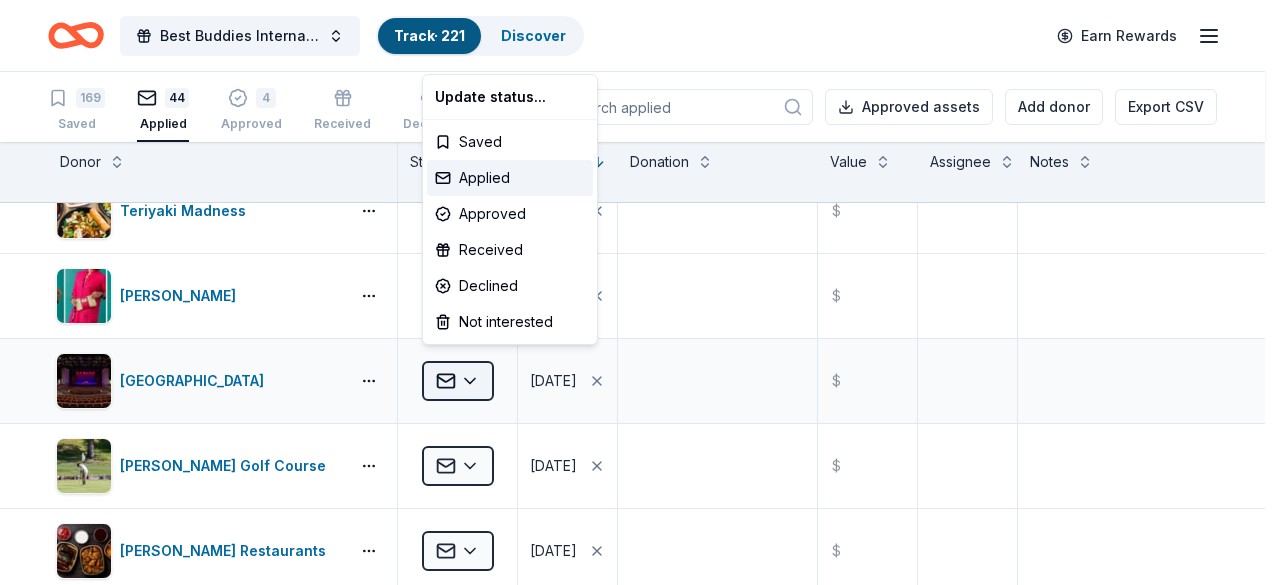 click on "Best Buddies International, Sacramento, Champion of the Year Gala Track  · 221 Discover Earn Rewards 169 Saved 44 Applied 4 Approved Received Declined Not interested  Approved assets Add donor Export CSV Donor Status Apply date Donation Value Assignee Notes Ettore’s Bakery & Cafe Applied 07/04/2025 $ The Old Spaghetti Factory Applied 07/04/2025 $ Blue Orange Games Applied 07/03/2025 $ Bubble & Bee Applied 07/03/2025 $ Chipotle Applied 07/03/2025 $ CookinGenie Applied 07/03/2025 $ Elizabeth Arden Applied 07/03/2025 $ Hotel Valencia Santana Row Applied 07/03/2025 $ K1 Speed Applied 07/03/2025 $ Kimes Ranch Applied 07/03/2025 $ Laura Mercier Cosmetics Applied 07/03/2025 $ Nintendo Applied 07/03/2025 $ Omni Hotels & Resorts Applied 07/03/2025 $ Sacramento Zoo Applied 07/03/2025 $ Sonoma Zipline Adventures Applied 07/03/2025 $ Sprouts Farmers Market Applied 07/03/2025 $ The Accounting Doctor Applied 07/03/2025 $ The Human Bean Applied 07/03/2025 $ The Meritage Collection Applied 07/03/2025 $ The Secret Garden $" at bounding box center (640, 292) 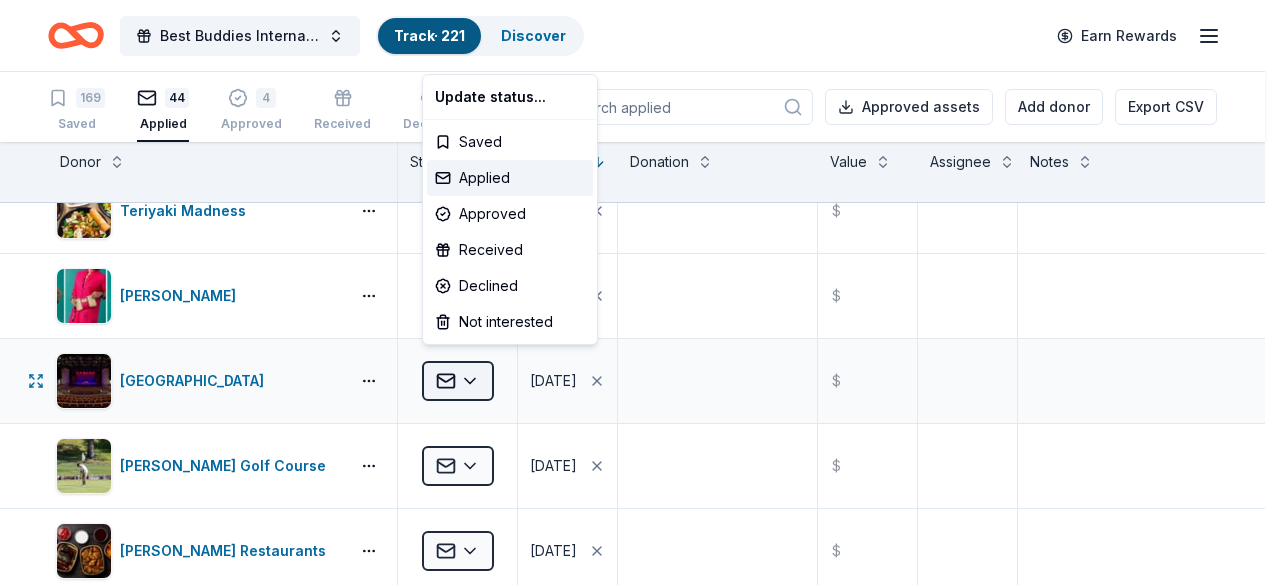 click on "Best Buddies International, Sacramento, Champion of the Year Gala Track  · 221 Discover Earn Rewards 169 Saved 44 Applied 4 Approved Received Declined Not interested  Approved assets Add donor Export CSV Donor Status Apply date Donation Value Assignee Notes Ettore’s Bakery & Cafe Applied 07/04/2025 $ The Old Spaghetti Factory Applied 07/04/2025 $ Blue Orange Games Applied 07/03/2025 $ Bubble & Bee Applied 07/03/2025 $ Chipotle Applied 07/03/2025 $ CookinGenie Applied 07/03/2025 $ Elizabeth Arden Applied 07/03/2025 $ Hotel Valencia Santana Row Applied 07/03/2025 $ K1 Speed Applied 07/03/2025 $ Kimes Ranch Applied 07/03/2025 $ Laura Mercier Cosmetics Applied 07/03/2025 $ Nintendo Applied 07/03/2025 $ Omni Hotels & Resorts Applied 07/03/2025 $ Sacramento Zoo Applied 07/03/2025 $ Sonoma Zipline Adventures Applied 07/03/2025 $ Sprouts Farmers Market Applied 07/03/2025 $ The Accounting Doctor Applied 07/03/2025 $ The Human Bean Applied 07/03/2025 $ The Meritage Collection Applied 07/03/2025 $ The Secret Garden $" at bounding box center [640, 292] 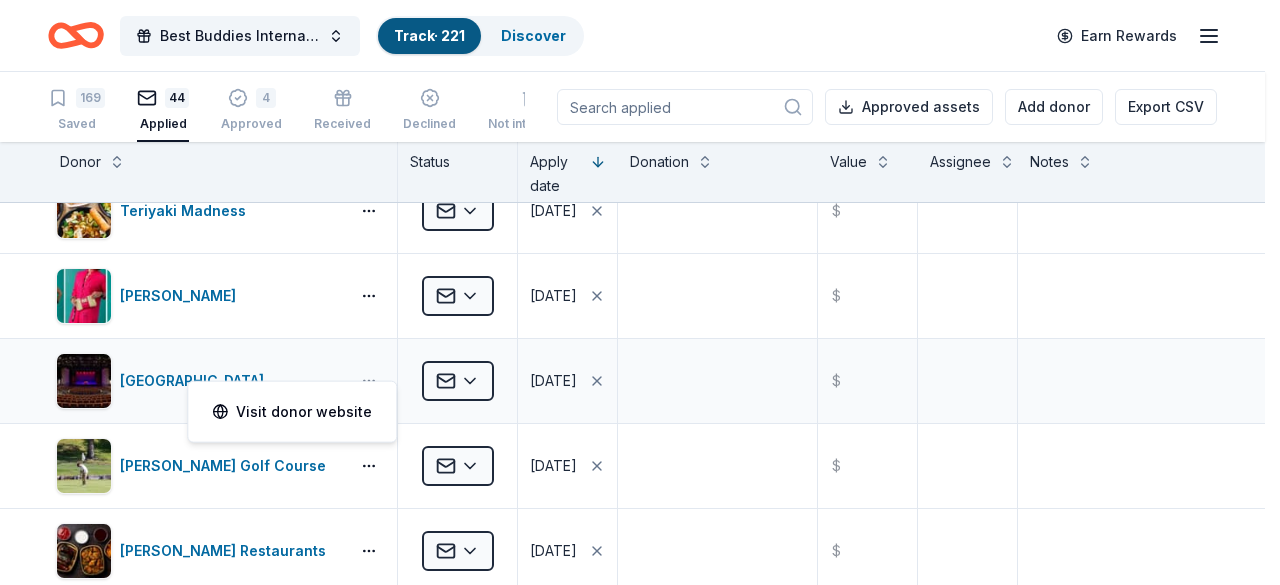 click on "Best Buddies International, Sacramento, Champion of the Year Gala Track  · 221 Discover Earn Rewards 169 Saved 44 Applied 4 Approved Received Declined Not interested  Approved assets Add donor Export CSV Donor Status Apply date Donation Value Assignee Notes Ettore’s Bakery & Cafe Applied 07/04/2025 $ The Old Spaghetti Factory Applied 07/04/2025 $ Blue Orange Games Applied 07/03/2025 $ Bubble & Bee Applied 07/03/2025 $ Chipotle Applied 07/03/2025 $ CookinGenie Applied 07/03/2025 $ Elizabeth Arden Applied 07/03/2025 $ Hotel Valencia Santana Row Applied 07/03/2025 $ K1 Speed Applied 07/03/2025 $ Kimes Ranch Applied 07/03/2025 $ Laura Mercier Cosmetics Applied 07/03/2025 $ Nintendo Applied 07/03/2025 $ Omni Hotels & Resorts Applied 07/03/2025 $ Sacramento Zoo Applied 07/03/2025 $ Sonoma Zipline Adventures Applied 07/03/2025 $ Sprouts Farmers Market Applied 07/03/2025 $ The Accounting Doctor Applied 07/03/2025 $ The Human Bean Applied 07/03/2025 $ The Meritage Collection Applied 07/03/2025 $ The Secret Garden $" at bounding box center (640, 292) 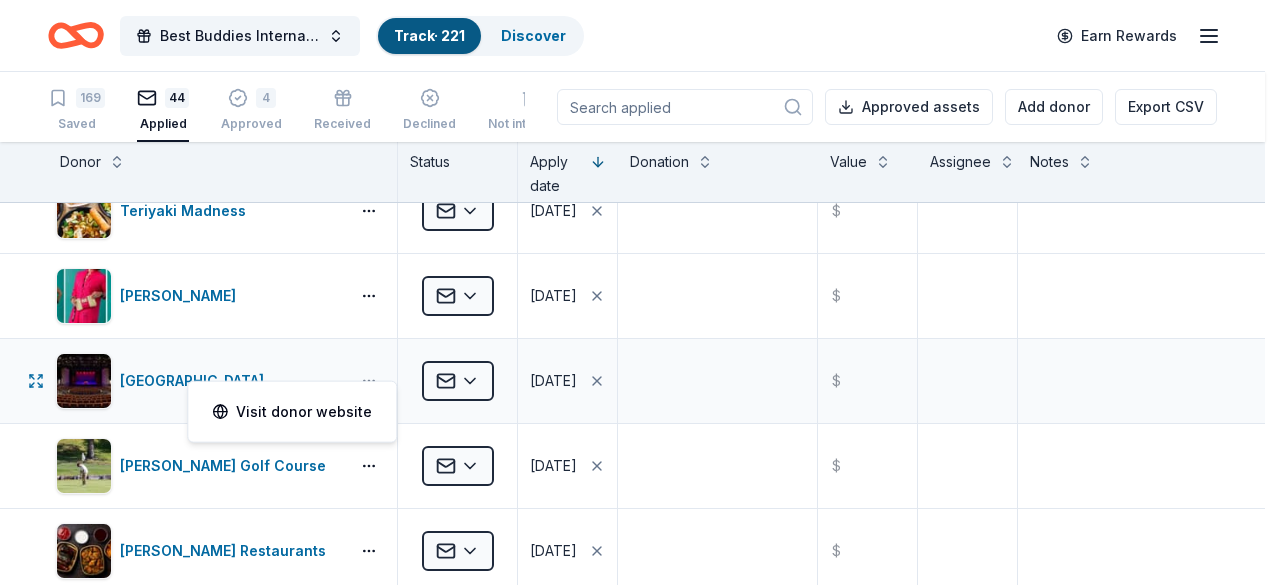 click on "Best Buddies International, Sacramento, Champion of the Year Gala Track  · 221 Discover Earn Rewards 169 Saved 44 Applied 4 Approved Received Declined Not interested  Approved assets Add donor Export CSV Donor Status Apply date Donation Value Assignee Notes Ettore’s Bakery & Cafe Applied 07/04/2025 $ The Old Spaghetti Factory Applied 07/04/2025 $ Blue Orange Games Applied 07/03/2025 $ Bubble & Bee Applied 07/03/2025 $ Chipotle Applied 07/03/2025 $ CookinGenie Applied 07/03/2025 $ Elizabeth Arden Applied 07/03/2025 $ Hotel Valencia Santana Row Applied 07/03/2025 $ K1 Speed Applied 07/03/2025 $ Kimes Ranch Applied 07/03/2025 $ Laura Mercier Cosmetics Applied 07/03/2025 $ Nintendo Applied 07/03/2025 $ Omni Hotels & Resorts Applied 07/03/2025 $ Sacramento Zoo Applied 07/03/2025 $ Sonoma Zipline Adventures Applied 07/03/2025 $ Sprouts Farmers Market Applied 07/03/2025 $ The Accounting Doctor Applied 07/03/2025 $ The Human Bean Applied 07/03/2025 $ The Meritage Collection Applied 07/03/2025 $ The Secret Garden $" at bounding box center (640, 292) 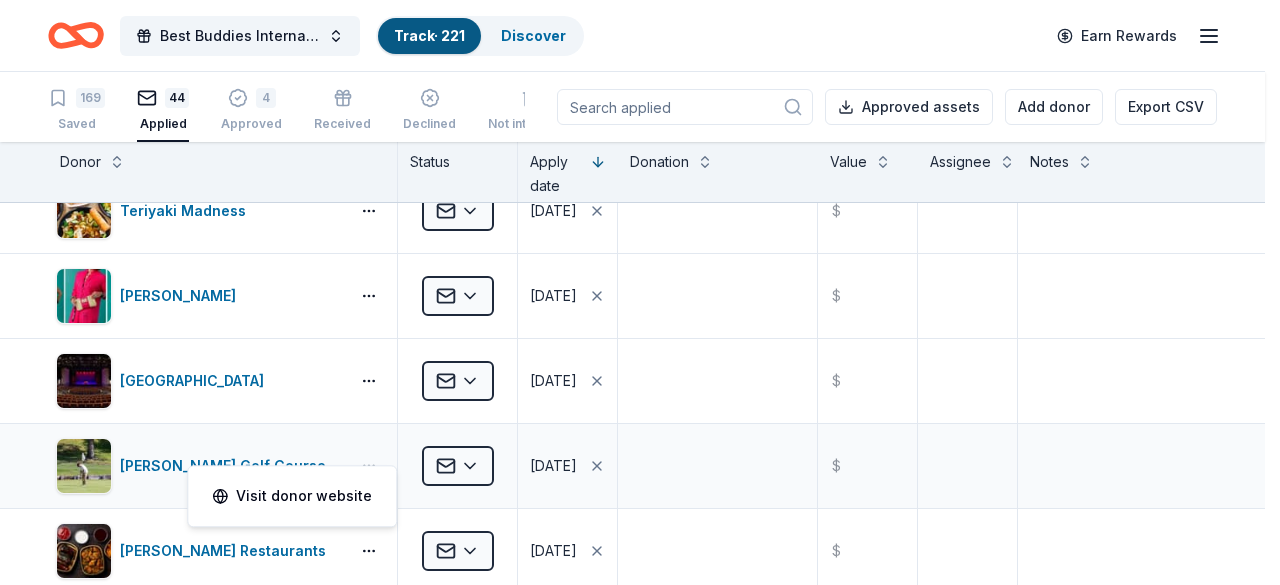 click on "Best Buddies International, Sacramento, Champion of the Year Gala Track  · 221 Discover Earn Rewards 169 Saved 44 Applied 4 Approved Received Declined Not interested  Approved assets Add donor Export CSV Donor Status Apply date Donation Value Assignee Notes Ettore’s Bakery & Cafe Applied 07/04/2025 $ The Old Spaghetti Factory Applied 07/04/2025 $ Blue Orange Games Applied 07/03/2025 $ Bubble & Bee Applied 07/03/2025 $ Chipotle Applied 07/03/2025 $ CookinGenie Applied 07/03/2025 $ Elizabeth Arden Applied 07/03/2025 $ Hotel Valencia Santana Row Applied 07/03/2025 $ K1 Speed Applied 07/03/2025 $ Kimes Ranch Applied 07/03/2025 $ Laura Mercier Cosmetics Applied 07/03/2025 $ Nintendo Applied 07/03/2025 $ Omni Hotels & Resorts Applied 07/03/2025 $ Sacramento Zoo Applied 07/03/2025 $ Sonoma Zipline Adventures Applied 07/03/2025 $ Sprouts Farmers Market Applied 07/03/2025 $ The Accounting Doctor Applied 07/03/2025 $ The Human Bean Applied 07/03/2025 $ The Meritage Collection Applied 07/03/2025 $ The Secret Garden $" at bounding box center (640, 292) 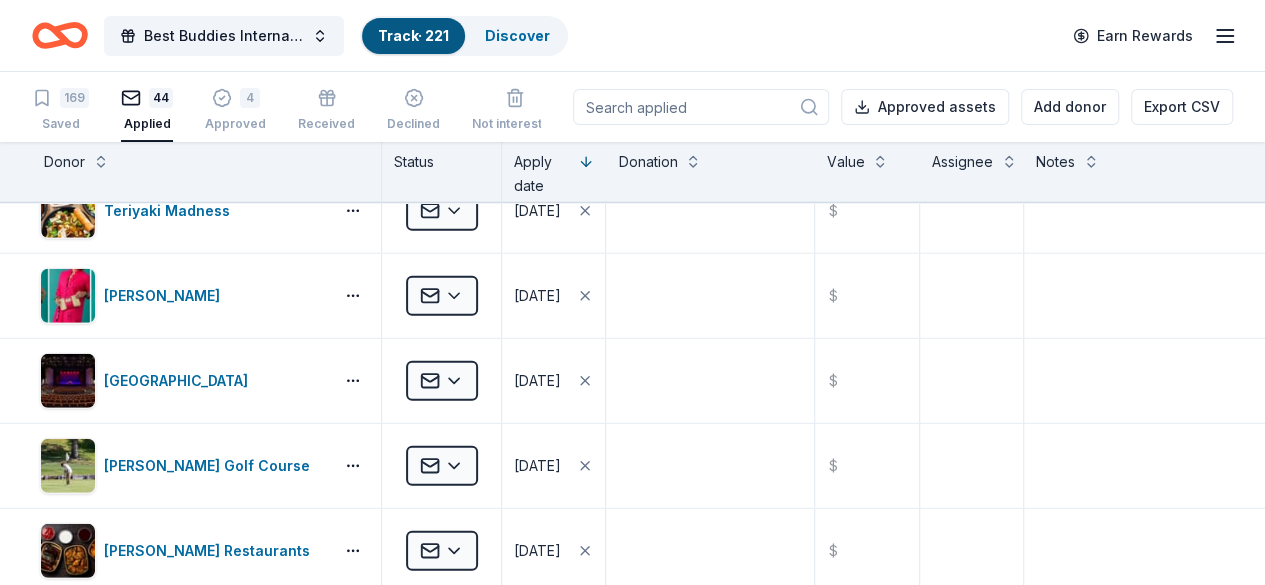 drag, startPoint x: 1253, startPoint y: 441, endPoint x: 1254, endPoint y: 463, distance: 22.022715 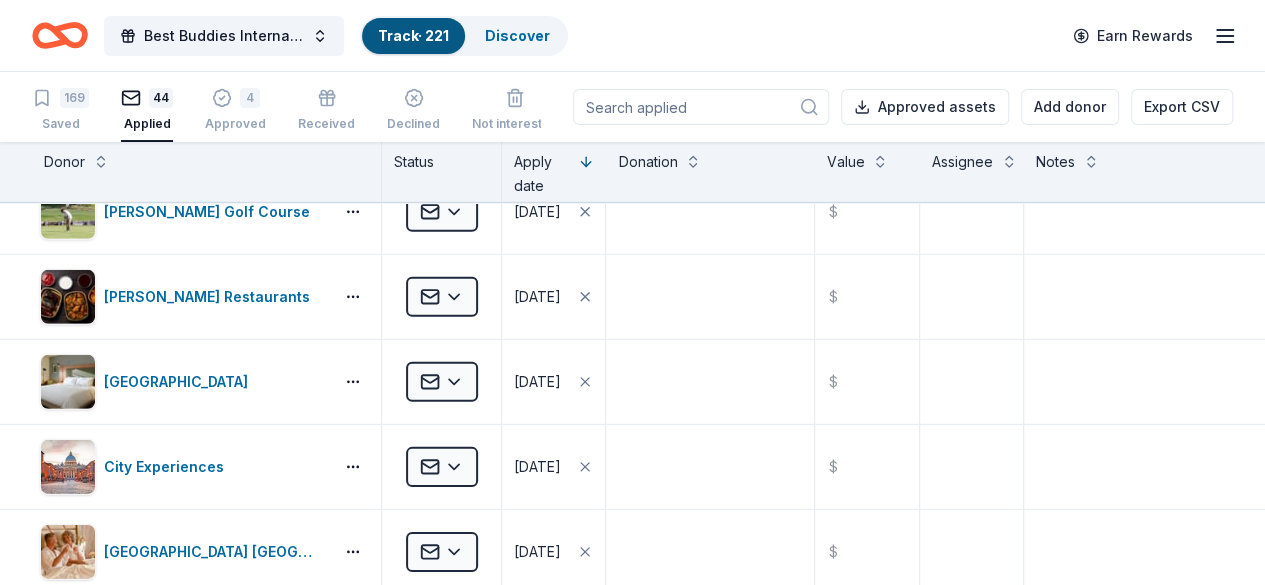 scroll, scrollTop: 2980, scrollLeft: 0, axis: vertical 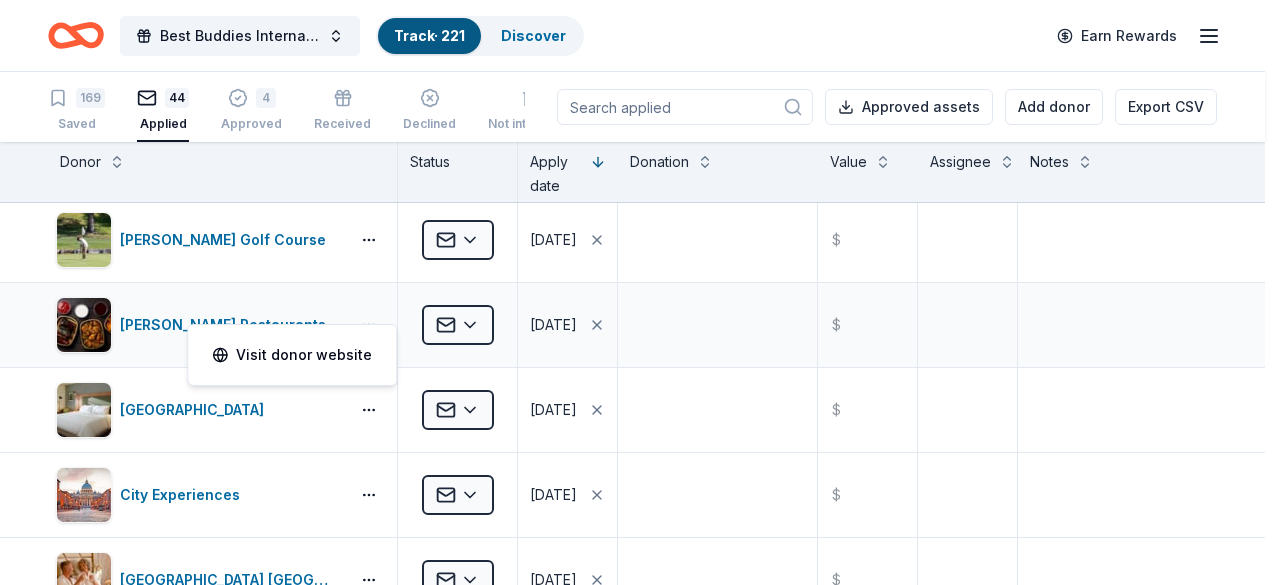 click on "Best Buddies International, Sacramento, Champion of the Year Gala Track  · 221 Discover Earn Rewards 169 Saved 44 Applied 4 Approved Received Declined Not interested  Approved assets Add donor Export CSV Donor Status Apply date Donation Value Assignee Notes Ettore’s Bakery & Cafe Applied 07/04/2025 $ The Old Spaghetti Factory Applied 07/04/2025 $ Blue Orange Games Applied 07/03/2025 $ Bubble & Bee Applied 07/03/2025 $ Chipotle Applied 07/03/2025 $ CookinGenie Applied 07/03/2025 $ Elizabeth Arden Applied 07/03/2025 $ Hotel Valencia Santana Row Applied 07/03/2025 $ K1 Speed Applied 07/03/2025 $ Kimes Ranch Applied 07/03/2025 $ Laura Mercier Cosmetics Applied 07/03/2025 $ Nintendo Applied 07/03/2025 $ Omni Hotels & Resorts Applied 07/03/2025 $ Sacramento Zoo Applied 07/03/2025 $ Sonoma Zipline Adventures Applied 07/03/2025 $ Sprouts Farmers Market Applied 07/03/2025 $ The Accounting Doctor Applied 07/03/2025 $ The Human Bean Applied 07/03/2025 $ The Meritage Collection Applied 07/03/2025 $ The Secret Garden $" at bounding box center (640, 292) 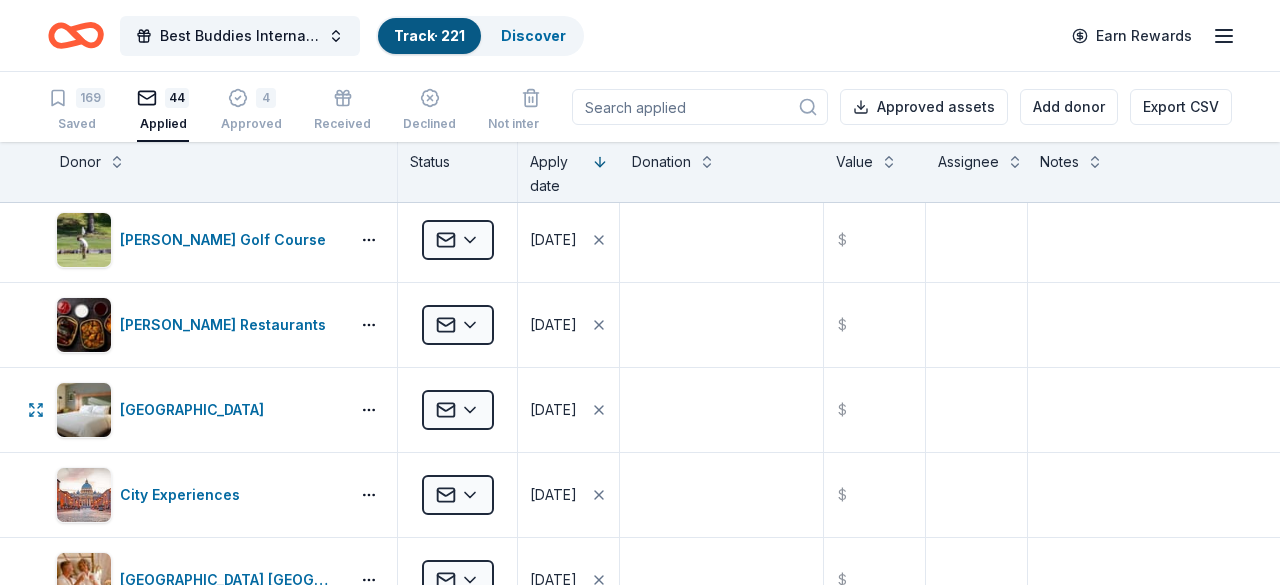 click on "Best Buddies International, Sacramento, Champion of the Year Gala Track  · 221 Discover Earn Rewards 169 Saved 44 Applied 4 Approved Received Declined Not interested  Approved assets Add donor Export CSV Donor Status Apply date Donation Value Assignee Notes Ettore’s Bakery & Cafe Applied 07/04/2025 $ The Old Spaghetti Factory Applied 07/04/2025 $ Blue Orange Games Applied 07/03/2025 $ Bubble & Bee Applied 07/03/2025 $ Chipotle Applied 07/03/2025 $ CookinGenie Applied 07/03/2025 $ Elizabeth Arden Applied 07/03/2025 $ Hotel Valencia Santana Row Applied 07/03/2025 $ K1 Speed Applied 07/03/2025 $ Kimes Ranch Applied 07/03/2025 $ Laura Mercier Cosmetics Applied 07/03/2025 $ Nintendo Applied 07/03/2025 $ Omni Hotels & Resorts Applied 07/03/2025 $ Sacramento Zoo Applied 07/03/2025 $ Sonoma Zipline Adventures Applied 07/03/2025 $ Sprouts Farmers Market Applied 07/03/2025 $ The Accounting Doctor Applied 07/03/2025 $ The Human Bean Applied 07/03/2025 $ The Meritage Collection Applied 07/03/2025 $ The Secret Garden $" at bounding box center [640, 292] 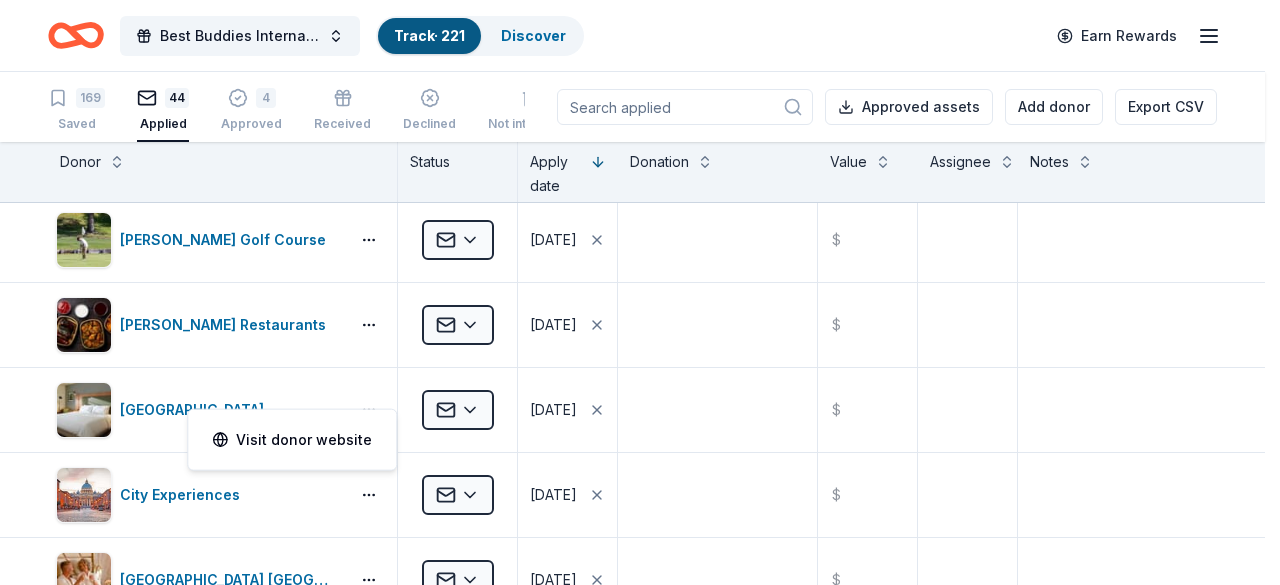 click on "Best Buddies International, Sacramento, Champion of the Year Gala Track  · 221 Discover Earn Rewards 169 Saved 44 Applied 4 Approved Received Declined Not interested  Approved assets Add donor Export CSV Donor Status Apply date Donation Value Assignee Notes Ettore’s Bakery & Cafe Applied 07/04/2025 $ The Old Spaghetti Factory Applied 07/04/2025 $ Blue Orange Games Applied 07/03/2025 $ Bubble & Bee Applied 07/03/2025 $ Chipotle Applied 07/03/2025 $ CookinGenie Applied 07/03/2025 $ Elizabeth Arden Applied 07/03/2025 $ Hotel Valencia Santana Row Applied 07/03/2025 $ K1 Speed Applied 07/03/2025 $ Kimes Ranch Applied 07/03/2025 $ Laura Mercier Cosmetics Applied 07/03/2025 $ Nintendo Applied 07/03/2025 $ Omni Hotels & Resorts Applied 07/03/2025 $ Sacramento Zoo Applied 07/03/2025 $ Sonoma Zipline Adventures Applied 07/03/2025 $ Sprouts Farmers Market Applied 07/03/2025 $ The Accounting Doctor Applied 07/03/2025 $ The Human Bean Applied 07/03/2025 $ The Meritage Collection Applied 07/03/2025 $ The Secret Garden $" at bounding box center (640, 292) 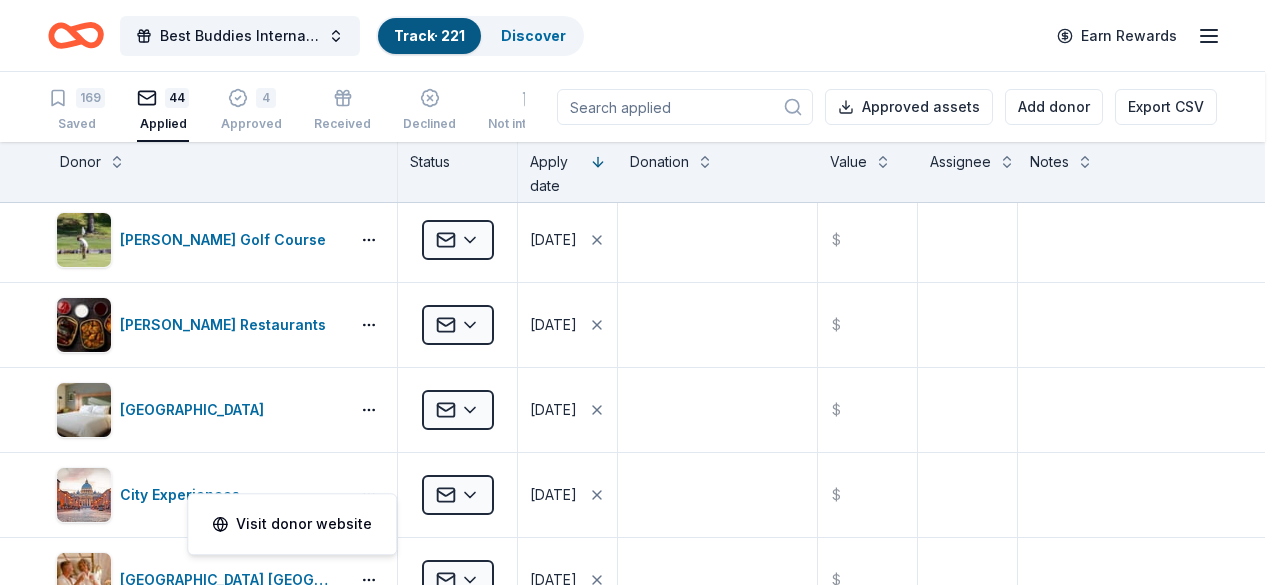 click on "Best Buddies International, Sacramento, Champion of the Year Gala Track  · 221 Discover Earn Rewards 169 Saved 44 Applied 4 Approved Received Declined Not interested  Approved assets Add donor Export CSV Donor Status Apply date Donation Value Assignee Notes Ettore’s Bakery & Cafe Applied 07/04/2025 $ The Old Spaghetti Factory Applied 07/04/2025 $ Blue Orange Games Applied 07/03/2025 $ Bubble & Bee Applied 07/03/2025 $ Chipotle Applied 07/03/2025 $ CookinGenie Applied 07/03/2025 $ Elizabeth Arden Applied 07/03/2025 $ Hotel Valencia Santana Row Applied 07/03/2025 $ K1 Speed Applied 07/03/2025 $ Kimes Ranch Applied 07/03/2025 $ Laura Mercier Cosmetics Applied 07/03/2025 $ Nintendo Applied 07/03/2025 $ Omni Hotels & Resorts Applied 07/03/2025 $ Sacramento Zoo Applied 07/03/2025 $ Sonoma Zipline Adventures Applied 07/03/2025 $ Sprouts Farmers Market Applied 07/03/2025 $ The Accounting Doctor Applied 07/03/2025 $ The Human Bean Applied 07/03/2025 $ The Meritage Collection Applied 07/03/2025 $ The Secret Garden $" at bounding box center (640, 292) 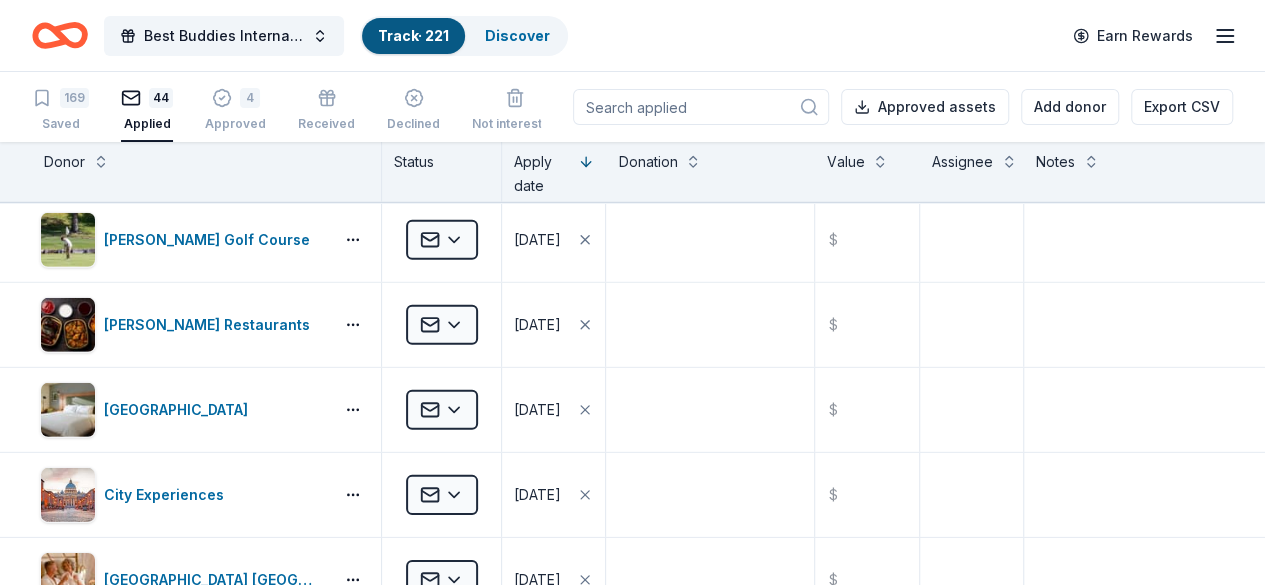 drag, startPoint x: 1255, startPoint y: 452, endPoint x: 1259, endPoint y: 476, distance: 24.33105 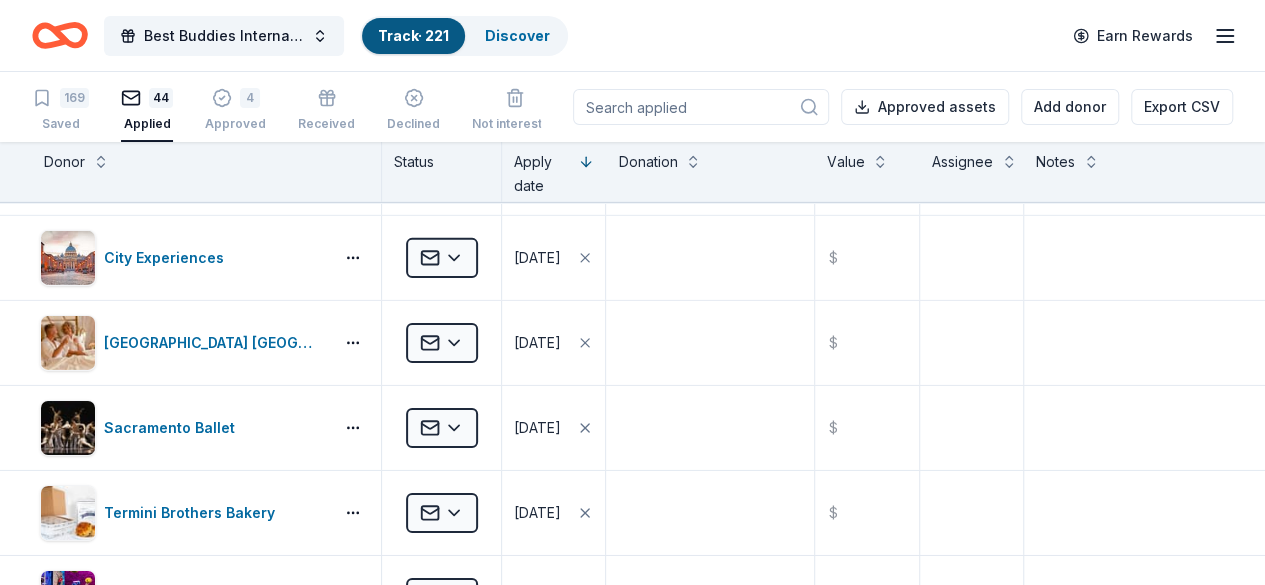 scroll, scrollTop: 3210, scrollLeft: 0, axis: vertical 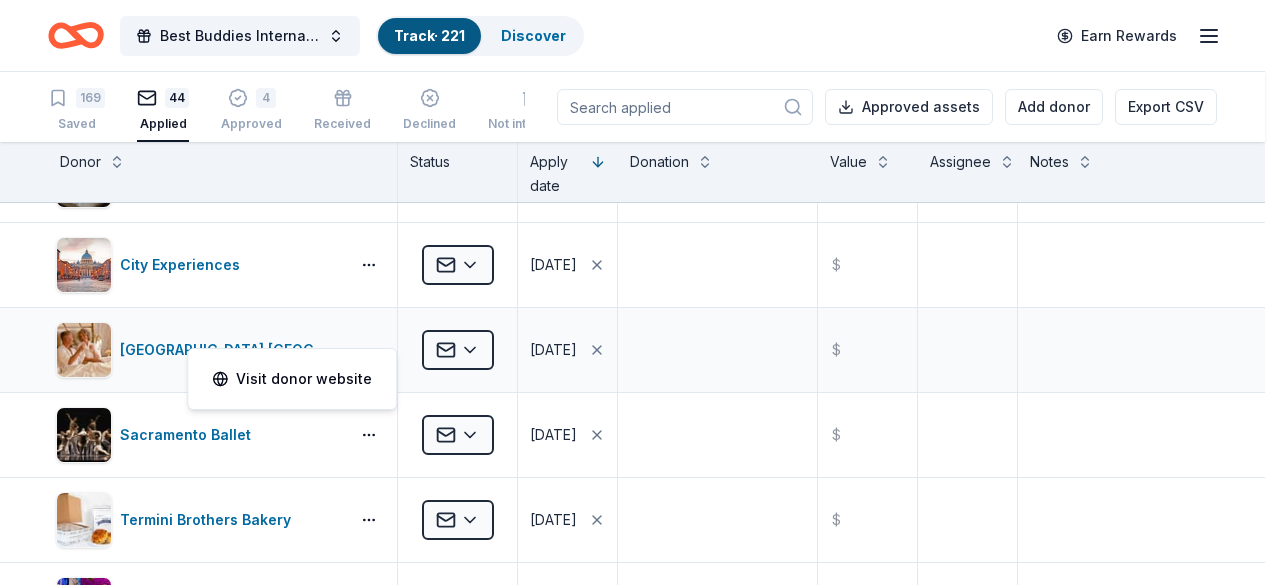 click on "Best Buddies International, Sacramento, Champion of the Year Gala Track  · 221 Discover Earn Rewards 169 Saved 44 Applied 4 Approved Received Declined Not interested  Approved assets Add donor Export CSV Donor Status Apply date Donation Value Assignee Notes Ettore’s Bakery & Cafe Applied 07/04/2025 $ The Old Spaghetti Factory Applied 07/04/2025 $ Blue Orange Games Applied 07/03/2025 $ Bubble & Bee Applied 07/03/2025 $ Chipotle Applied 07/03/2025 $ CookinGenie Applied 07/03/2025 $ Elizabeth Arden Applied 07/03/2025 $ Hotel Valencia Santana Row Applied 07/03/2025 $ K1 Speed Applied 07/03/2025 $ Kimes Ranch Applied 07/03/2025 $ Laura Mercier Cosmetics Applied 07/03/2025 $ Nintendo Applied 07/03/2025 $ Omni Hotels & Resorts Applied 07/03/2025 $ Sacramento Zoo Applied 07/03/2025 $ Sonoma Zipline Adventures Applied 07/03/2025 $ Sprouts Farmers Market Applied 07/03/2025 $ The Accounting Doctor Applied 07/03/2025 $ The Human Bean Applied 07/03/2025 $ The Meritage Collection Applied 07/03/2025 $ The Secret Garden $" at bounding box center [640, 292] 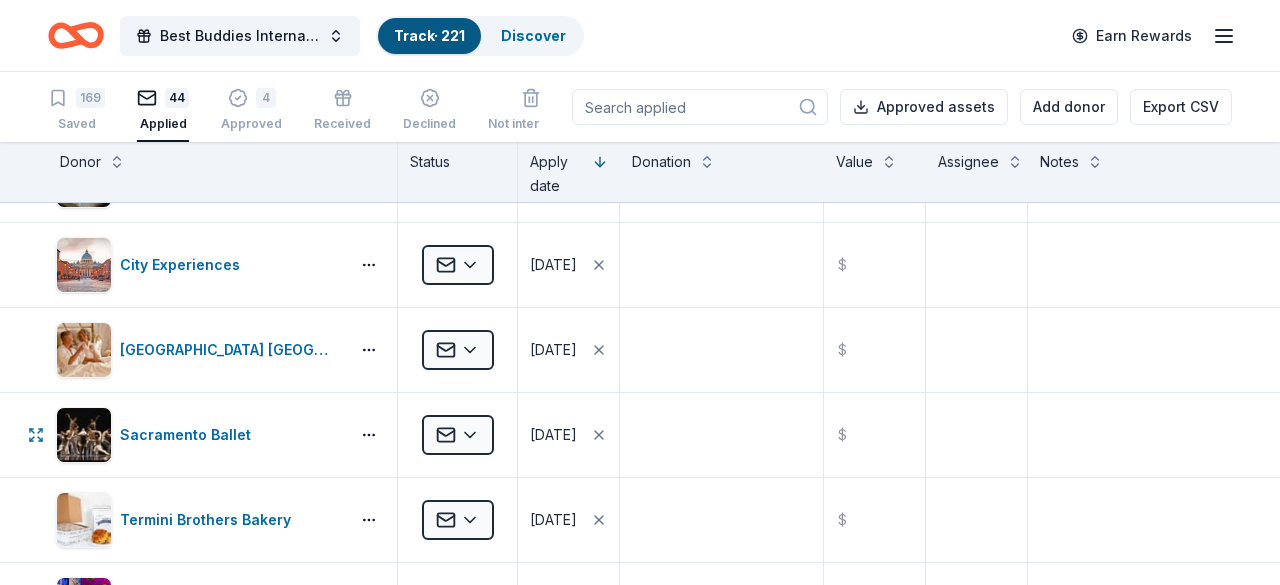 click on "Best Buddies International, Sacramento, Champion of the Year Gala Track  · 221 Discover Earn Rewards 169 Saved 44 Applied 4 Approved Received Declined Not interested  Approved assets Add donor Export CSV Donor Status Apply date Donation Value Assignee Notes Ettore’s Bakery & Cafe Applied 07/04/2025 $ The Old Spaghetti Factory Applied 07/04/2025 $ Blue Orange Games Applied 07/03/2025 $ Bubble & Bee Applied 07/03/2025 $ Chipotle Applied 07/03/2025 $ CookinGenie Applied 07/03/2025 $ Elizabeth Arden Applied 07/03/2025 $ Hotel Valencia Santana Row Applied 07/03/2025 $ K1 Speed Applied 07/03/2025 $ Kimes Ranch Applied 07/03/2025 $ Laura Mercier Cosmetics Applied 07/03/2025 $ Nintendo Applied 07/03/2025 $ Omni Hotels & Resorts Applied 07/03/2025 $ Sacramento Zoo Applied 07/03/2025 $ Sonoma Zipline Adventures Applied 07/03/2025 $ Sprouts Farmers Market Applied 07/03/2025 $ The Accounting Doctor Applied 07/03/2025 $ The Human Bean Applied 07/03/2025 $ The Meritage Collection Applied 07/03/2025 $ The Secret Garden $" at bounding box center [640, 292] 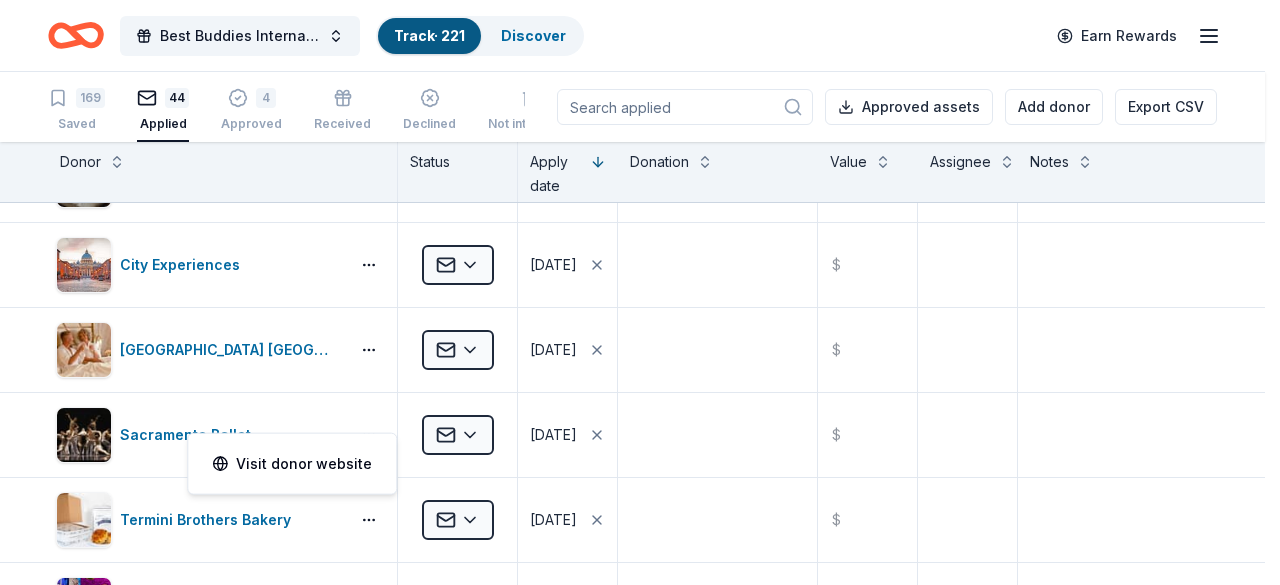 click on "Best Buddies International, Sacramento, Champion of the Year Gala Track  · 221 Discover Earn Rewards 169 Saved 44 Applied 4 Approved Received Declined Not interested  Approved assets Add donor Export CSV Donor Status Apply date Donation Value Assignee Notes Ettore’s Bakery & Cafe Applied 07/04/2025 $ The Old Spaghetti Factory Applied 07/04/2025 $ Blue Orange Games Applied 07/03/2025 $ Bubble & Bee Applied 07/03/2025 $ Chipotle Applied 07/03/2025 $ CookinGenie Applied 07/03/2025 $ Elizabeth Arden Applied 07/03/2025 $ Hotel Valencia Santana Row Applied 07/03/2025 $ K1 Speed Applied 07/03/2025 $ Kimes Ranch Applied 07/03/2025 $ Laura Mercier Cosmetics Applied 07/03/2025 $ Nintendo Applied 07/03/2025 $ Omni Hotels & Resorts Applied 07/03/2025 $ Sacramento Zoo Applied 07/03/2025 $ Sonoma Zipline Adventures Applied 07/03/2025 $ Sprouts Farmers Market Applied 07/03/2025 $ The Accounting Doctor Applied 07/03/2025 $ The Human Bean Applied 07/03/2025 $ The Meritage Collection Applied 07/03/2025 $ The Secret Garden $" at bounding box center [640, 292] 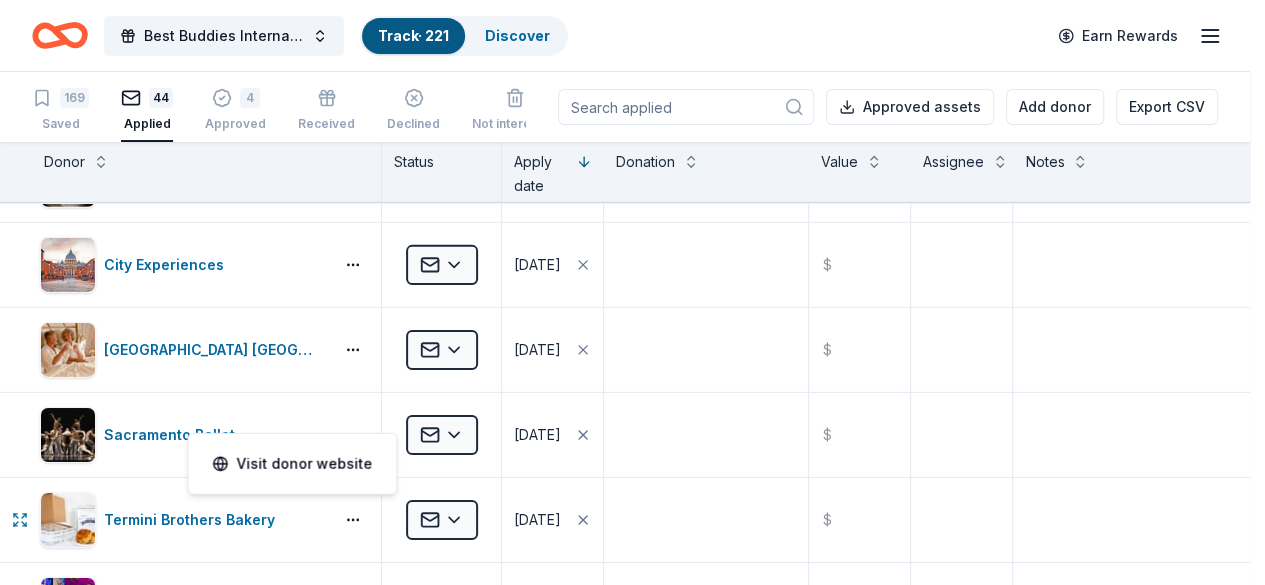click on "Best Buddies International, Sacramento, Champion of the Year Gala Track  · 221 Discover Earn Rewards 169 Saved 44 Applied 4 Approved Received Declined Not interested  Approved assets Add donor Export CSV Donor Status Apply date Donation Value Assignee Notes Ettore’s Bakery & Cafe Applied 07/04/2025 $ The Old Spaghetti Factory Applied 07/04/2025 $ Blue Orange Games Applied 07/03/2025 $ Bubble & Bee Applied 07/03/2025 $ Chipotle Applied 07/03/2025 $ CookinGenie Applied 07/03/2025 $ Elizabeth Arden Applied 07/03/2025 $ Hotel Valencia Santana Row Applied 07/03/2025 $ K1 Speed Applied 07/03/2025 $ Kimes Ranch Applied 07/03/2025 $ Laura Mercier Cosmetics Applied 07/03/2025 $ Nintendo Applied 07/03/2025 $ Omni Hotels & Resorts Applied 07/03/2025 $ Sacramento Zoo Applied 07/03/2025 $ Sonoma Zipline Adventures Applied 07/03/2025 $ Sprouts Farmers Market Applied 07/03/2025 $ The Accounting Doctor Applied 07/03/2025 $ The Human Bean Applied 07/03/2025 $ The Meritage Collection Applied 07/03/2025 $ The Secret Garden $" at bounding box center [632, 292] 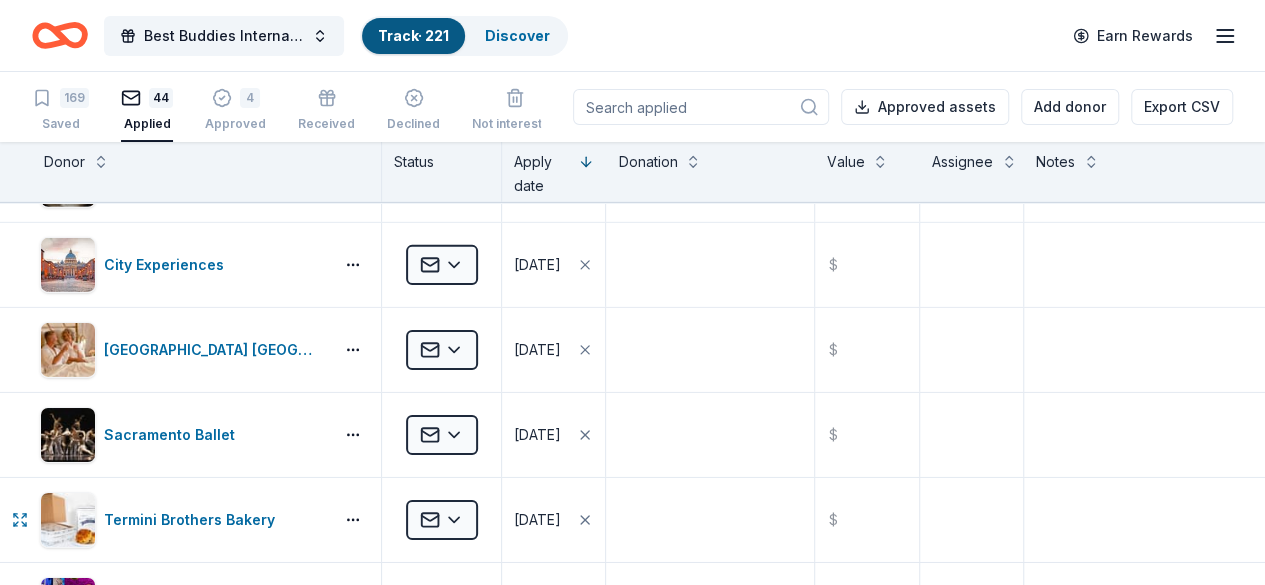 click on "Best Buddies International, Sacramento, Champion of the Year Gala Track  · 221 Discover Earn Rewards 169 Saved 44 Applied 4 Approved Received Declined Not interested  Approved assets Add donor Export CSV Donor Status Apply date Donation Value Assignee Notes Ettore’s Bakery & Cafe Applied 07/04/2025 $ The Old Spaghetti Factory Applied 07/04/2025 $ Blue Orange Games Applied 07/03/2025 $ Bubble & Bee Applied 07/03/2025 $ Chipotle Applied 07/03/2025 $ CookinGenie Applied 07/03/2025 $ Elizabeth Arden Applied 07/03/2025 $ Hotel Valencia Santana Row Applied 07/03/2025 $ K1 Speed Applied 07/03/2025 $ Kimes Ranch Applied 07/03/2025 $ Laura Mercier Cosmetics Applied 07/03/2025 $ Nintendo Applied 07/03/2025 $ Omni Hotels & Resorts Applied 07/03/2025 $ Sacramento Zoo Applied 07/03/2025 $ Sonoma Zipline Adventures Applied 07/03/2025 $ Sprouts Farmers Market Applied 07/03/2025 $ The Accounting Doctor Applied 07/03/2025 $ The Human Bean Applied 07/03/2025 $ The Meritage Collection Applied 07/03/2025 $ The Secret Garden $" at bounding box center [632, 292] 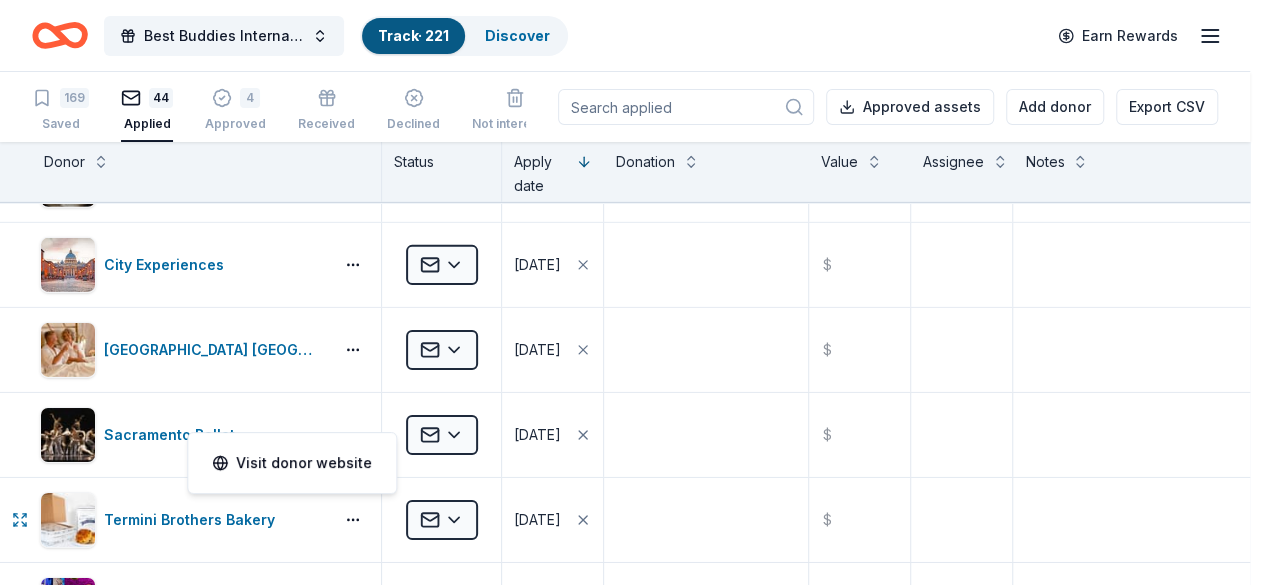 click on "Best Buddies International, Sacramento, Champion of the Year Gala Track  · 221 Discover Earn Rewards 169 Saved 44 Applied 4 Approved Received Declined Not interested  Approved assets Add donor Export CSV Donor Status Apply date Donation Value Assignee Notes Ettore’s Bakery & Cafe Applied 07/04/2025 $ The Old Spaghetti Factory Applied 07/04/2025 $ Blue Orange Games Applied 07/03/2025 $ Bubble & Bee Applied 07/03/2025 $ Chipotle Applied 07/03/2025 $ CookinGenie Applied 07/03/2025 $ Elizabeth Arden Applied 07/03/2025 $ Hotel Valencia Santana Row Applied 07/03/2025 $ K1 Speed Applied 07/03/2025 $ Kimes Ranch Applied 07/03/2025 $ Laura Mercier Cosmetics Applied 07/03/2025 $ Nintendo Applied 07/03/2025 $ Omni Hotels & Resorts Applied 07/03/2025 $ Sacramento Zoo Applied 07/03/2025 $ Sonoma Zipline Adventures Applied 07/03/2025 $ Sprouts Farmers Market Applied 07/03/2025 $ The Accounting Doctor Applied 07/03/2025 $ The Human Bean Applied 07/03/2025 $ The Meritage Collection Applied 07/03/2025 $ The Secret Garden $" at bounding box center [632, 292] 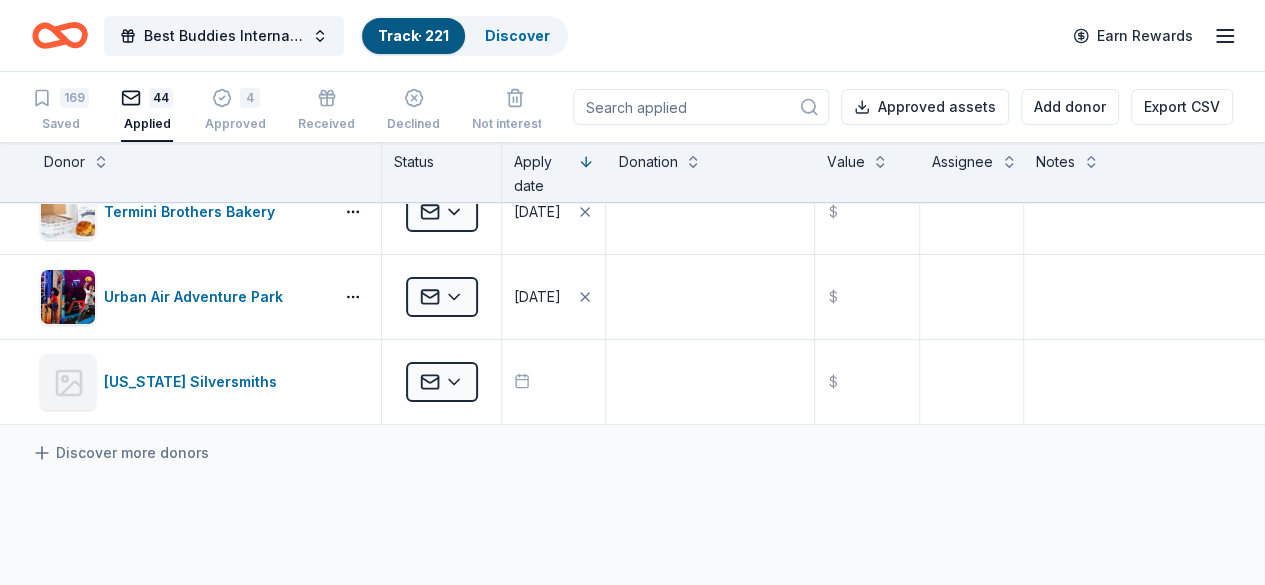 scroll, scrollTop: 3532, scrollLeft: 0, axis: vertical 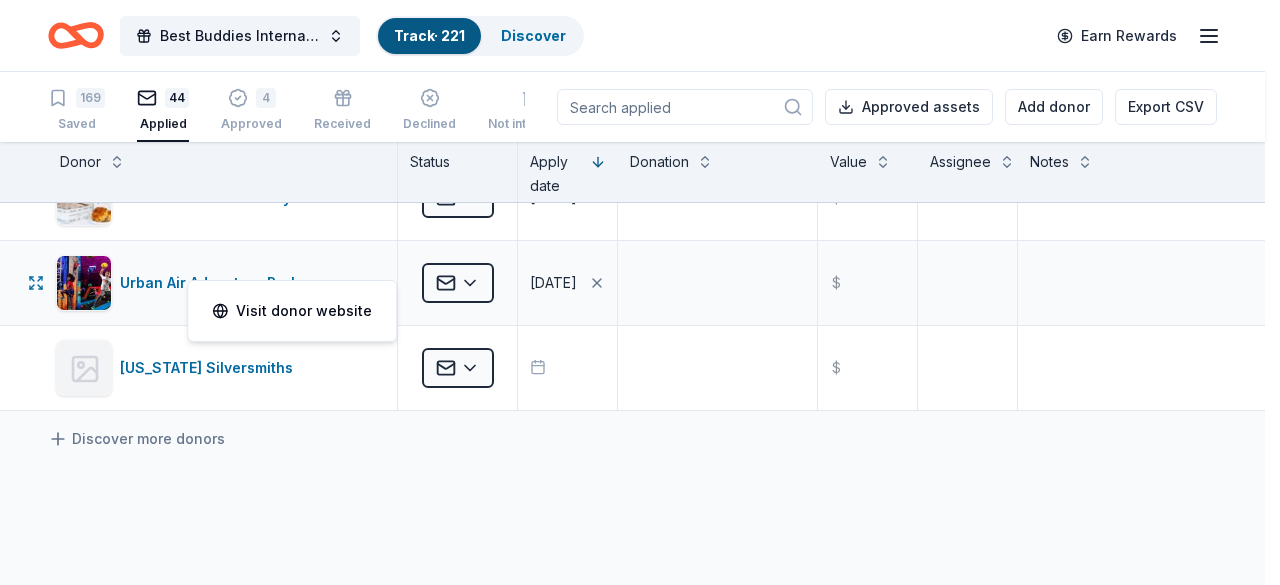 click on "Best Buddies International, Sacramento, Champion of the Year Gala Track  · 221 Discover Earn Rewards 169 Saved 44 Applied 4 Approved Received Declined Not interested  Approved assets Add donor Export CSV Donor Status Apply date Donation Value Assignee Notes Ettore’s Bakery & Cafe Applied 07/04/2025 $ The Old Spaghetti Factory Applied 07/04/2025 $ Blue Orange Games Applied 07/03/2025 $ Bubble & Bee Applied 07/03/2025 $ Chipotle Applied 07/03/2025 $ CookinGenie Applied 07/03/2025 $ Elizabeth Arden Applied 07/03/2025 $ Hotel Valencia Santana Row Applied 07/03/2025 $ K1 Speed Applied 07/03/2025 $ Kimes Ranch Applied 07/03/2025 $ Laura Mercier Cosmetics Applied 07/03/2025 $ Nintendo Applied 07/03/2025 $ Omni Hotels & Resorts Applied 07/03/2025 $ Sacramento Zoo Applied 07/03/2025 $ Sonoma Zipline Adventures Applied 07/03/2025 $ Sprouts Farmers Market Applied 07/03/2025 $ The Accounting Doctor Applied 07/03/2025 $ The Human Bean Applied 07/03/2025 $ The Meritage Collection Applied 07/03/2025 $ The Secret Garden $" at bounding box center (640, 292) 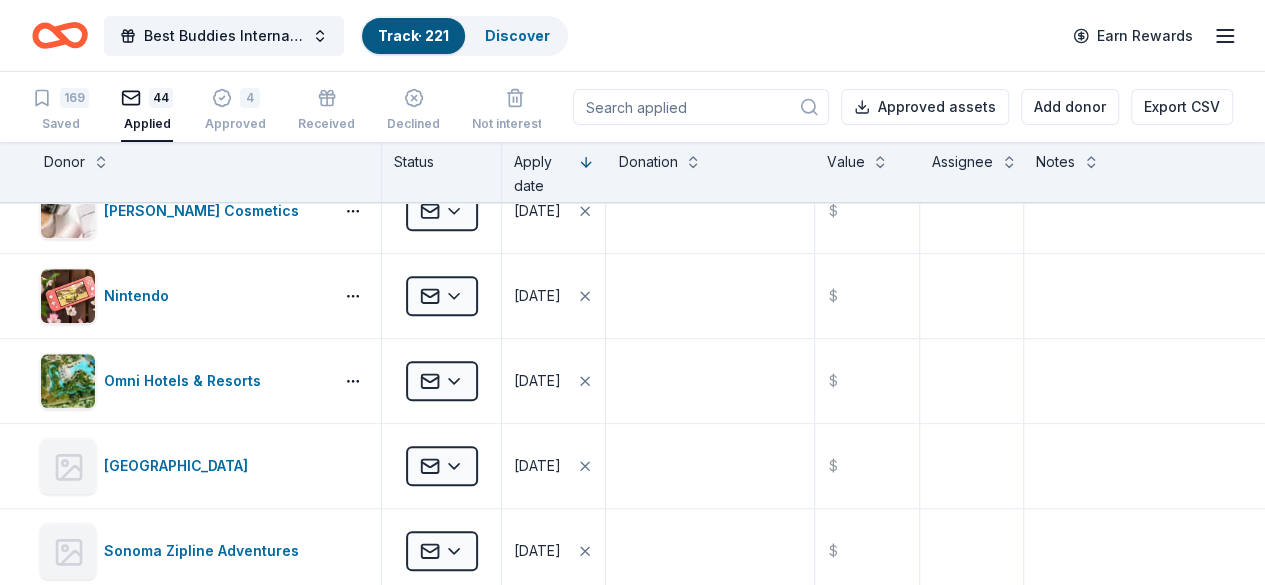 scroll, scrollTop: 0, scrollLeft: 0, axis: both 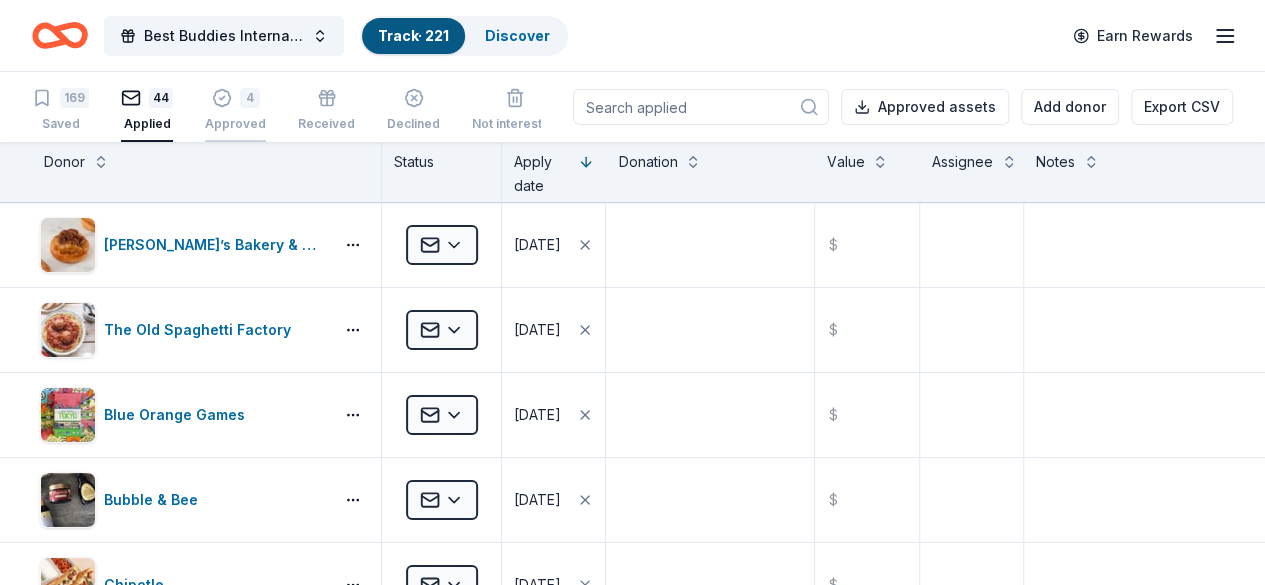 click on "4" at bounding box center [235, 98] 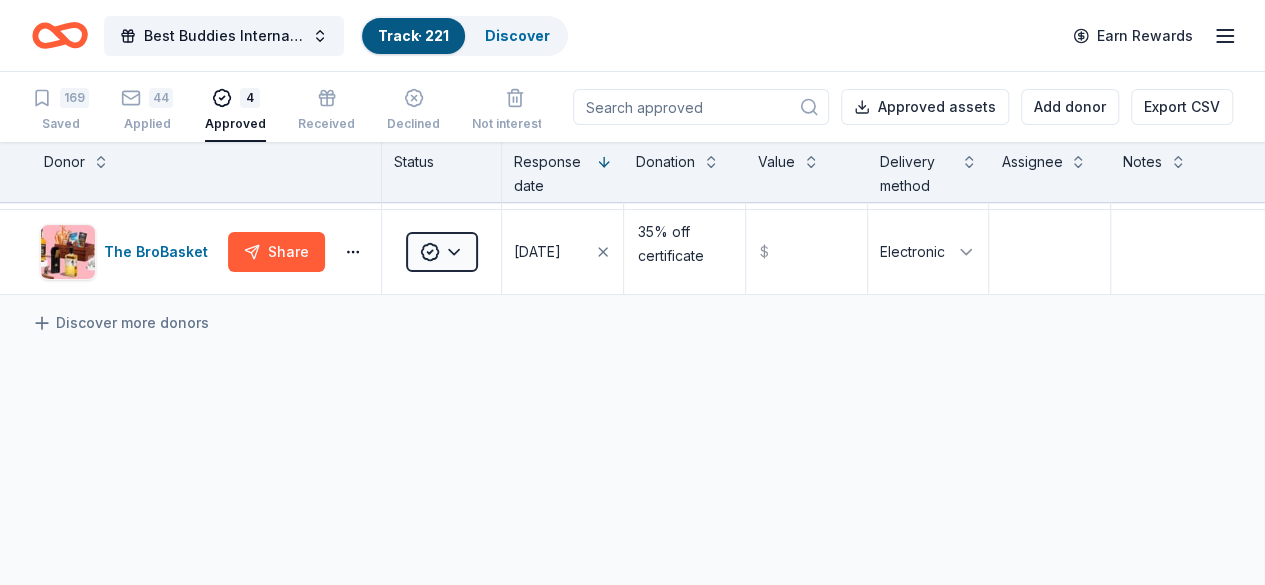 scroll, scrollTop: 0, scrollLeft: 0, axis: both 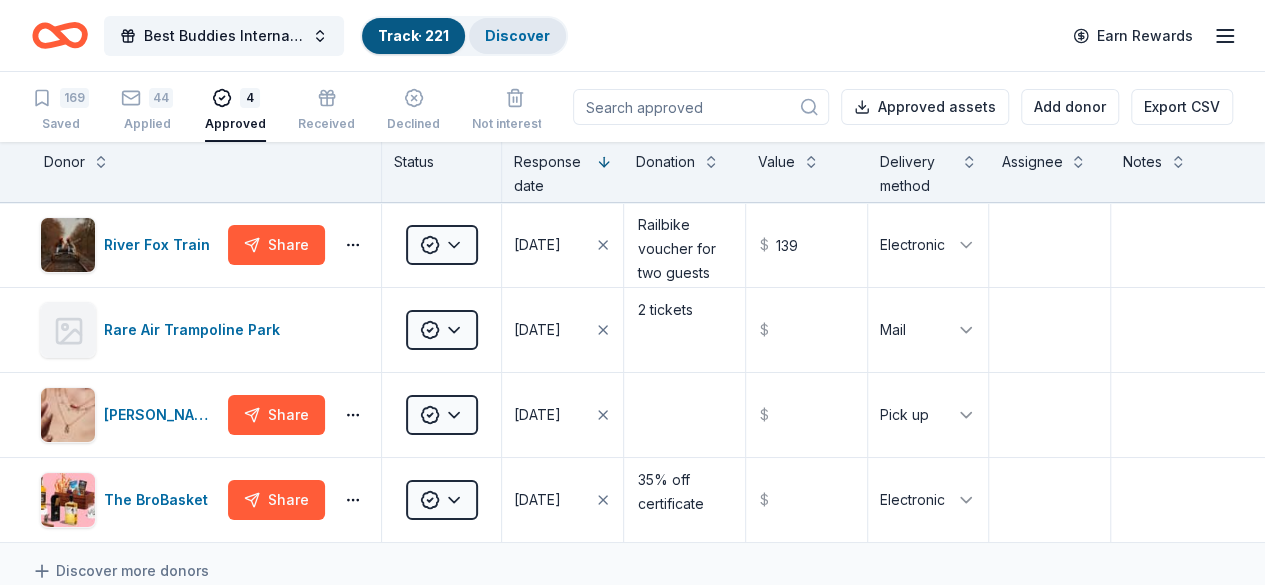 click on "Discover" at bounding box center [517, 35] 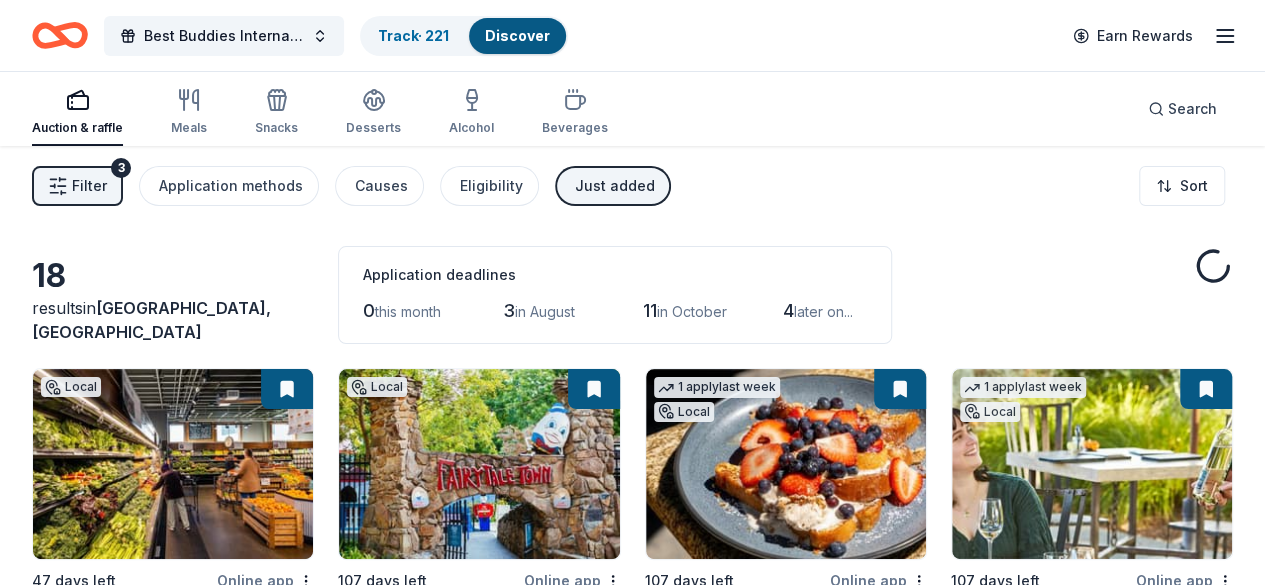 click on "Discover" at bounding box center (517, 35) 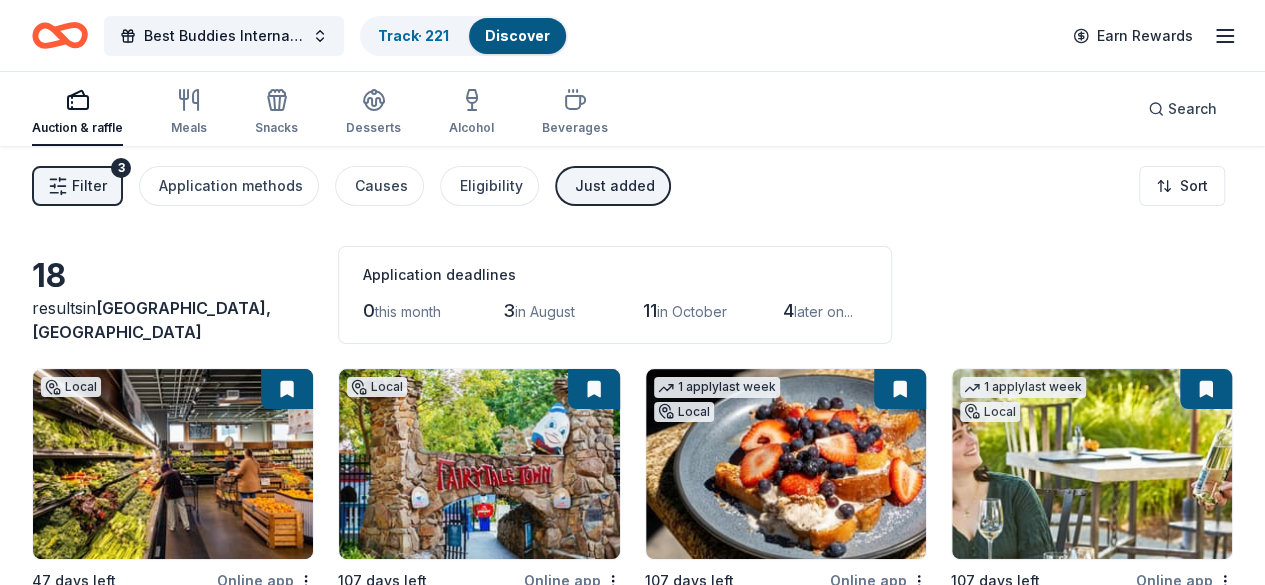 scroll, scrollTop: 0, scrollLeft: 0, axis: both 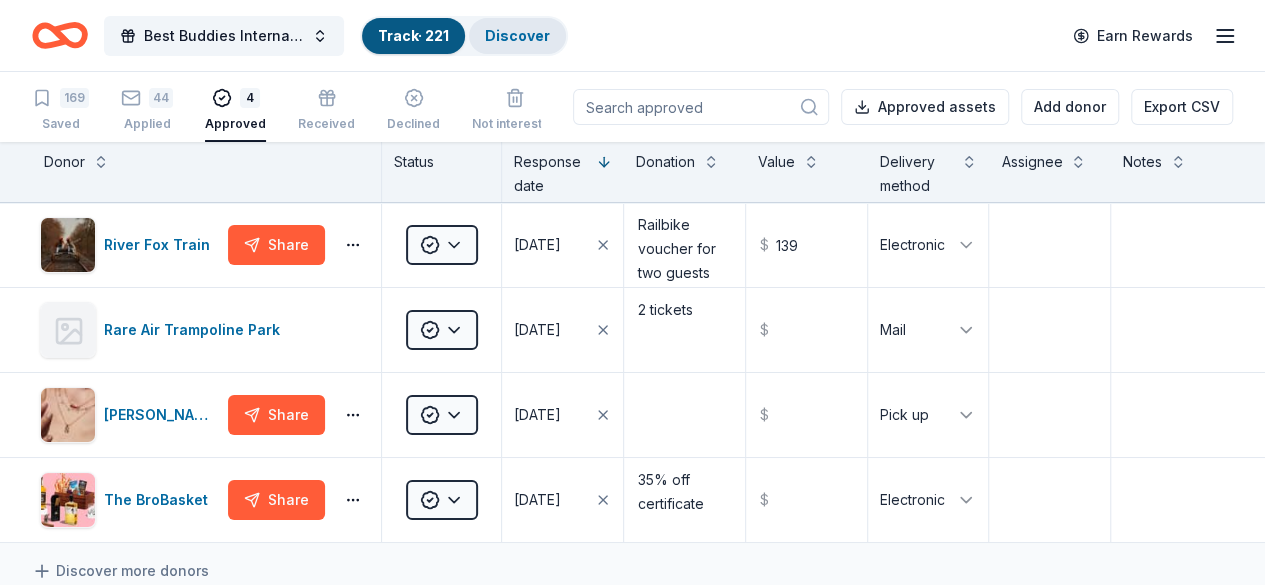 click on "Discover" at bounding box center (517, 35) 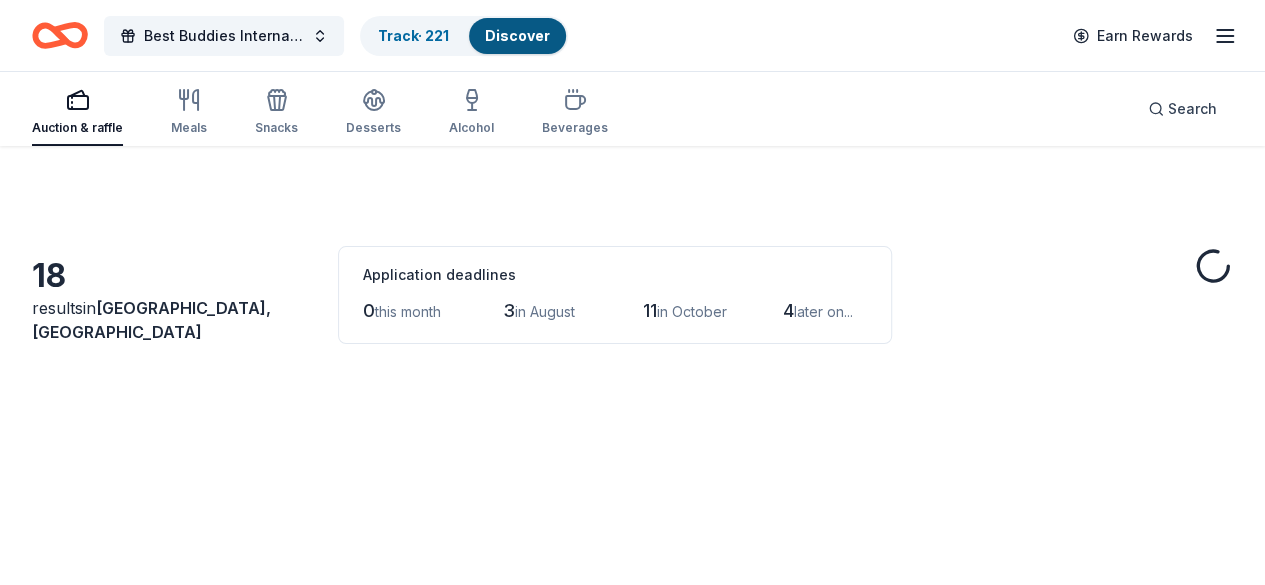scroll, scrollTop: 0, scrollLeft: 0, axis: both 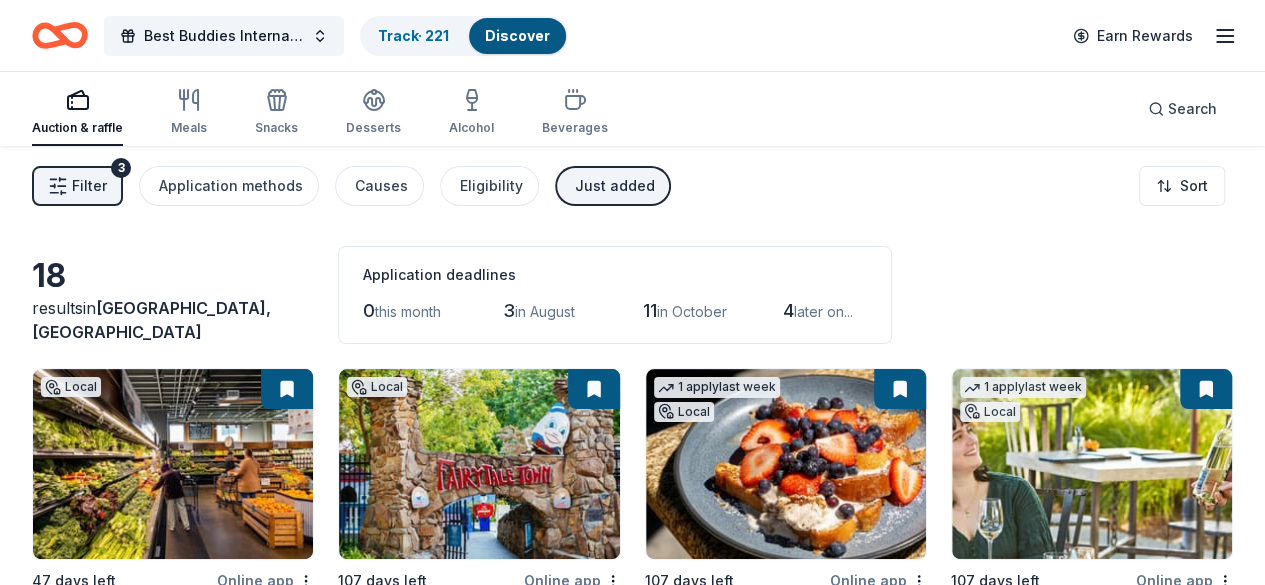 click on "Just added" at bounding box center [615, 186] 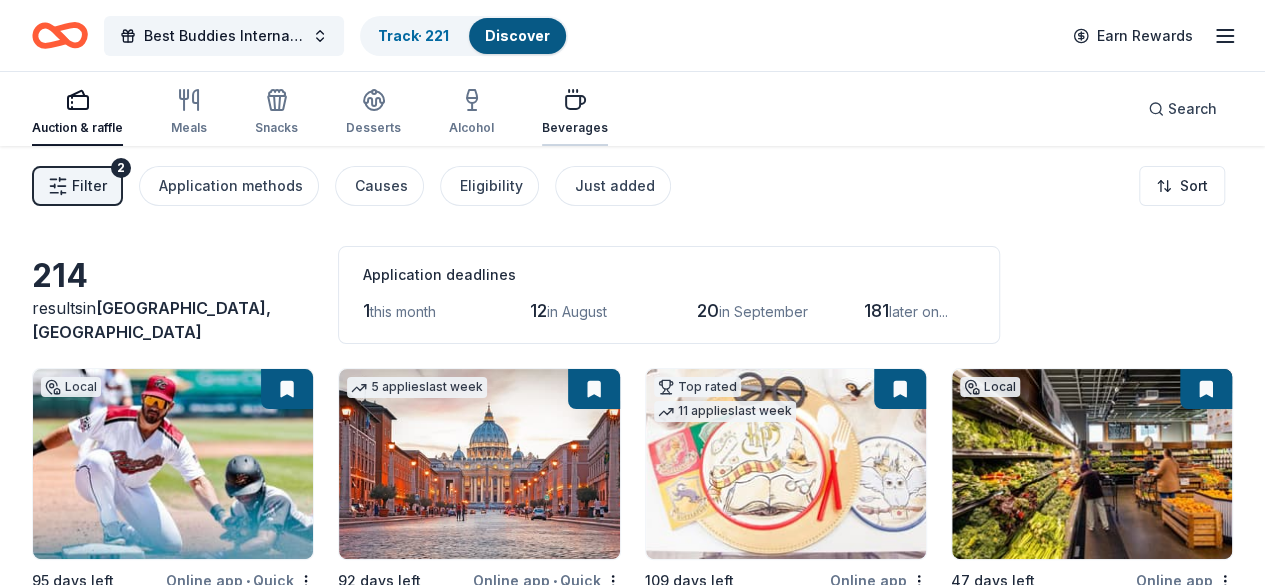 click 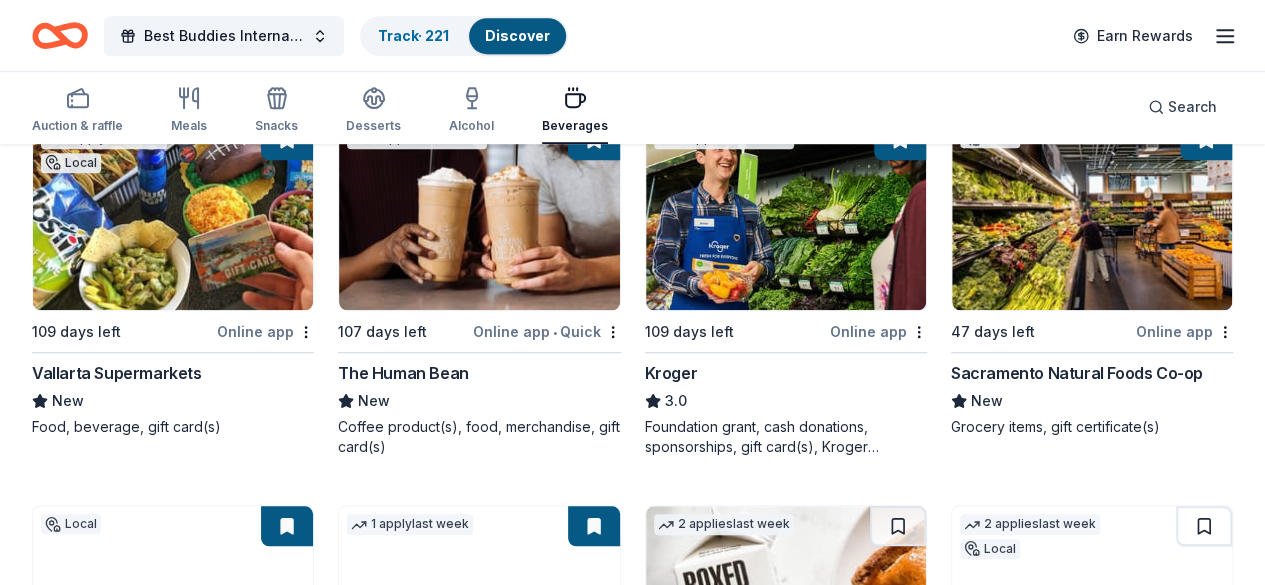 scroll, scrollTop: 0, scrollLeft: 0, axis: both 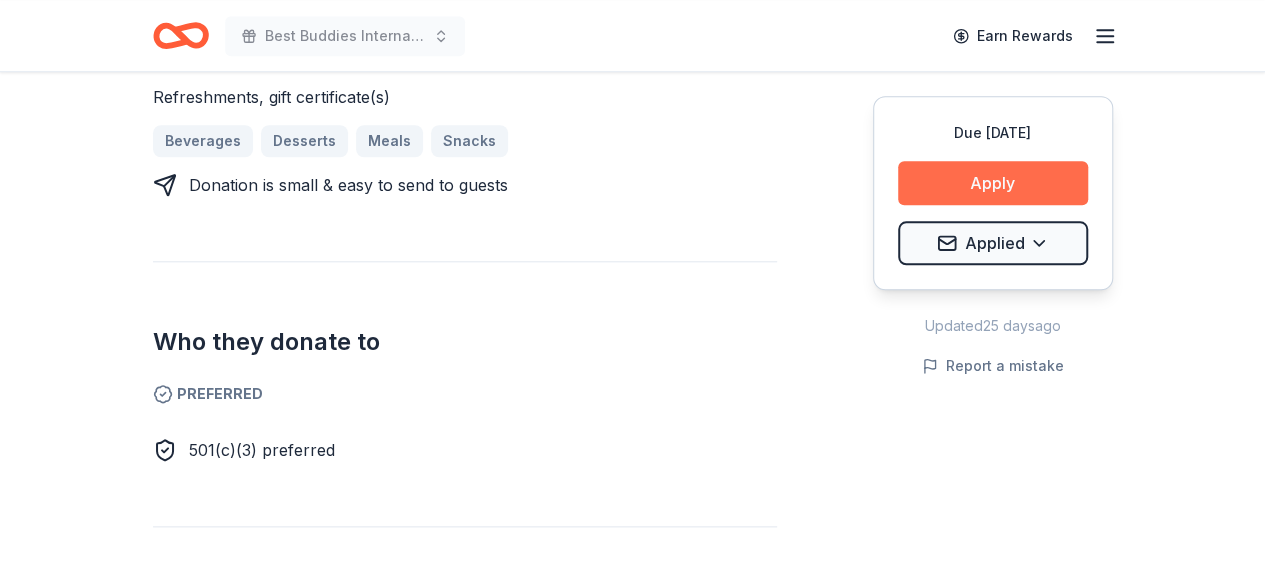click on "Apply" at bounding box center (993, 183) 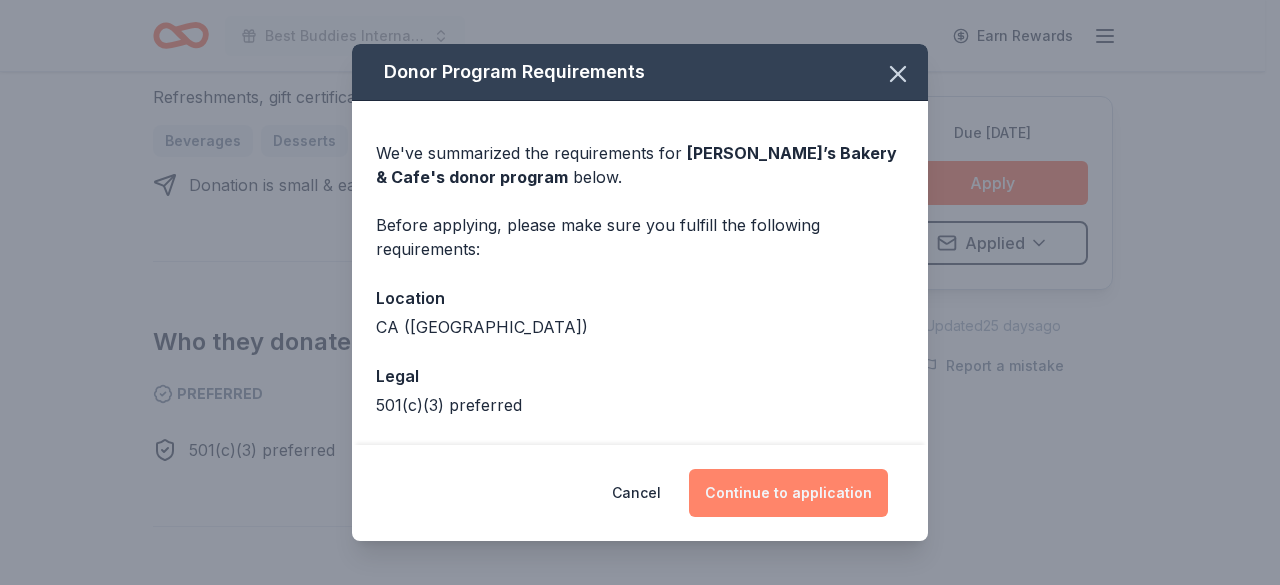 click on "Continue to application" at bounding box center (788, 493) 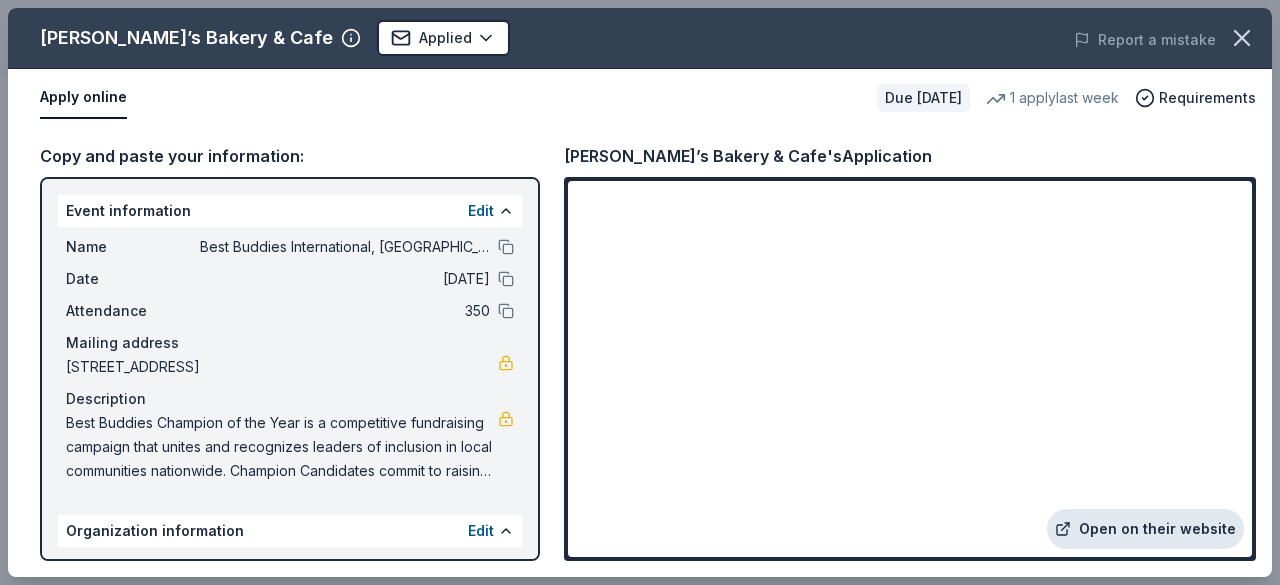 click on "Open on their website" at bounding box center (1145, 529) 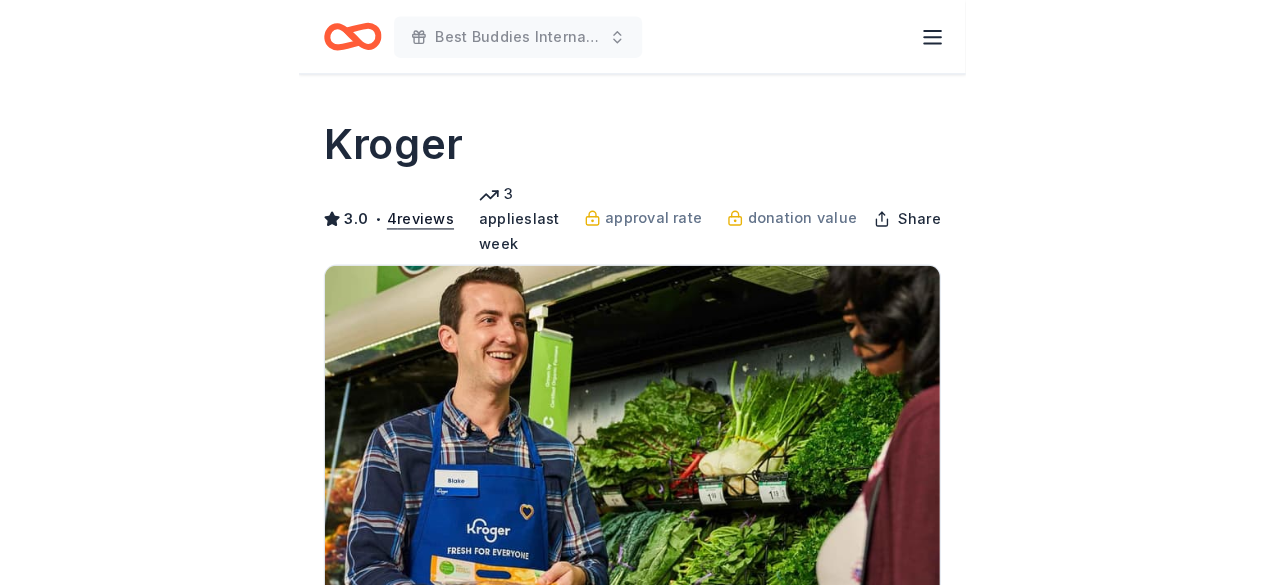 scroll, scrollTop: 540, scrollLeft: 0, axis: vertical 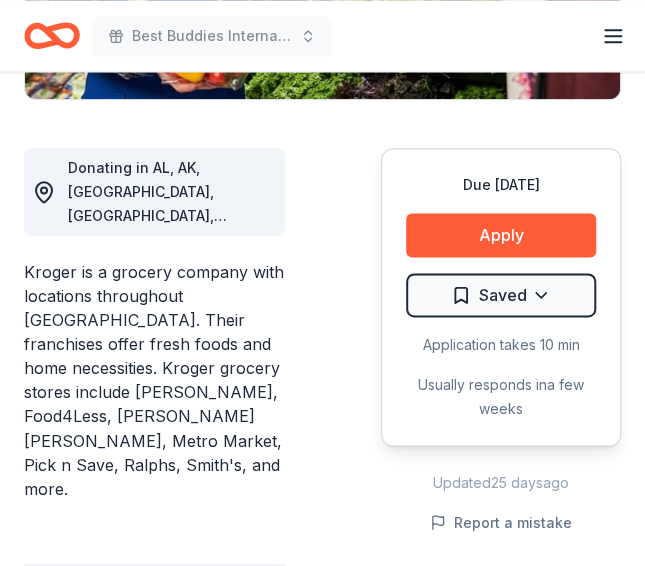 click on "Donating in AL, AK, AR, AZ, CA, CO, DE, FL, GA, ID, IL, IN, KS, KY, LA, MD, MI, MS, MO, MT, NE, NV, NM, NC, OH, OR, SC, TN, TX, UT, VA, WA, WV, WI, WY Kroger is a grocery company with locations throughout the United States. Their franchises offer fresh foods and home necessities. Kroger grocery stores include Baker's, Food4Less, Fred Meyer, Metro Market, Pick n Save, Ralphs, Smith's, and more. What they donate Foundation grant, cash donations, sponsorships, gift card(s), Kroger products Alcohol Beverages Desserts Meals Auction & raffle Snacks Donation is small & easy to send to guests Who they donate to  Preferred Supports organizations focused on Zero Hunger, Zero Waste, Diversity & Inclusion, Health & Nutrition, and Stronger Communities Environment & Sustainability Health Poverty & Hunger Social Justice 501(c)(3) preferred Due in 109 days Apply Saved Application takes 10 min Usually responds in  a few weeks Updated  25 days  ago Report a mistake" at bounding box center [322, 777] 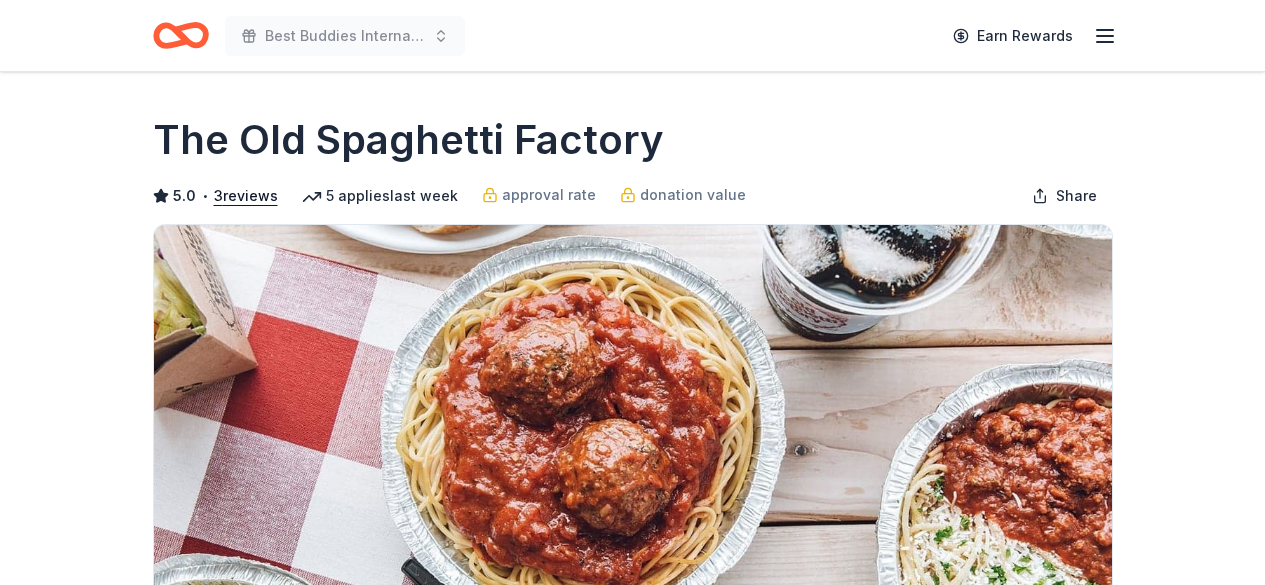 scroll, scrollTop: 0, scrollLeft: 0, axis: both 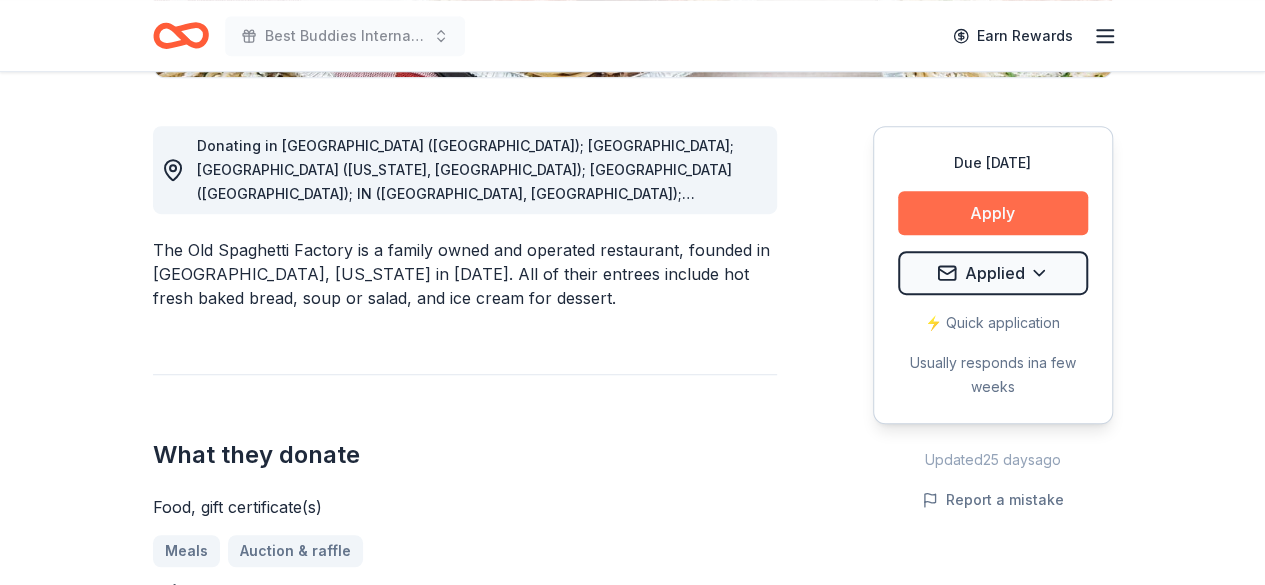click on "Apply" at bounding box center [993, 213] 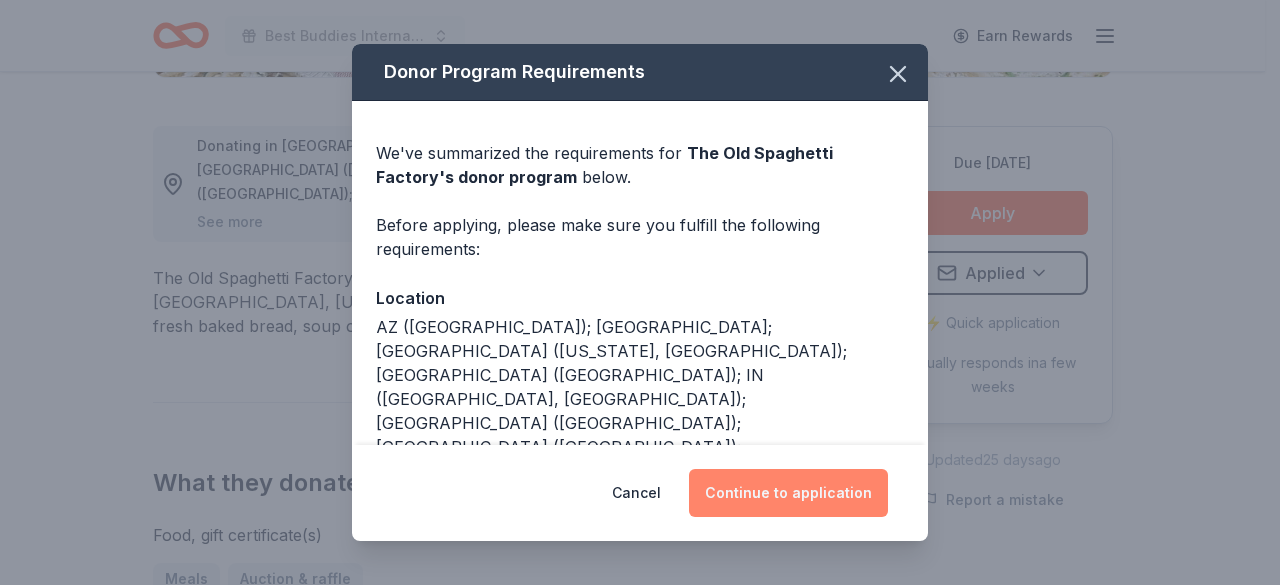 click on "Continue to application" at bounding box center (788, 493) 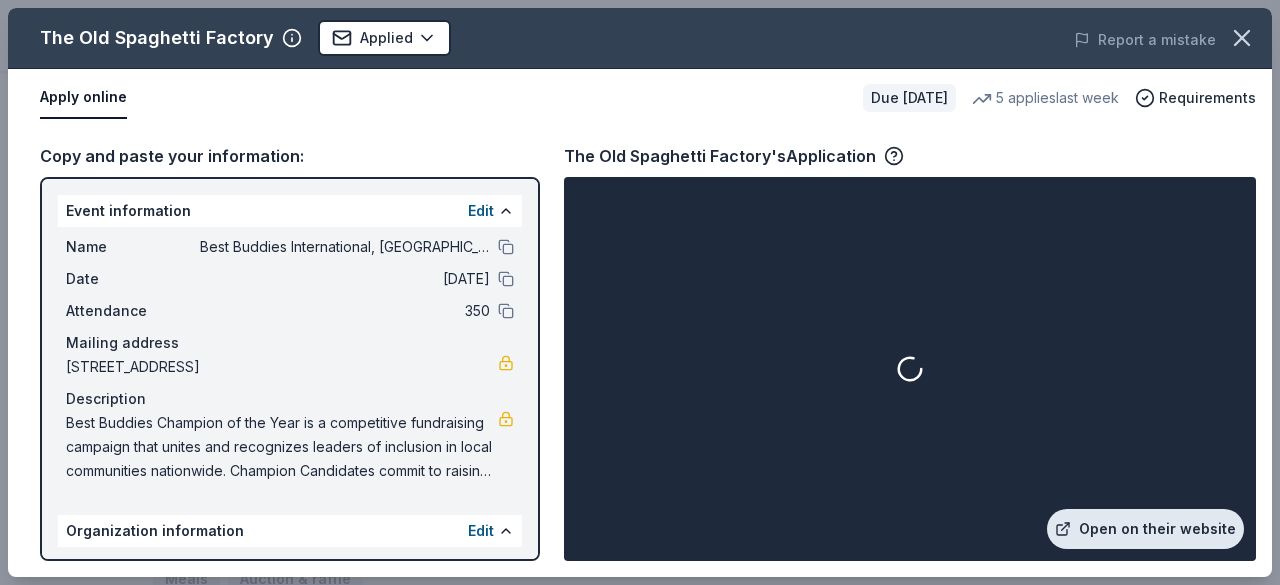click on "Open on their website" at bounding box center [1145, 529] 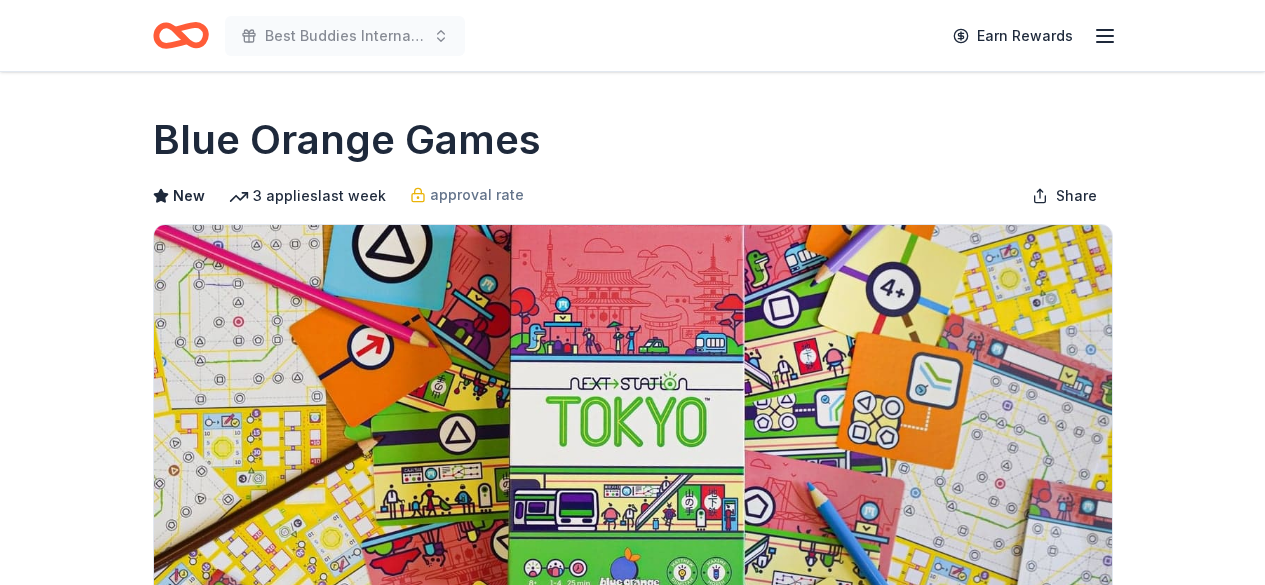 scroll, scrollTop: 0, scrollLeft: 0, axis: both 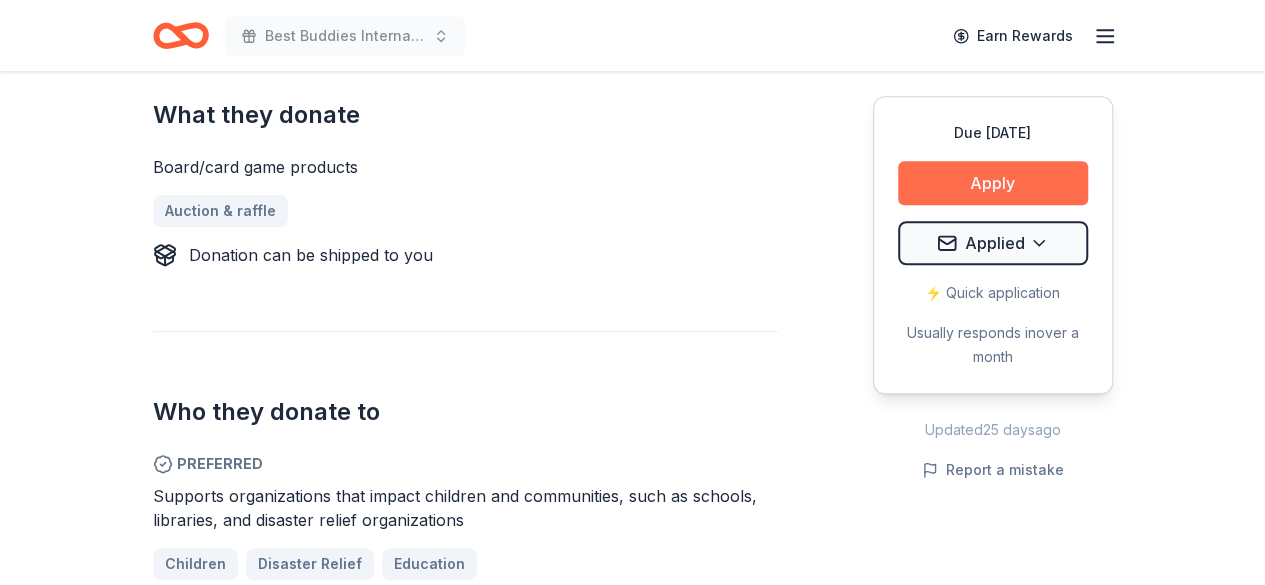 click on "Apply" at bounding box center [993, 183] 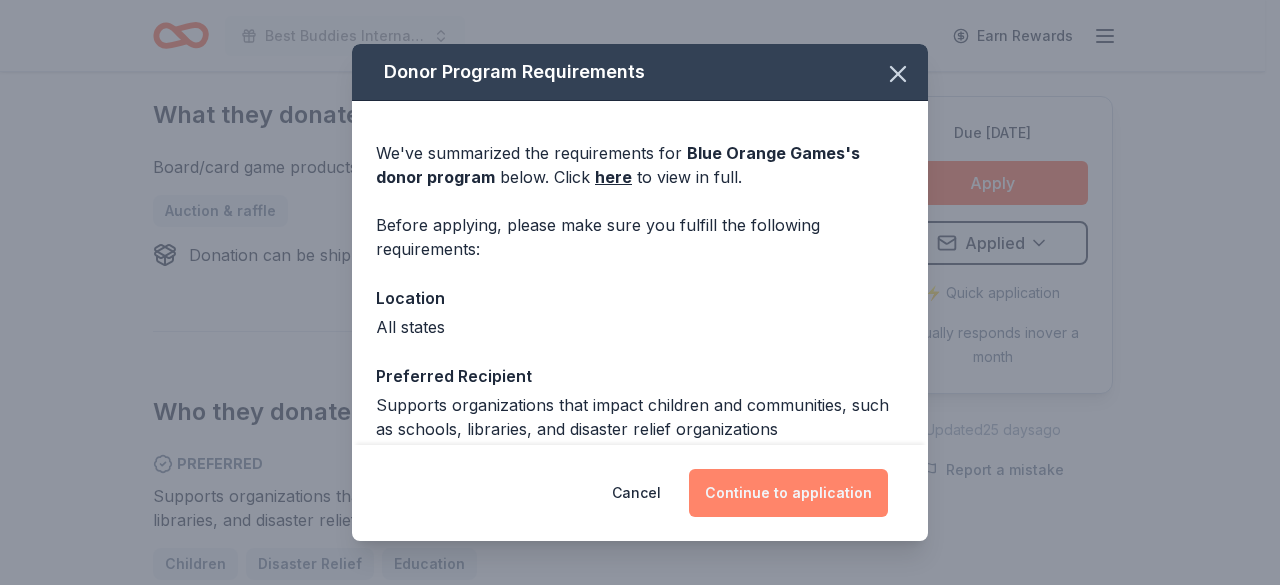 click on "Continue to application" at bounding box center [788, 493] 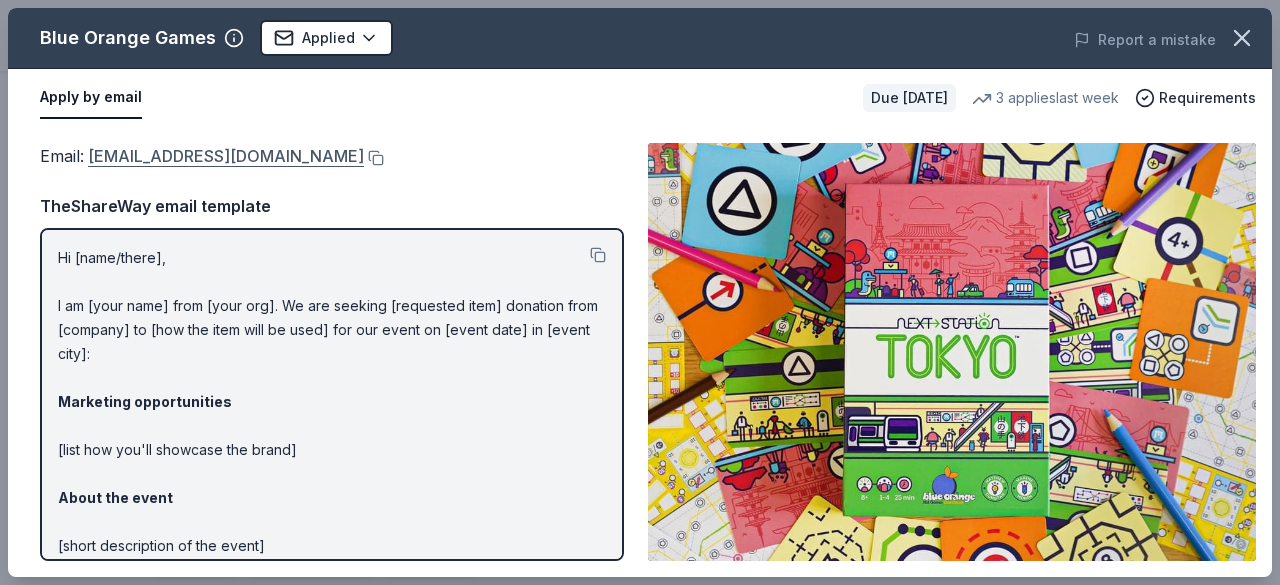 click on "pr@blueorangegames.com" at bounding box center [226, 156] 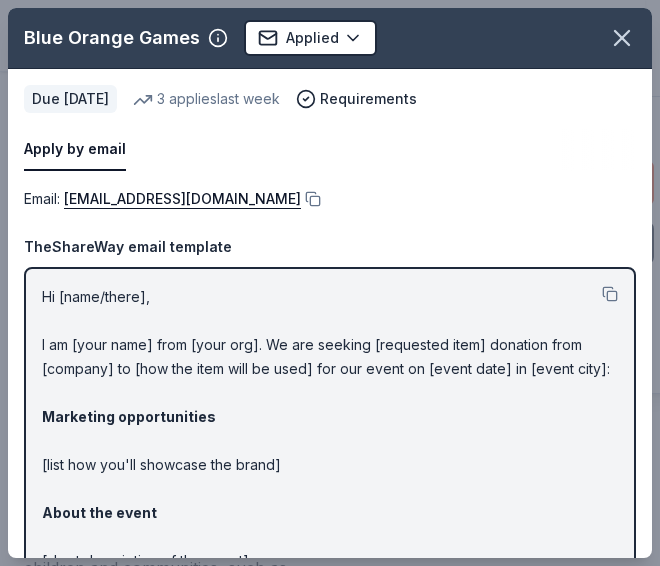 click on "Email : pr@blueorangegames.com" at bounding box center [330, 199] 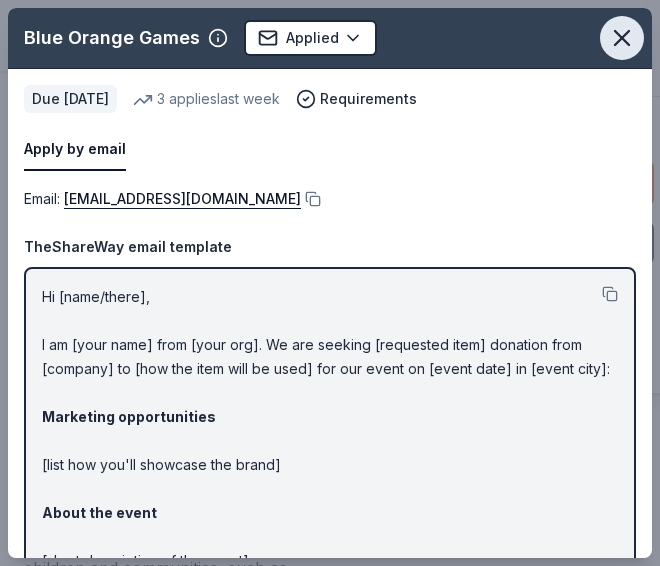 click 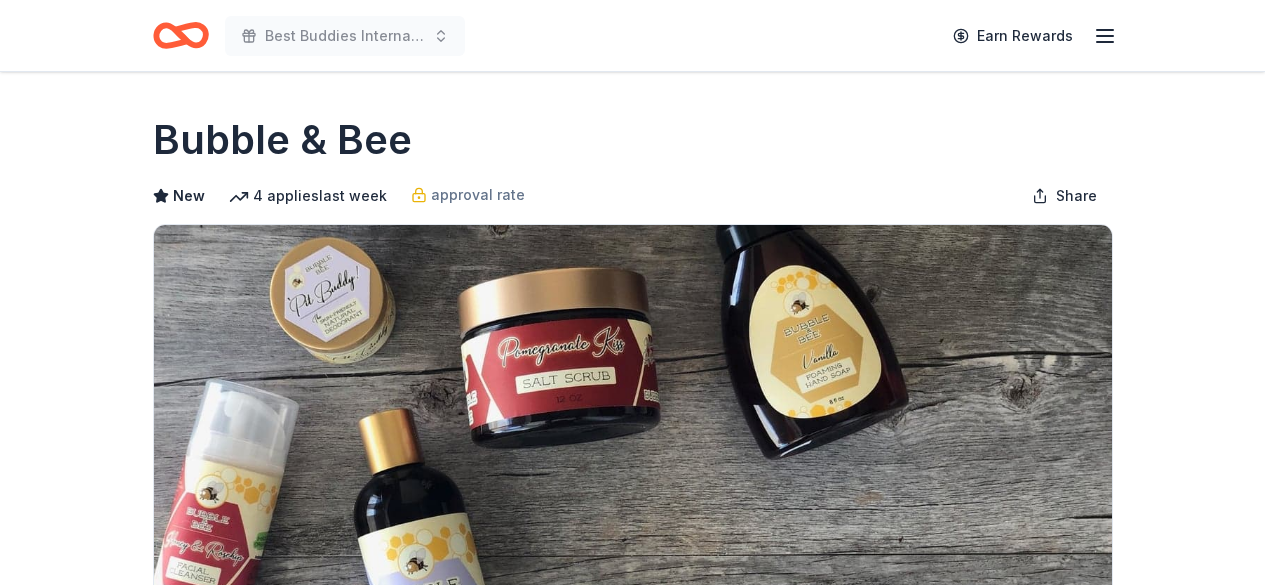 scroll, scrollTop: 0, scrollLeft: 0, axis: both 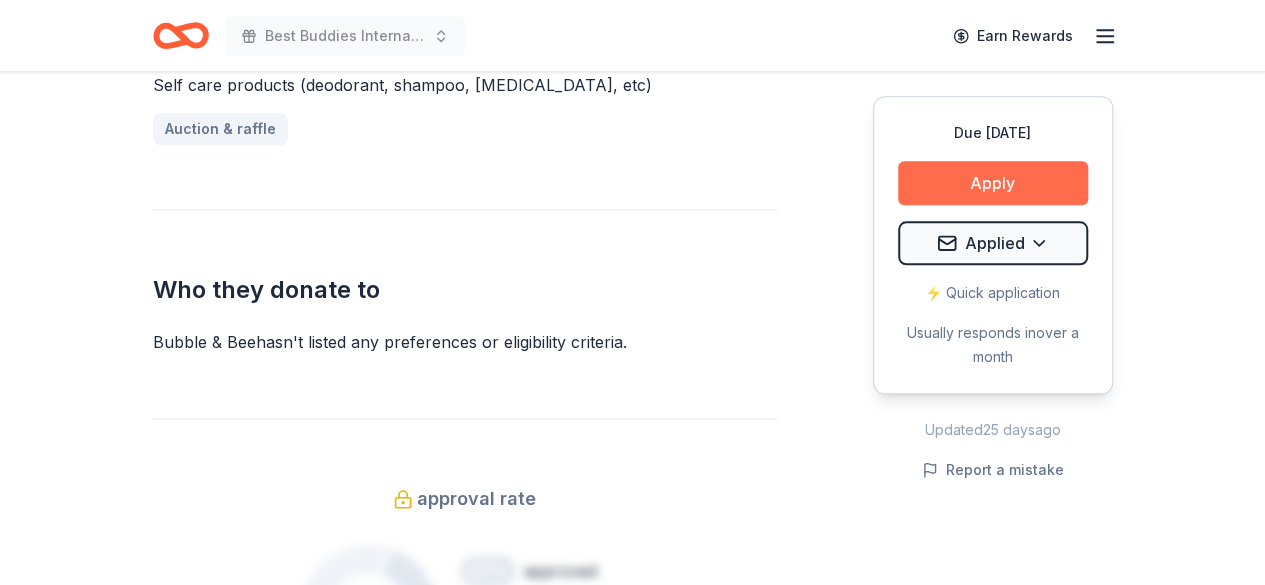 click on "Apply" at bounding box center (993, 183) 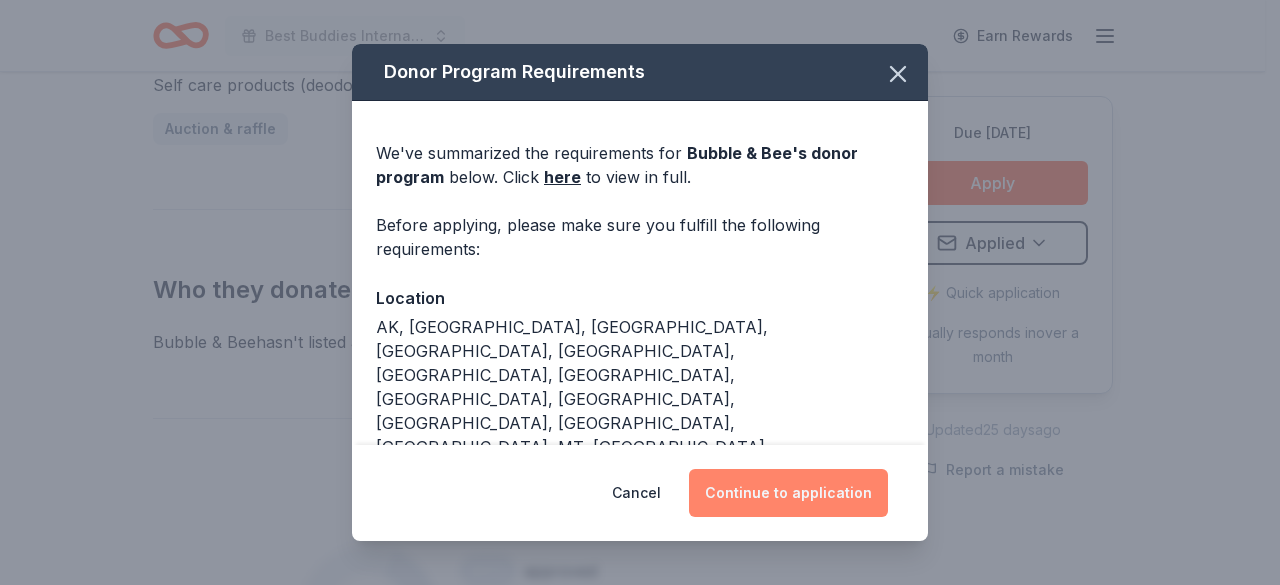 click on "Continue to application" at bounding box center (788, 493) 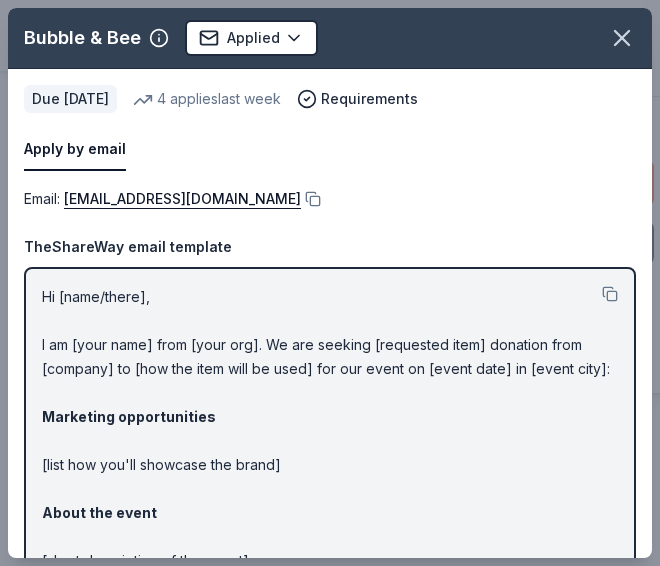 click on "Email : info@bubbleandbee.com" at bounding box center [330, 199] 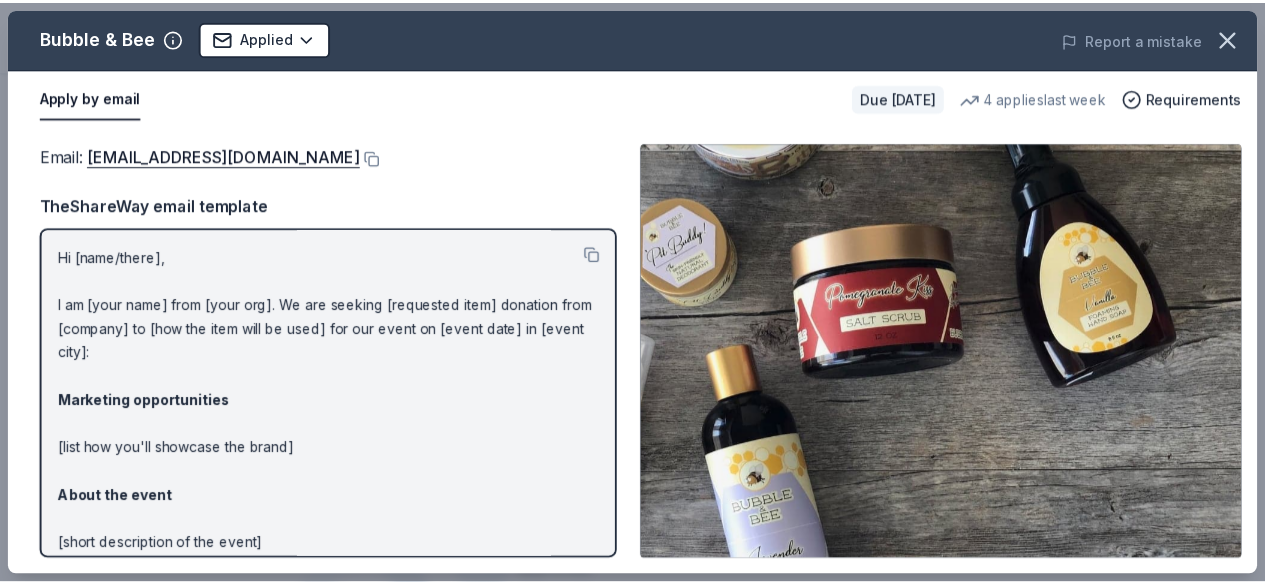 scroll, scrollTop: 230, scrollLeft: 0, axis: vertical 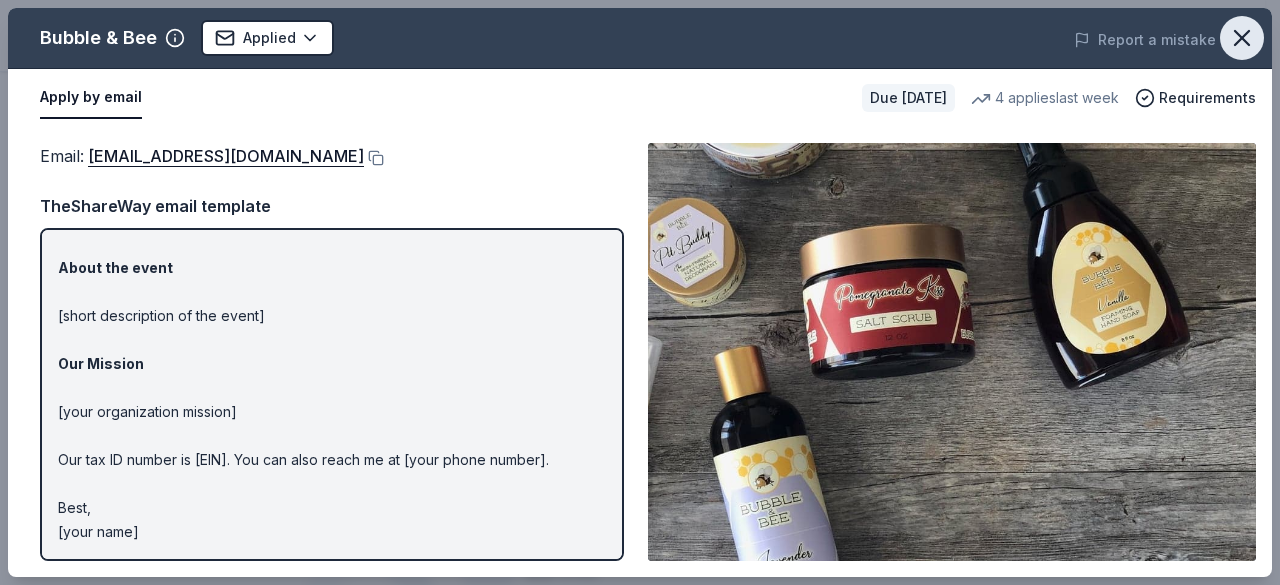 click 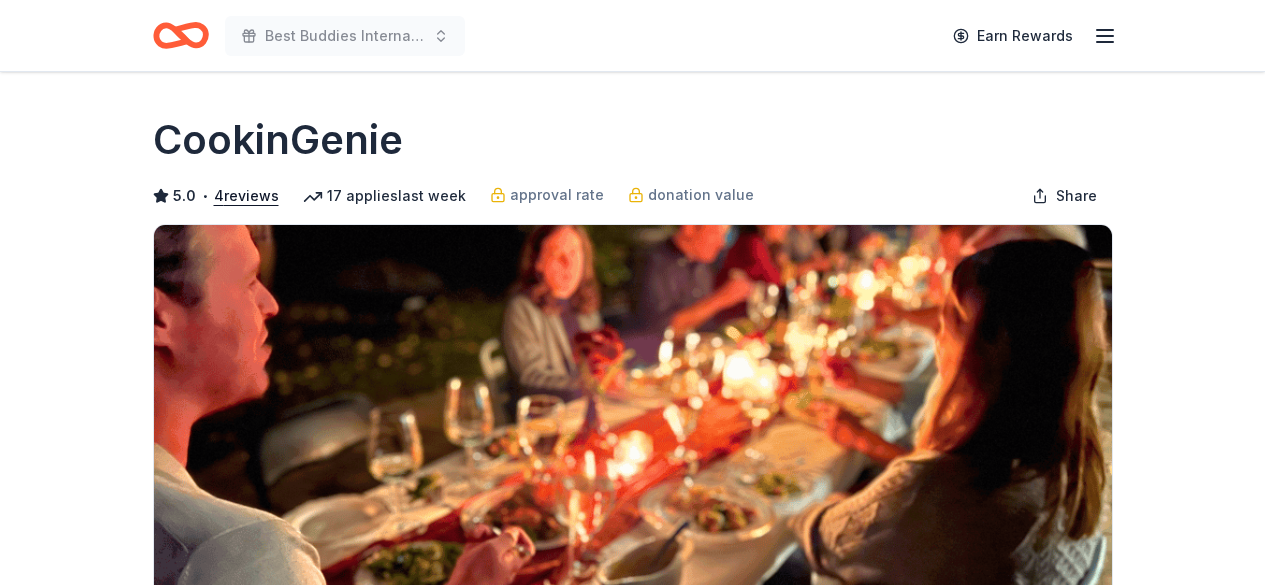 scroll, scrollTop: 0, scrollLeft: 0, axis: both 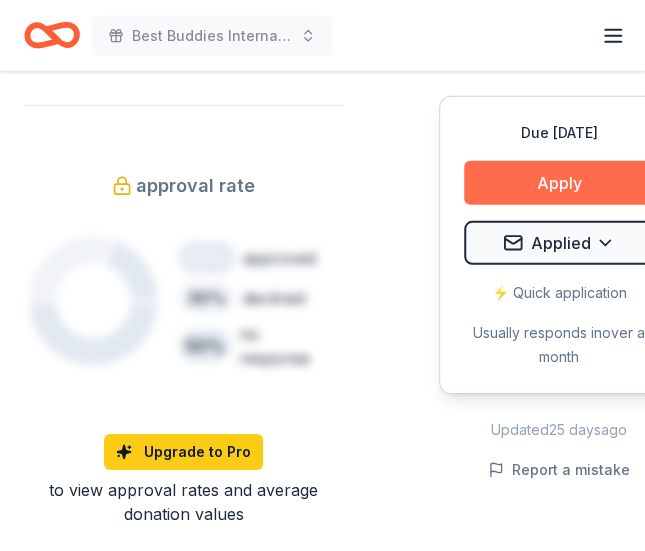 click on "Apply" at bounding box center (559, 183) 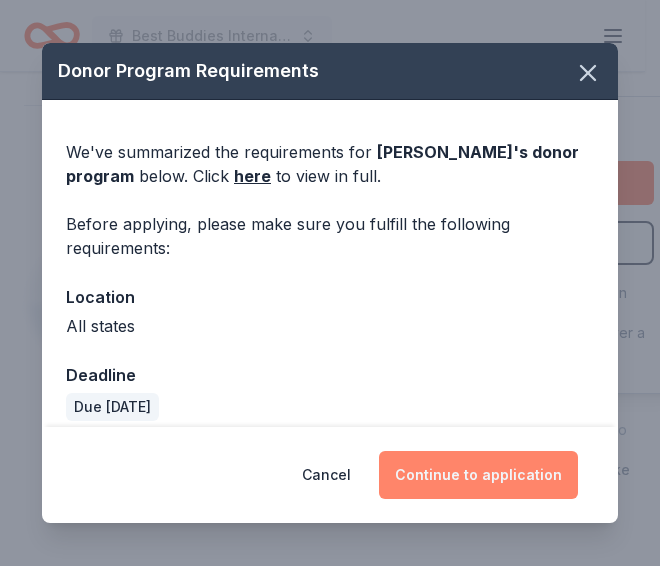 click on "Continue to application" at bounding box center [478, 475] 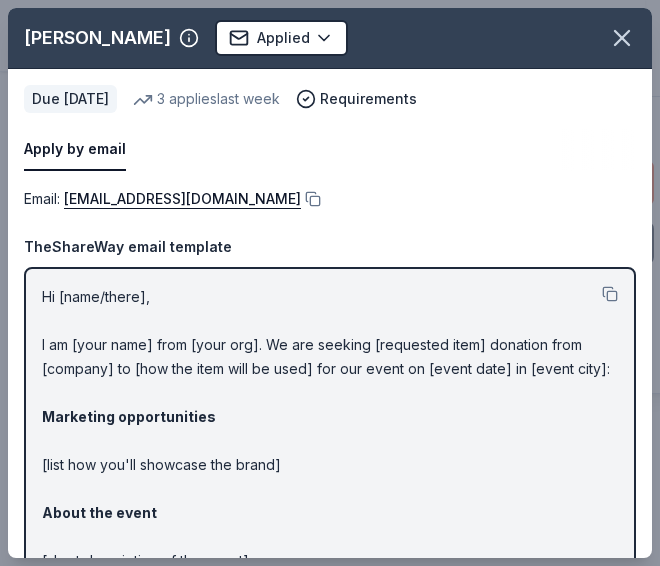 click on "Email : publicrelations@elizabetharden.com Email : publicrelations@elizabetharden.com TheShareWay email template Hi [name/there],
I am [your name] from [your org]. We are seeking [requested item] donation from [company] to [how the item will be used] for our event on [event date] in [event city]:
Marketing opportunities
[list how you'll showcase the brand]
About the event
[short description of the event]
Our Mission
[your organization mission]
Our tax ID number is [EIN]. You can also reach me at [your phone number].
Best,
[your name]" at bounding box center (330, 505) 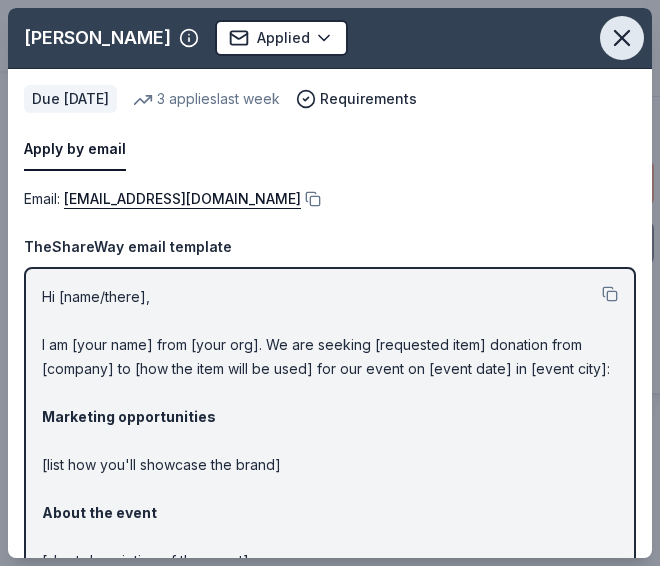 click at bounding box center (622, 38) 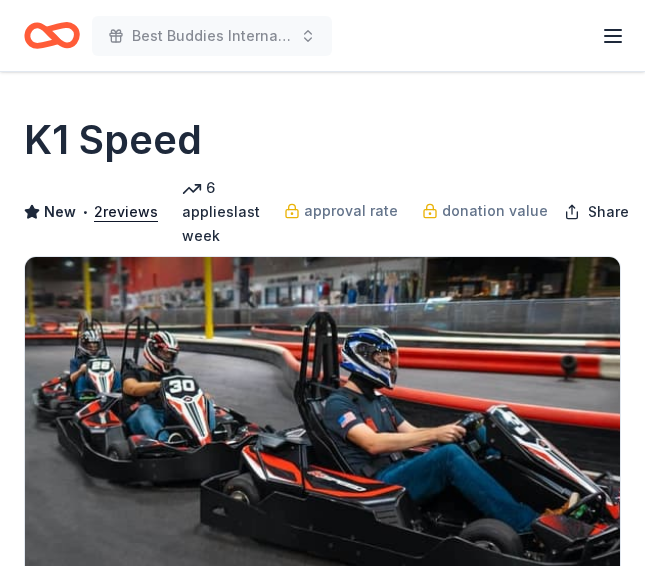 scroll, scrollTop: 0, scrollLeft: 0, axis: both 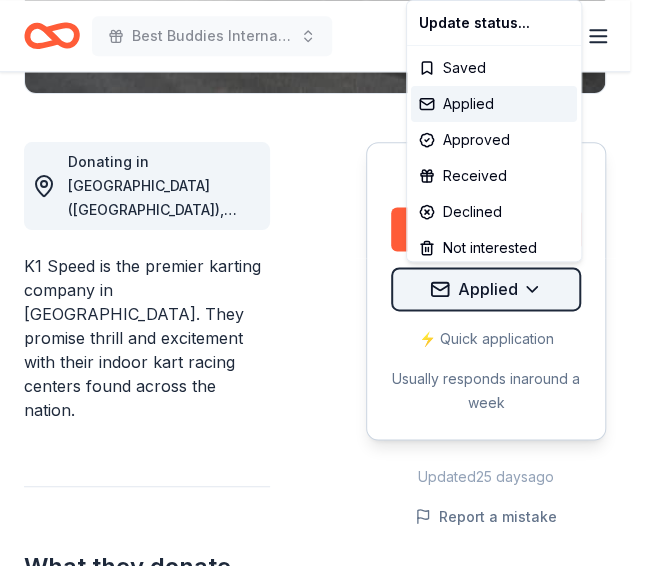 click on "Best Buddies International, [GEOGRAPHIC_DATA], Champion of the Year Gala Earn Rewards Due [DATE] Share K1 Speed New • 2  reviews 6   applies  last week approval rate donation value Share Donating in [GEOGRAPHIC_DATA] ([GEOGRAPHIC_DATA]), [GEOGRAPHIC_DATA], [GEOGRAPHIC_DATA] ([GEOGRAPHIC_DATA]), [GEOGRAPHIC_DATA], [GEOGRAPHIC_DATA] ([GEOGRAPHIC_DATA]), [GEOGRAPHIC_DATA] ([GEOGRAPHIC_DATA]), [GEOGRAPHIC_DATA] ([GEOGRAPHIC_DATA]), [GEOGRAPHIC_DATA] ([GEOGRAPHIC_DATA]), [GEOGRAPHIC_DATA] ([GEOGRAPHIC_DATA]), [GEOGRAPHIC_DATA] ([GEOGRAPHIC_DATA]), [GEOGRAPHIC_DATA] ([GEOGRAPHIC_DATA]), [GEOGRAPHIC_DATA] ([GEOGRAPHIC_DATA]), [GEOGRAPHIC_DATA] ([GEOGRAPHIC_DATA]), [GEOGRAPHIC_DATA] ([GEOGRAPHIC_DATA]), [GEOGRAPHIC_DATA], [GEOGRAPHIC_DATA] ([GEOGRAPHIC_DATA]), [GEOGRAPHIC_DATA] ([GEOGRAPHIC_DATA]) K1 Speed is the premier karting company in [GEOGRAPHIC_DATA]. They promise thrill and excitement with their indoor kart racing centers found across the nation. What they donate K1 Speed Admission pass(es), gift card(s), merchandise Auction & raffle Donation is small & easy to send to guests Who they donate to  Preferred 501(c)(3) preferred Due [DATE] Apply Applied ⚡️ Quick application Usually responds in  around a week Updated  [DATE] Report a mistake approval rate 20 % approved 30 % declined 50 % no response donation value (average) $xx - $xx $xx - $xx $xx - $xx $xx - $xx Upgrade to Pro New" at bounding box center [322, -263] 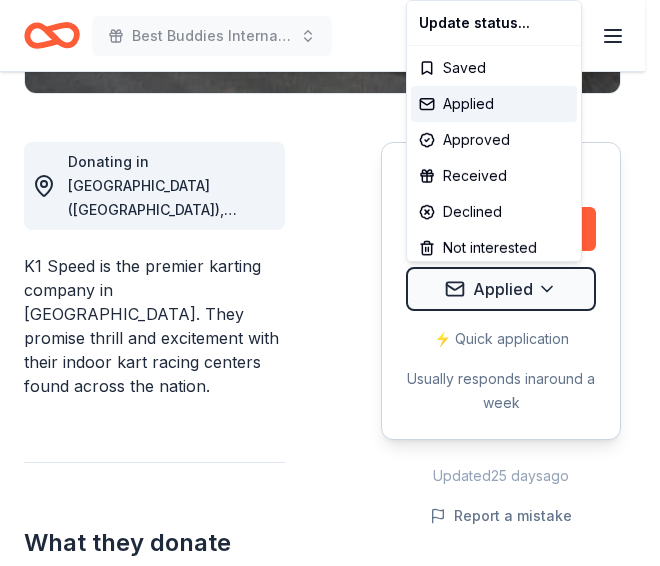 click on "Best Buddies International, [GEOGRAPHIC_DATA], Champion of the Year Gala Earn Rewards Due [DATE] Share K1 Speed New • 2  reviews 6   applies  last week approval rate donation value Share Donating in [GEOGRAPHIC_DATA] ([GEOGRAPHIC_DATA]), [GEOGRAPHIC_DATA], [GEOGRAPHIC_DATA] ([GEOGRAPHIC_DATA]), [GEOGRAPHIC_DATA], [GEOGRAPHIC_DATA] ([GEOGRAPHIC_DATA]), [GEOGRAPHIC_DATA] ([GEOGRAPHIC_DATA]), [GEOGRAPHIC_DATA] ([GEOGRAPHIC_DATA]), [GEOGRAPHIC_DATA] ([GEOGRAPHIC_DATA]), [GEOGRAPHIC_DATA] ([GEOGRAPHIC_DATA]), [GEOGRAPHIC_DATA] ([GEOGRAPHIC_DATA]), [GEOGRAPHIC_DATA] ([GEOGRAPHIC_DATA]), [GEOGRAPHIC_DATA] ([GEOGRAPHIC_DATA]), [GEOGRAPHIC_DATA] ([GEOGRAPHIC_DATA]), [GEOGRAPHIC_DATA] ([GEOGRAPHIC_DATA]), [GEOGRAPHIC_DATA], [GEOGRAPHIC_DATA] ([GEOGRAPHIC_DATA]), [GEOGRAPHIC_DATA] ([GEOGRAPHIC_DATA]) K1 Speed is the premier karting company in [GEOGRAPHIC_DATA]. They promise thrill and excitement with their indoor kart racing centers found across the nation. What they donate K1 Speed Admission pass(es), gift card(s), merchandise Auction & raffle Donation is small & easy to send to guests Who they donate to  Preferred 501(c)(3) preferred Due [DATE] Apply Applied ⚡️ Quick application Usually responds in  around a week Updated  [DATE] Report a mistake approval rate 20 % approved 30 % declined 50 % no response donation value (average) 20% 70% 0% 10% $xx - $xx $xx - $xx $xx - $xx $xx - $xx New" at bounding box center (330, -263) 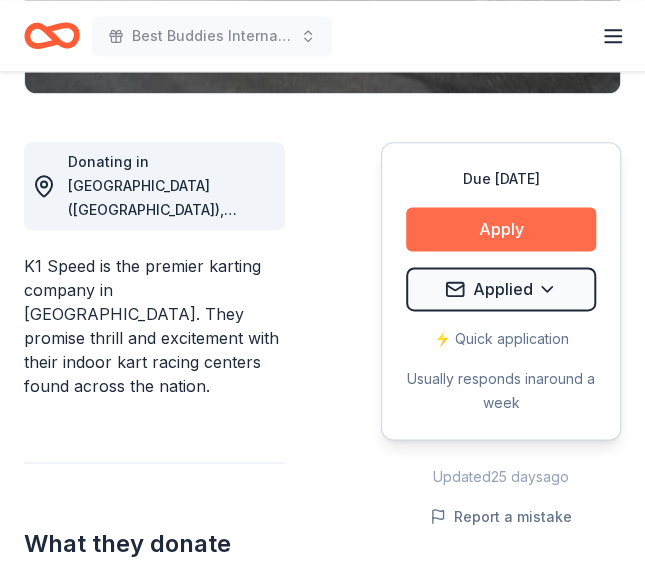 click on "Apply" at bounding box center [501, 229] 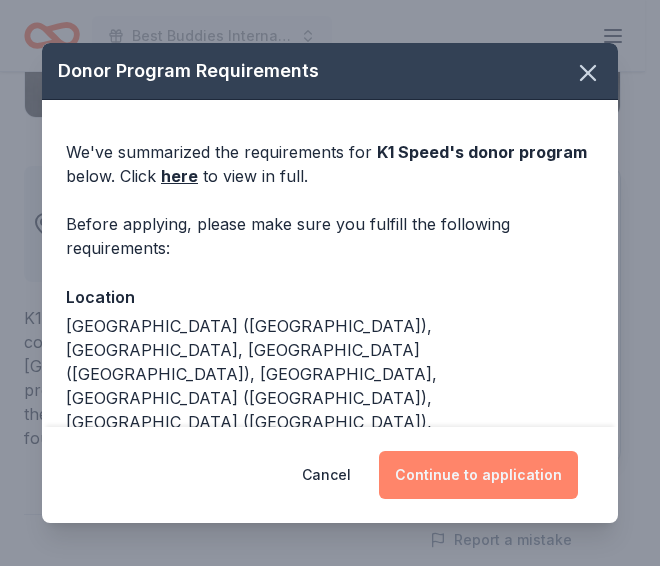 click on "Continue to application" at bounding box center [478, 475] 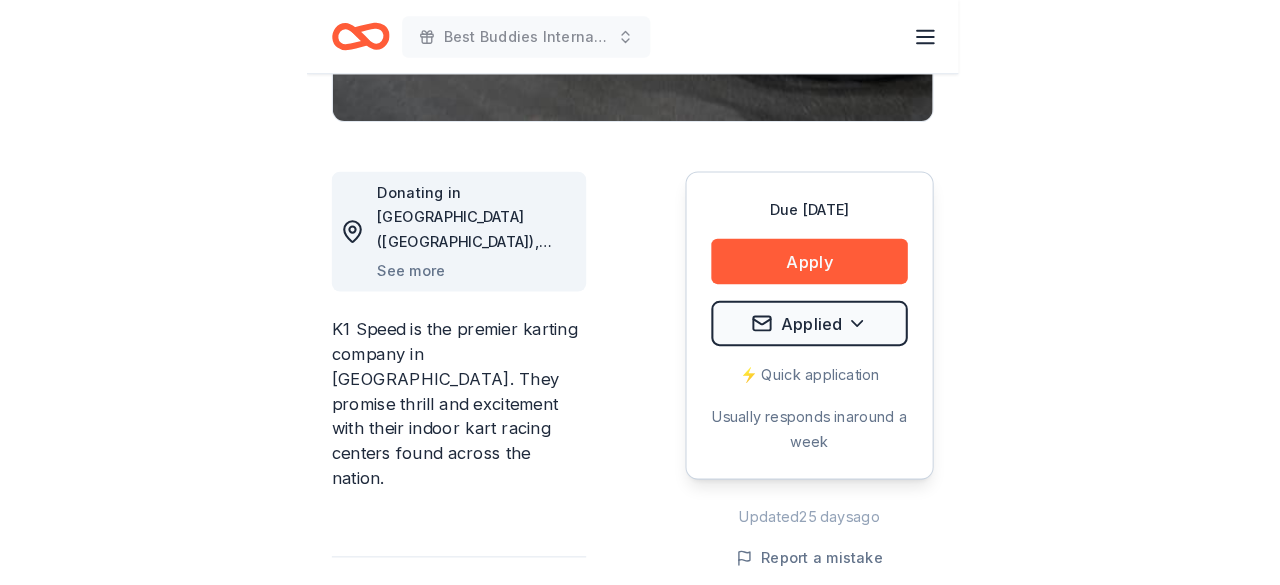 scroll, scrollTop: 498, scrollLeft: 0, axis: vertical 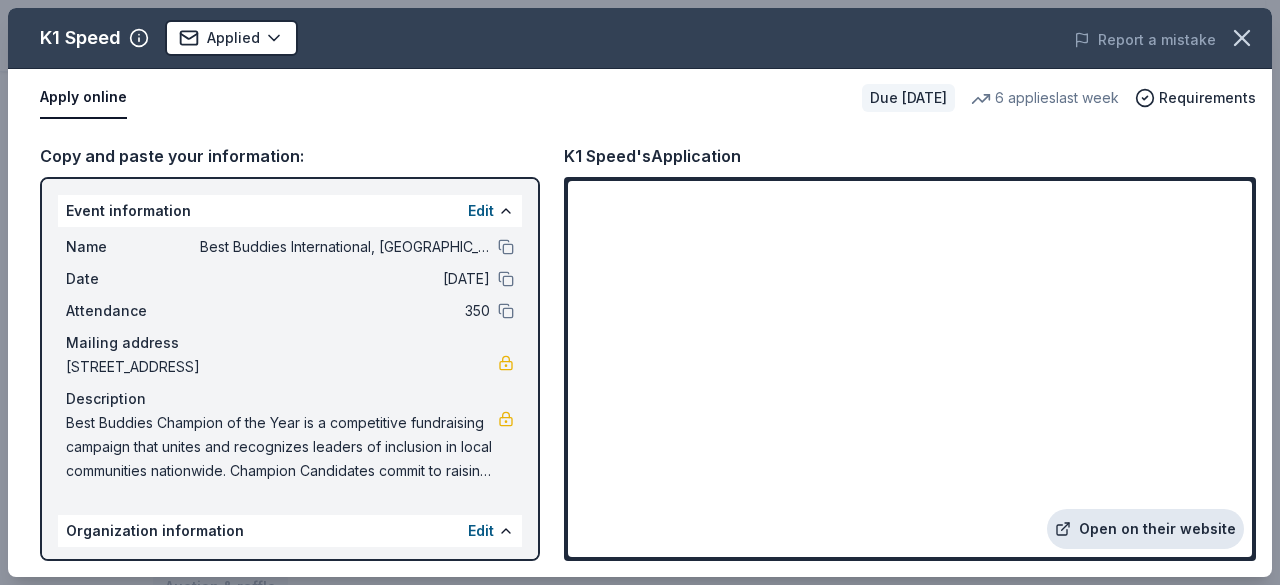 click on "Open on their website" at bounding box center [1145, 529] 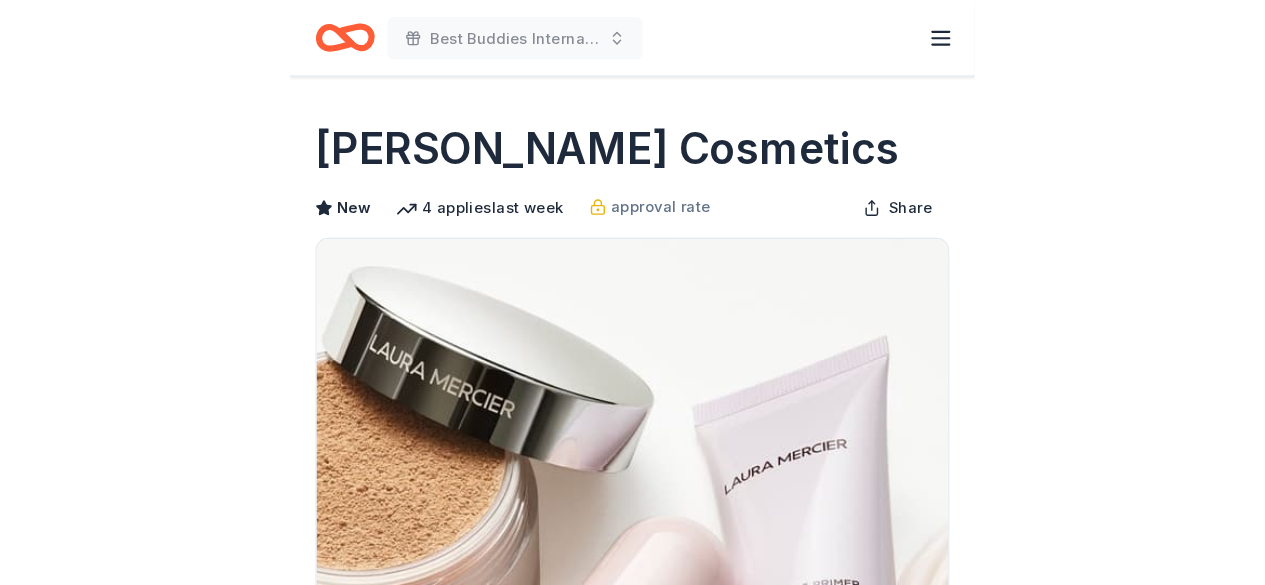 scroll, scrollTop: 0, scrollLeft: 0, axis: both 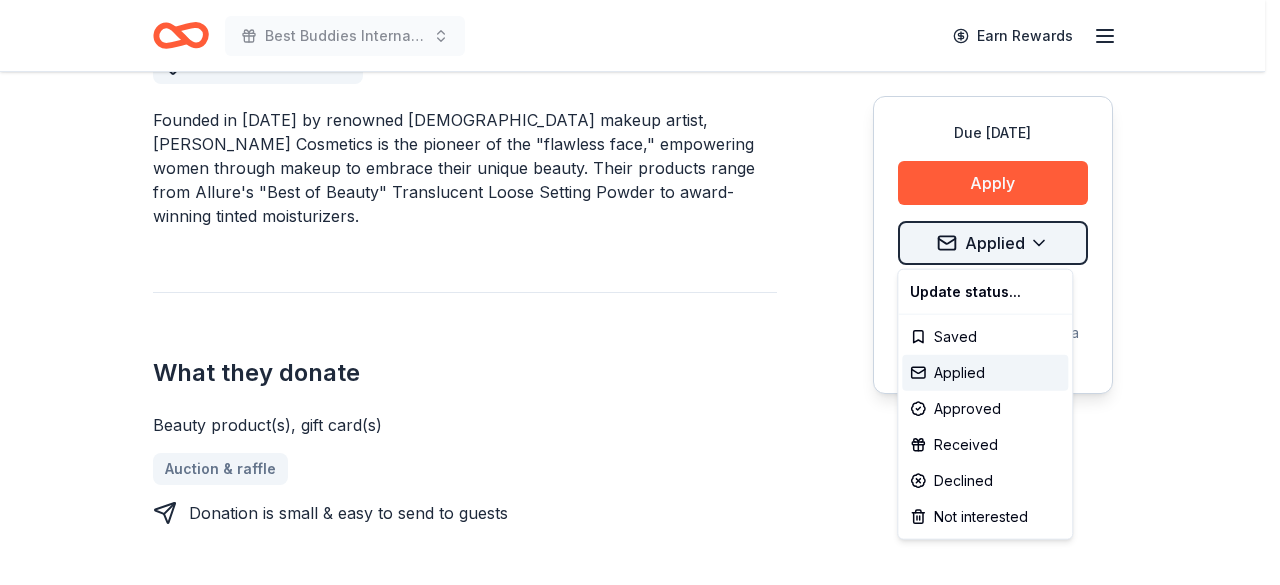 click on "Best Buddies International, Sacramento, Champion of the Year Gala Earn Rewards Due in 107 days Share Laura Mercier Cosmetics New 4   applies  last week approval rate Share Donating in all states Founded in 1996 by renowned French makeup artist, Laura Mercier Cosmetics is the pioneer of the "flawless face," empowering women through makeup to embrace their unique beauty. Their products range from Allure's "Best of Beauty" Translucent Loose Setting Powder to award-winning tinted moisturizers. What they donate Beauty product(s), gift card(s) Auction & raffle Donation is small & easy to send to guests Who they donate to Laura Mercier Cosmetics  hasn ' t listed any preferences or eligibility criteria. approval rate 20 % approved 30 % declined 50 % no response Upgrade to Pro to view approval rates and average donation values Due in 107 days Apply Applied ⚡️ Quick application Usually responds in  over a month Updated  25 days  ago Report a mistake New Be the first to review this company! Leave a review 1   apply" at bounding box center (640, -320) 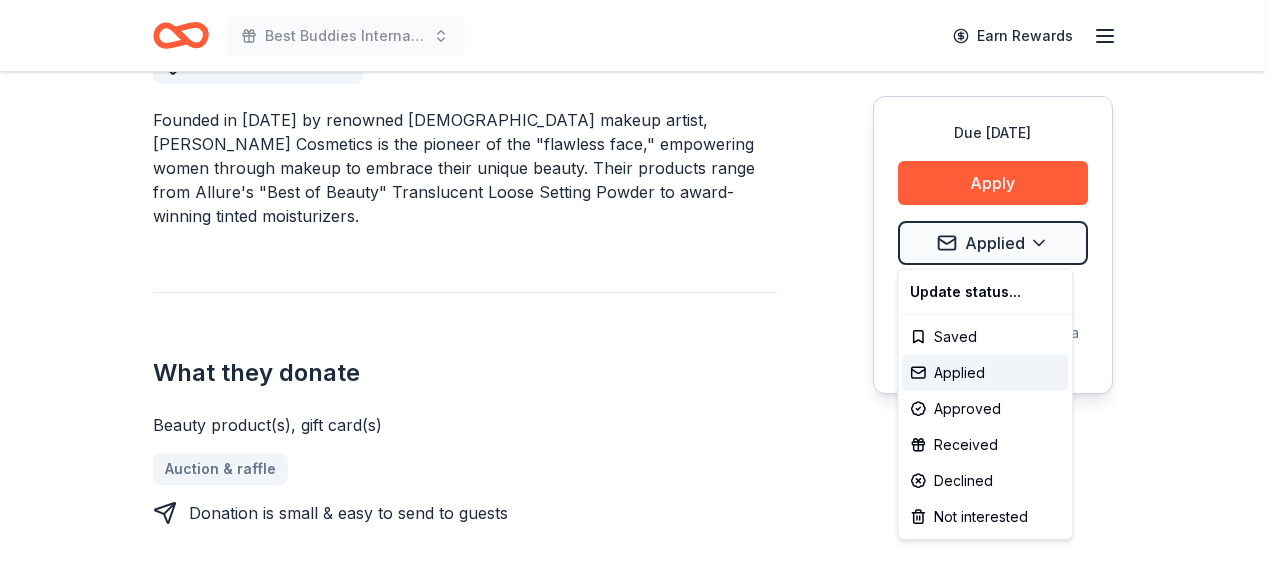 click on "Best Buddies International, Sacramento, Champion of the Year Gala Earn Rewards Due in 107 days Share Laura Mercier Cosmetics New 4   applies  last week approval rate Share Donating in all states Founded in 1996 by renowned French makeup artist, Laura Mercier Cosmetics is the pioneer of the "flawless face," empowering women through makeup to embrace their unique beauty. Their products range from Allure's "Best of Beauty" Translucent Loose Setting Powder to award-winning tinted moisturizers. What they donate Beauty product(s), gift card(s) Auction & raffle Donation is small & easy to send to guests Who they donate to Laura Mercier Cosmetics  hasn ' t listed any preferences or eligibility criteria. approval rate 20 % approved 30 % declined 50 % no response Upgrade to Pro to view approval rates and average donation values Due in 107 days Apply Applied ⚡️ Quick application Usually responds in  over a month Updated  25 days  ago Report a mistake New Be the first to review this company! Leave a review 1   apply" at bounding box center (640, -320) 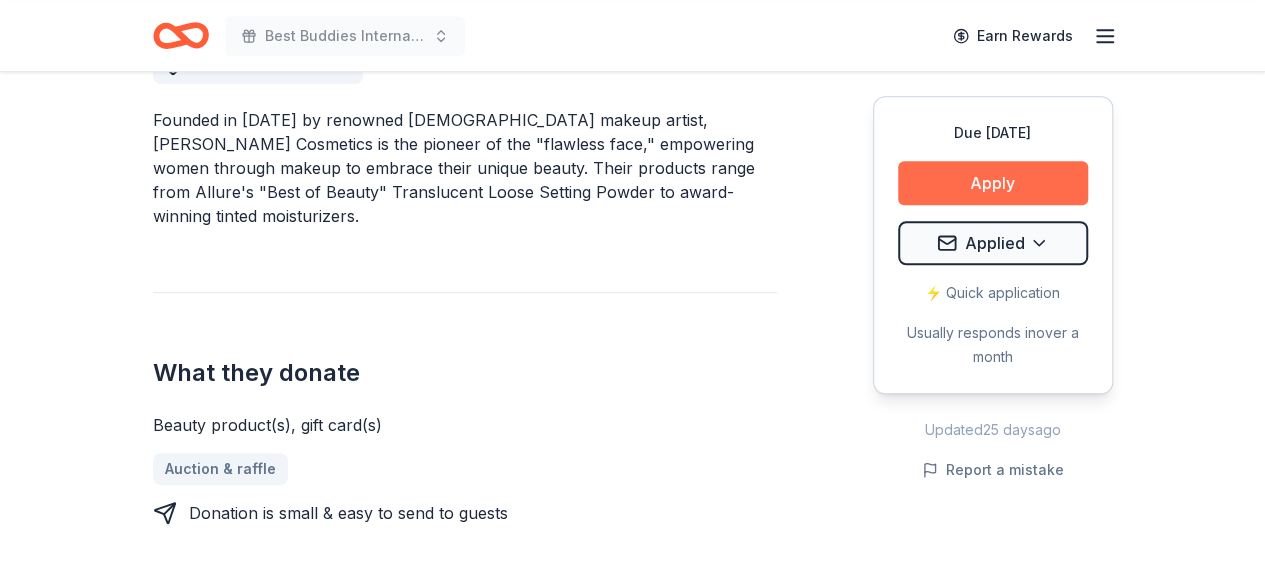 click on "Apply" at bounding box center (993, 183) 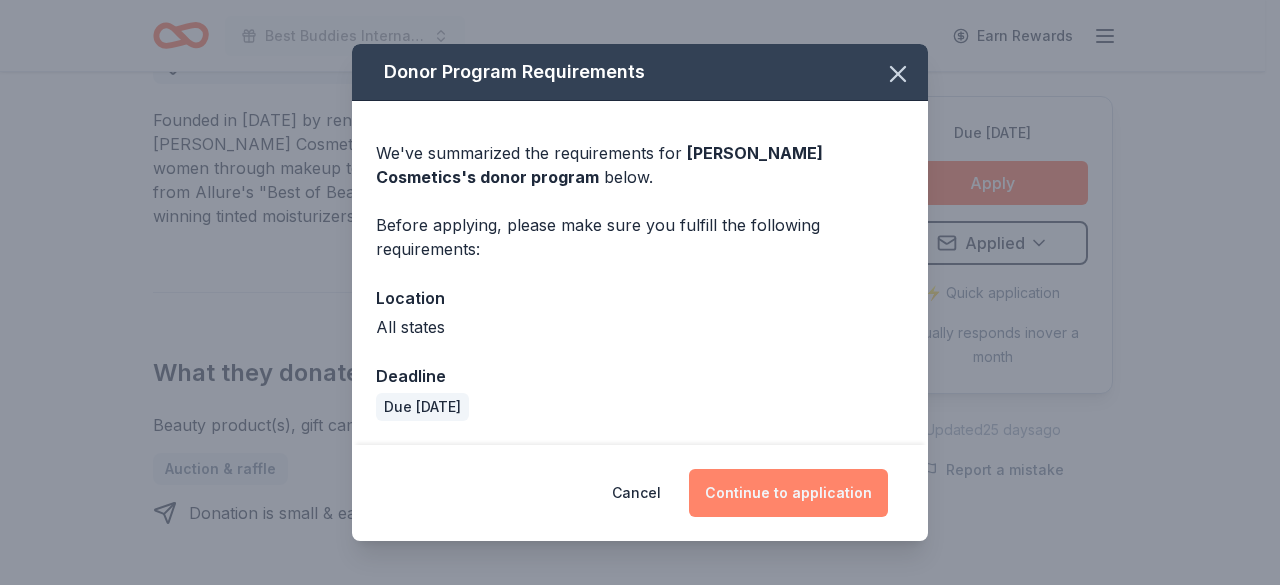 click on "Continue to application" at bounding box center (788, 493) 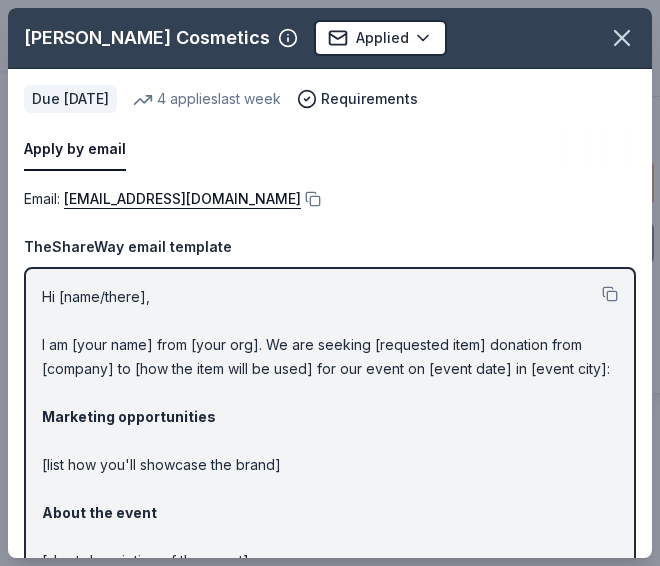 click on "Email : contact_us@lauramercier.com" at bounding box center (330, 199) 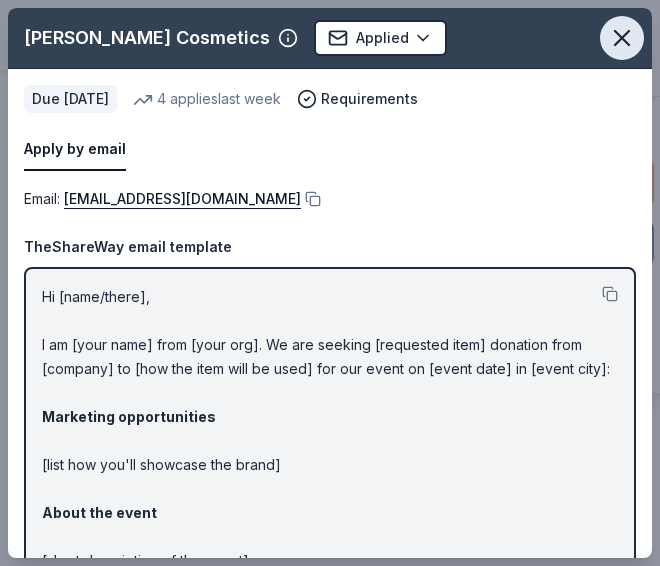click 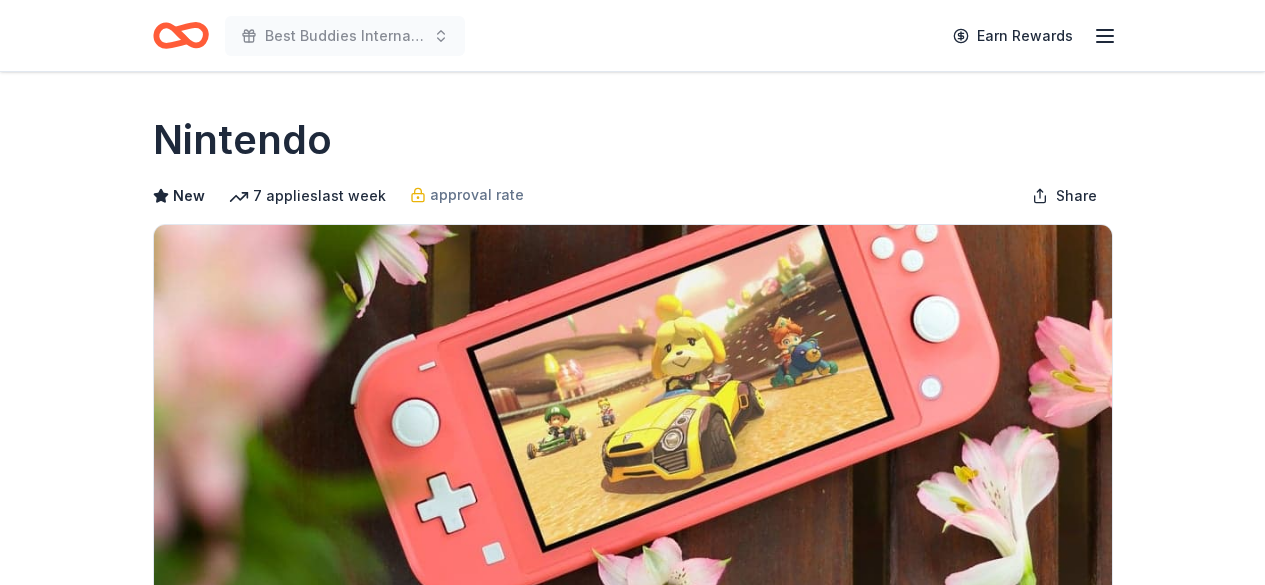 scroll, scrollTop: 0, scrollLeft: 0, axis: both 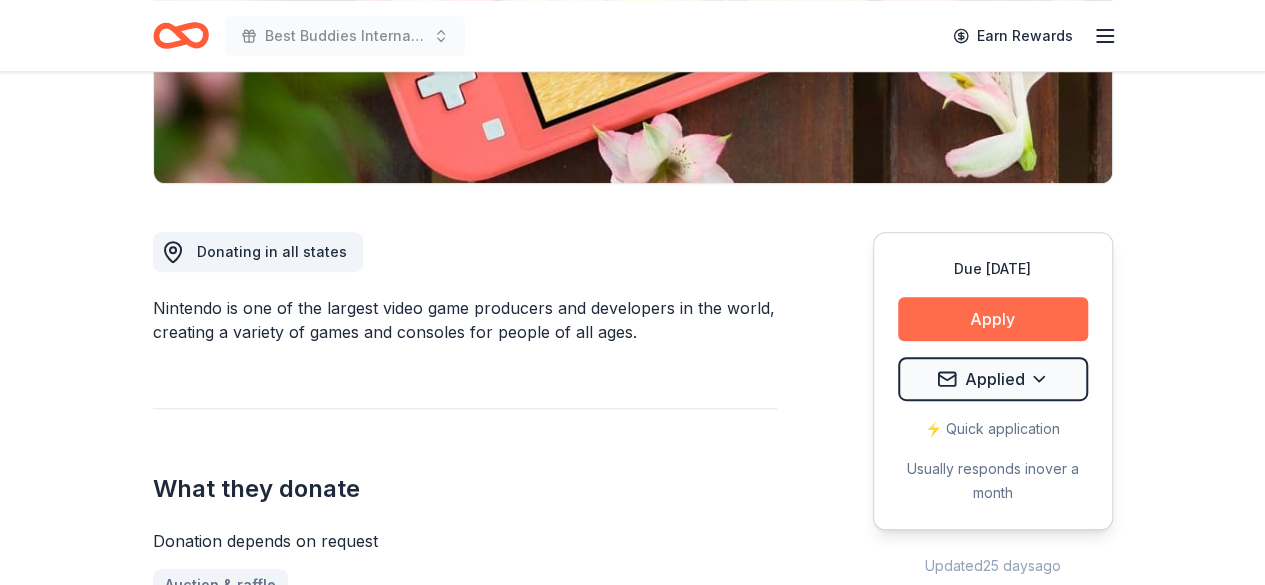 click on "Apply" at bounding box center [993, 319] 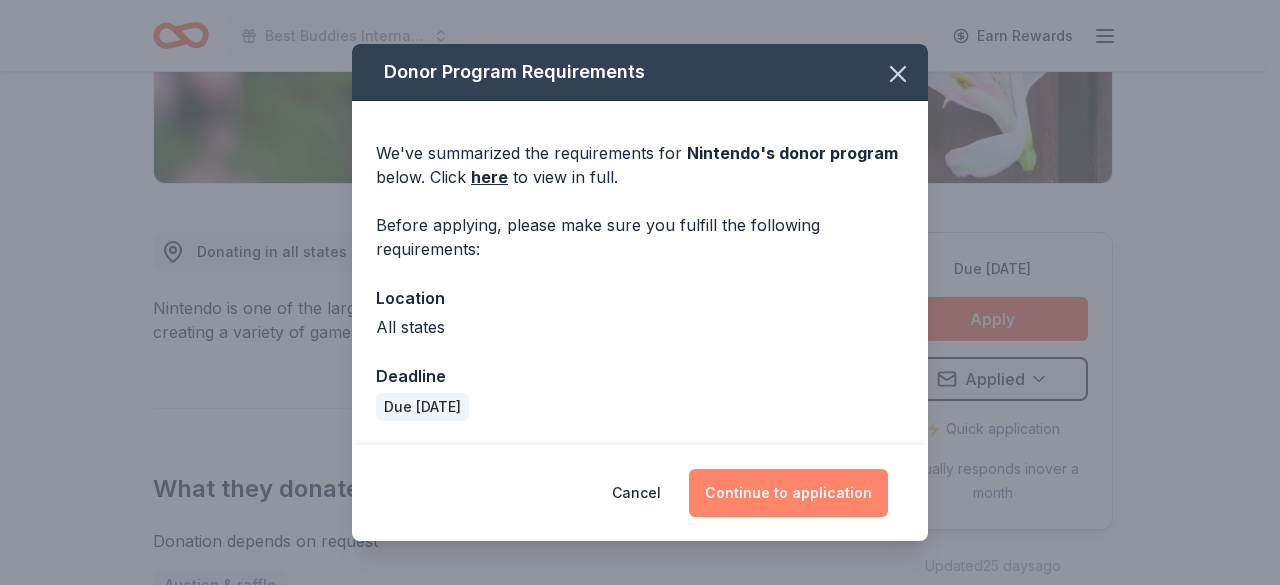 click on "Continue to application" at bounding box center (788, 493) 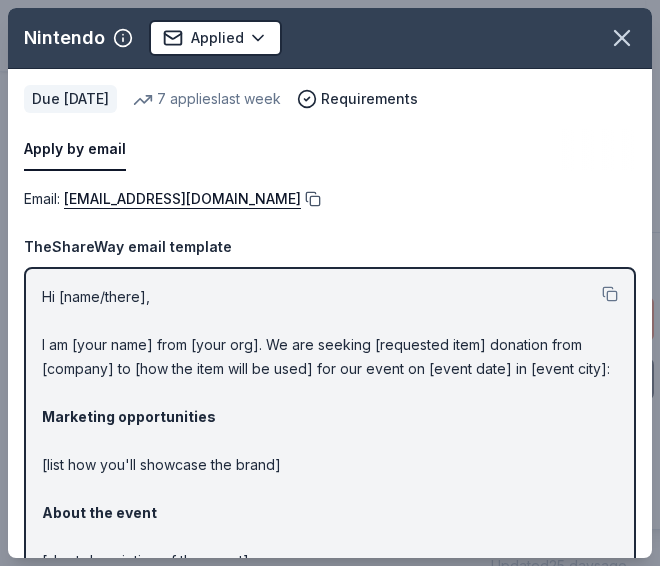 click at bounding box center (311, 199) 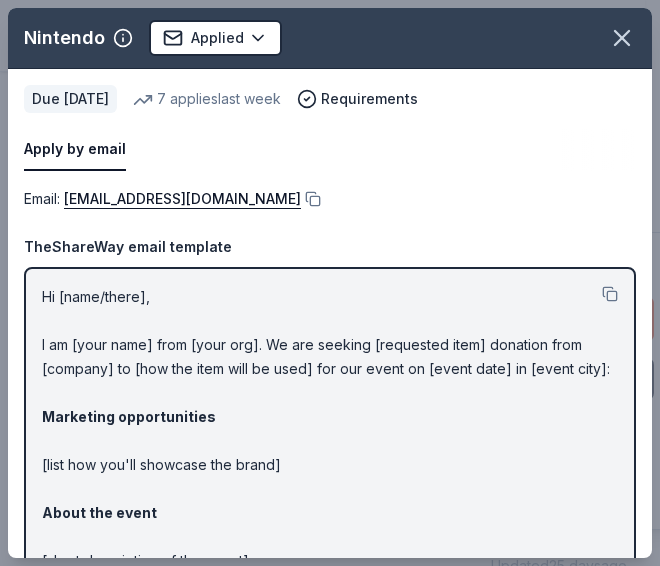 click on "Apply by email" at bounding box center (330, 150) 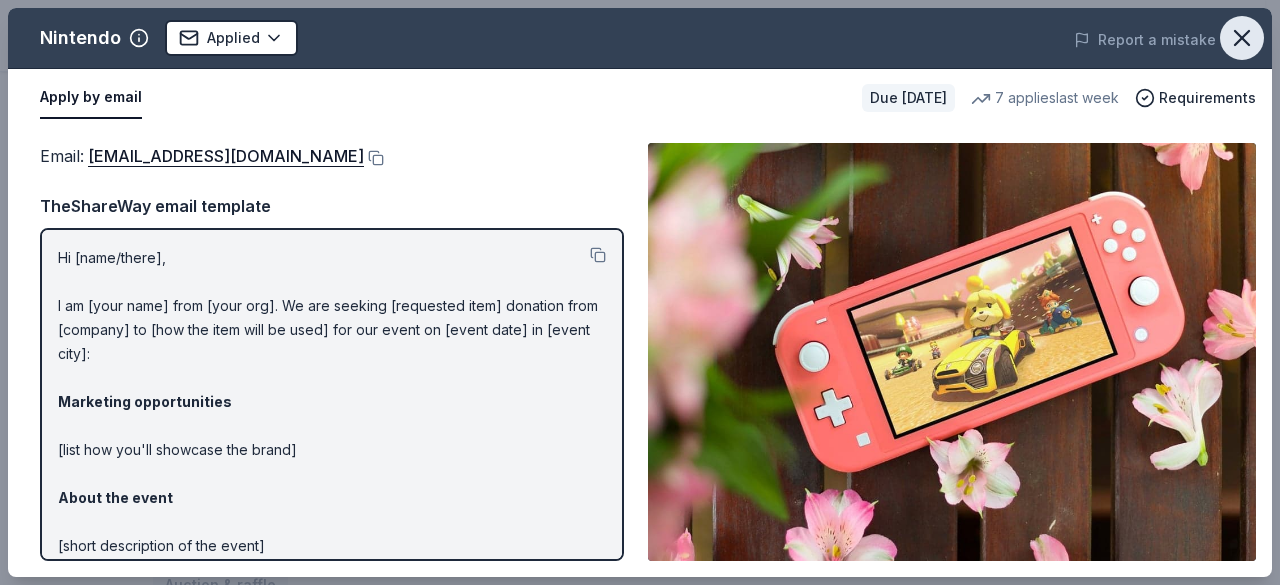 click 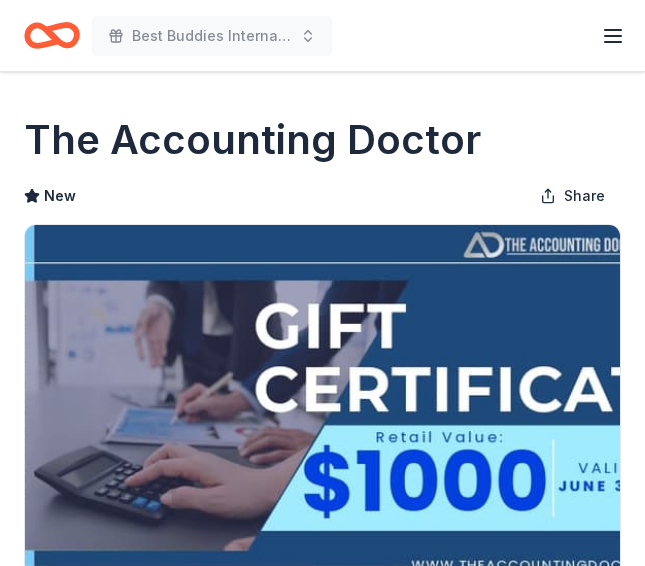 scroll, scrollTop: 0, scrollLeft: 0, axis: both 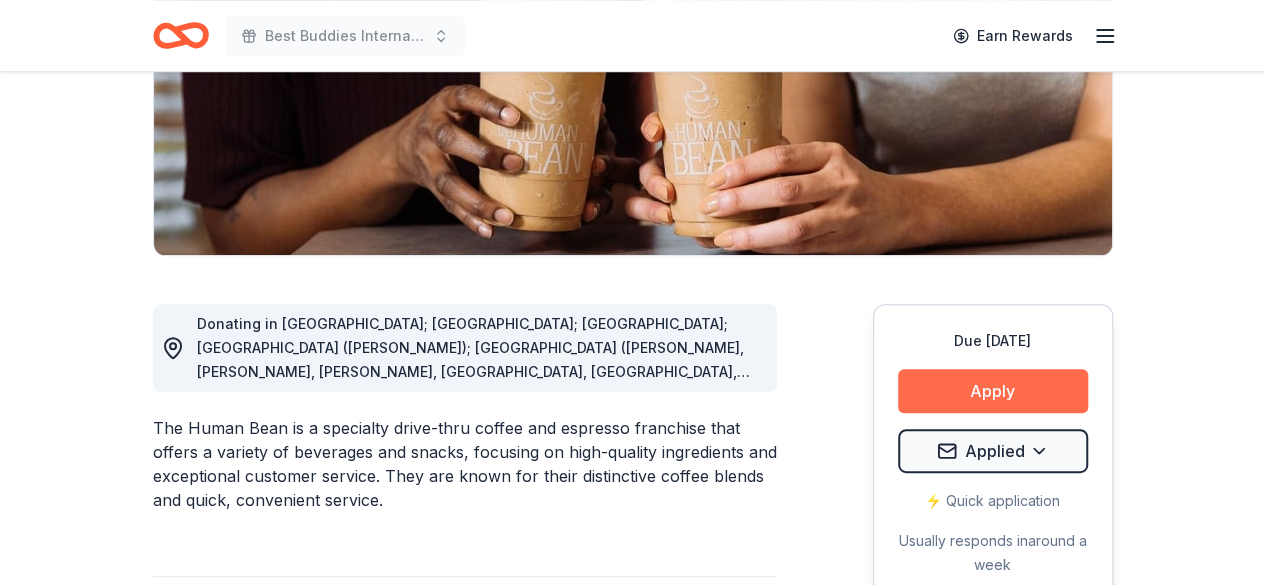 click on "Apply" at bounding box center (993, 391) 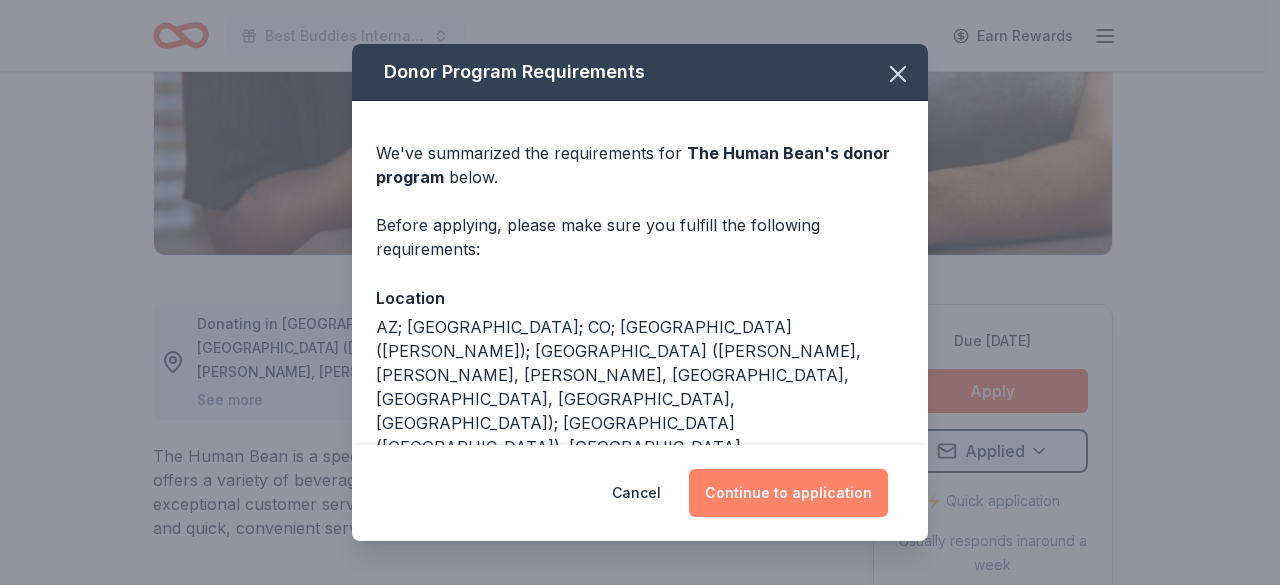 click on "Continue to application" at bounding box center (788, 493) 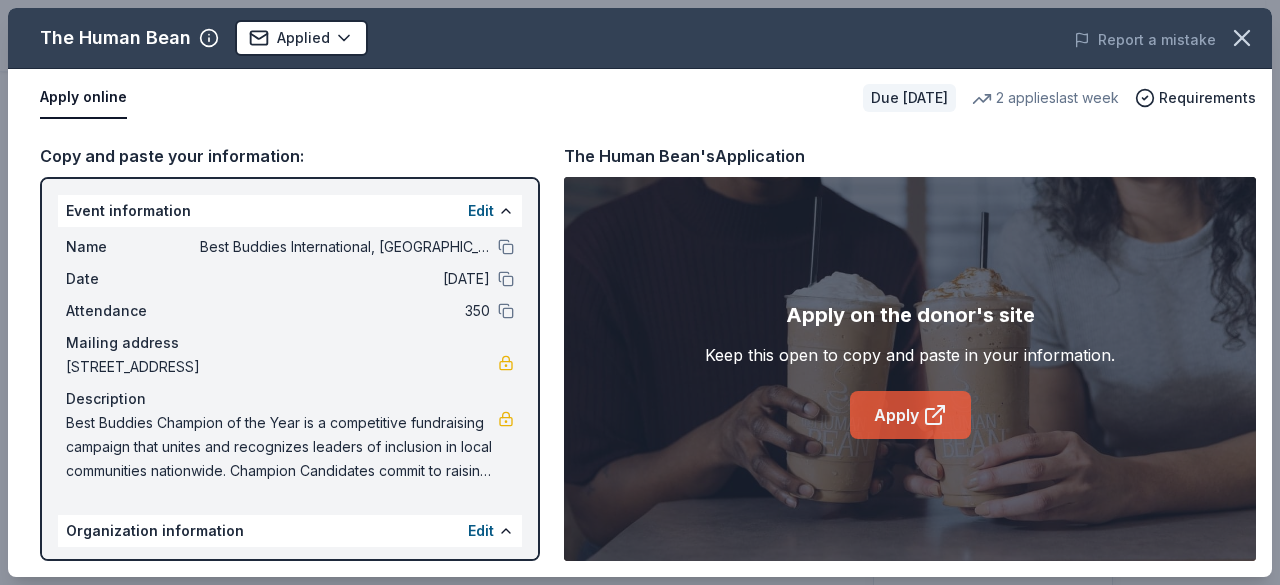 click on "Apply" at bounding box center (910, 415) 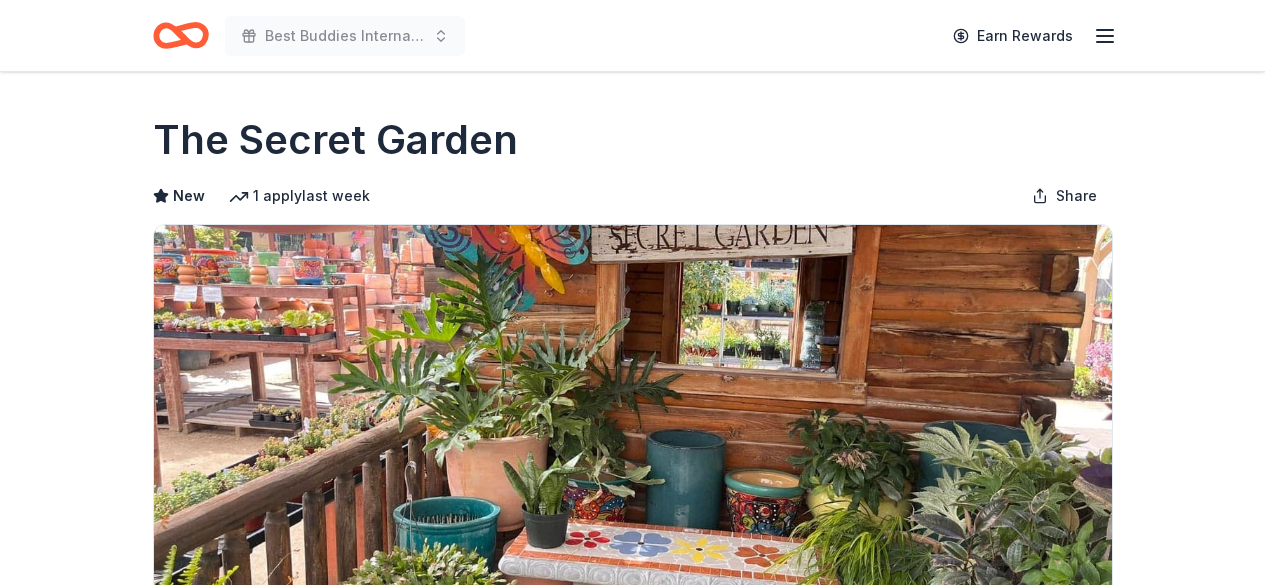 scroll, scrollTop: 0, scrollLeft: 0, axis: both 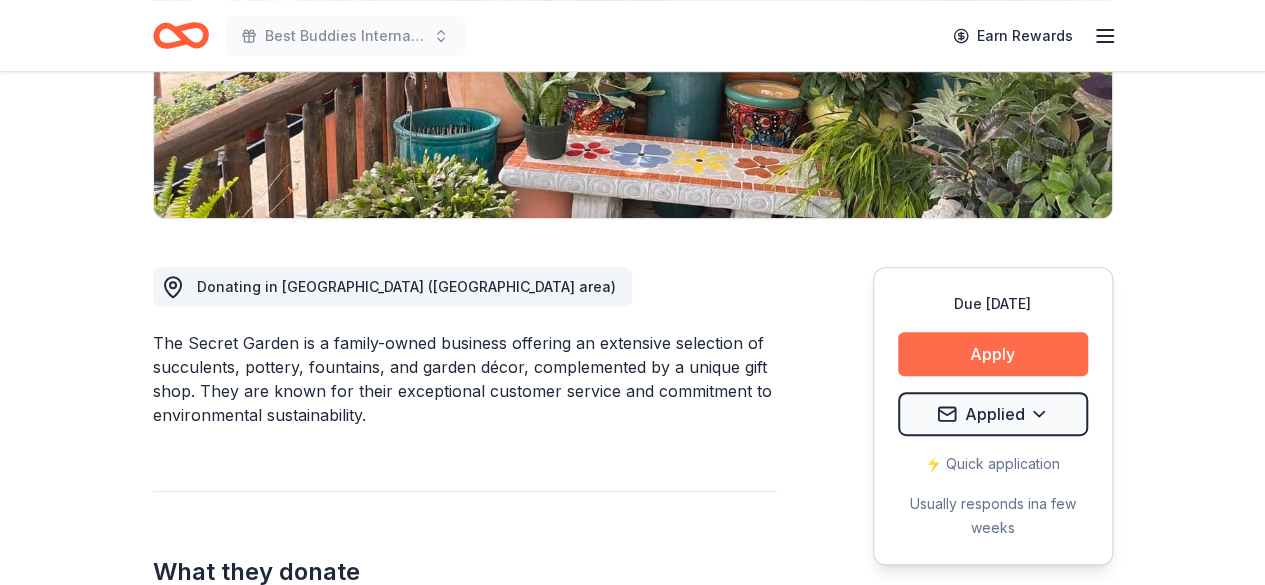 click on "Apply" at bounding box center (993, 354) 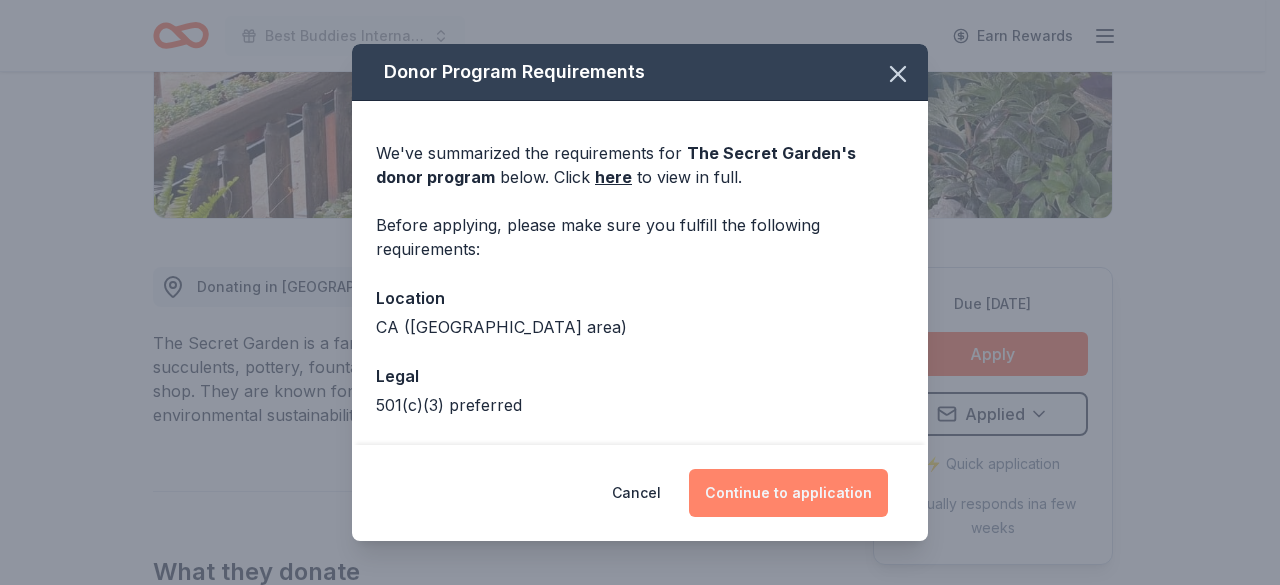 click on "Continue to application" at bounding box center (788, 493) 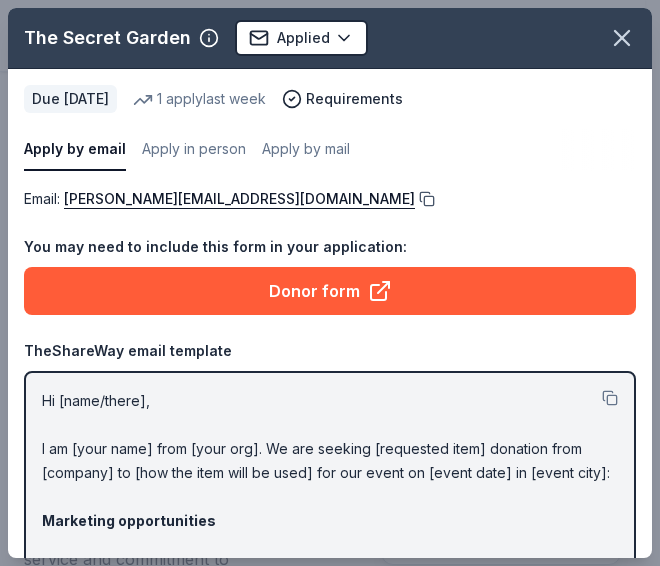 click at bounding box center (425, 199) 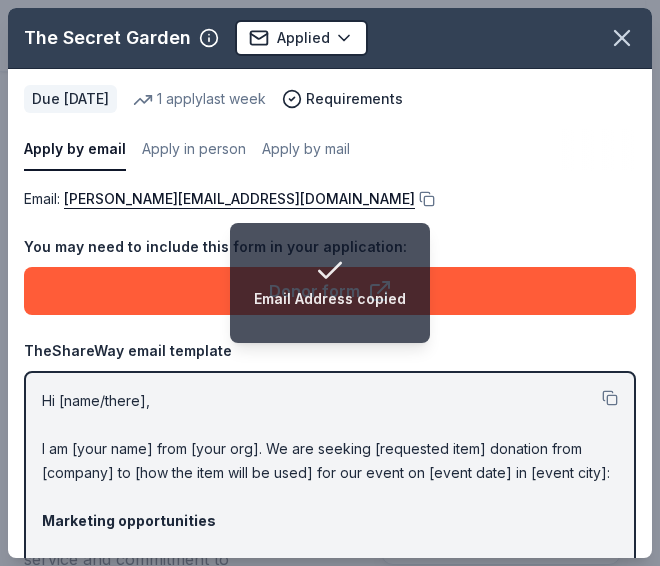 click on "Email : jennifer@secretgarden-online.com Email : jennifer@secretgarden-online.com TheShareWay email template Hi [name/there],
I am [your name] from [your org]. We are seeking [requested item] donation from [company] to [how the item will be used] for our event on [event date] in [event city]:
Marketing opportunities
[list how you'll showcase the brand]
About the event
[short description of the event]
Our Mission
[your organization mission]
Our tax ID number is [EIN]. You can also reach me at [your phone number].
Best,
[your name] You may need to include this form in your application: Donor form" at bounding box center (330, 557) 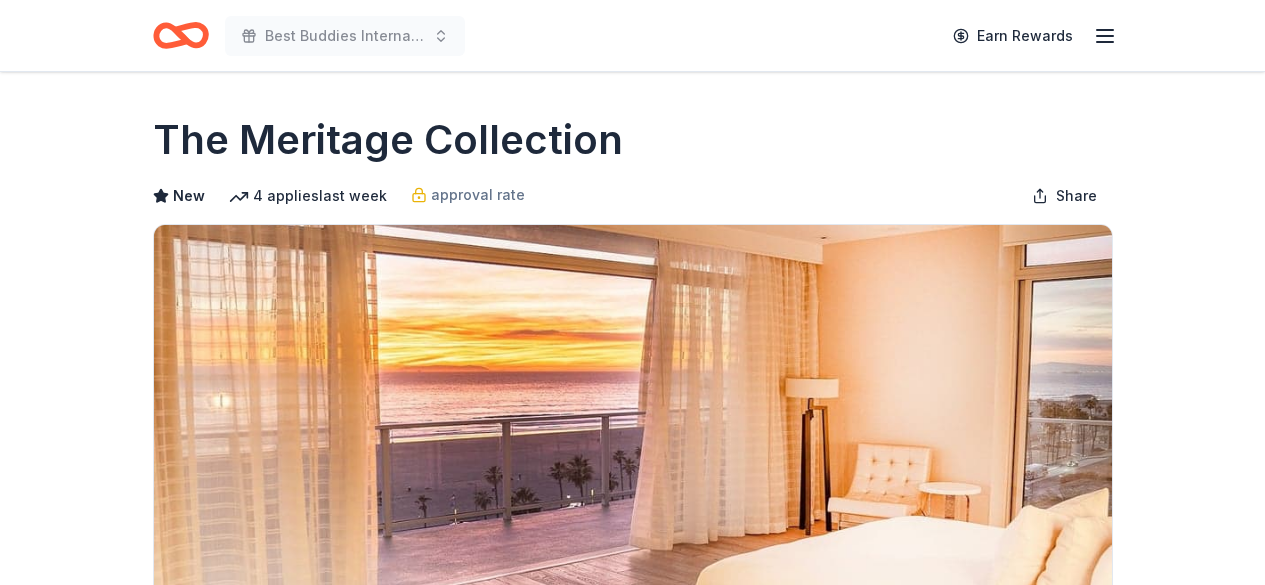 scroll, scrollTop: 0, scrollLeft: 0, axis: both 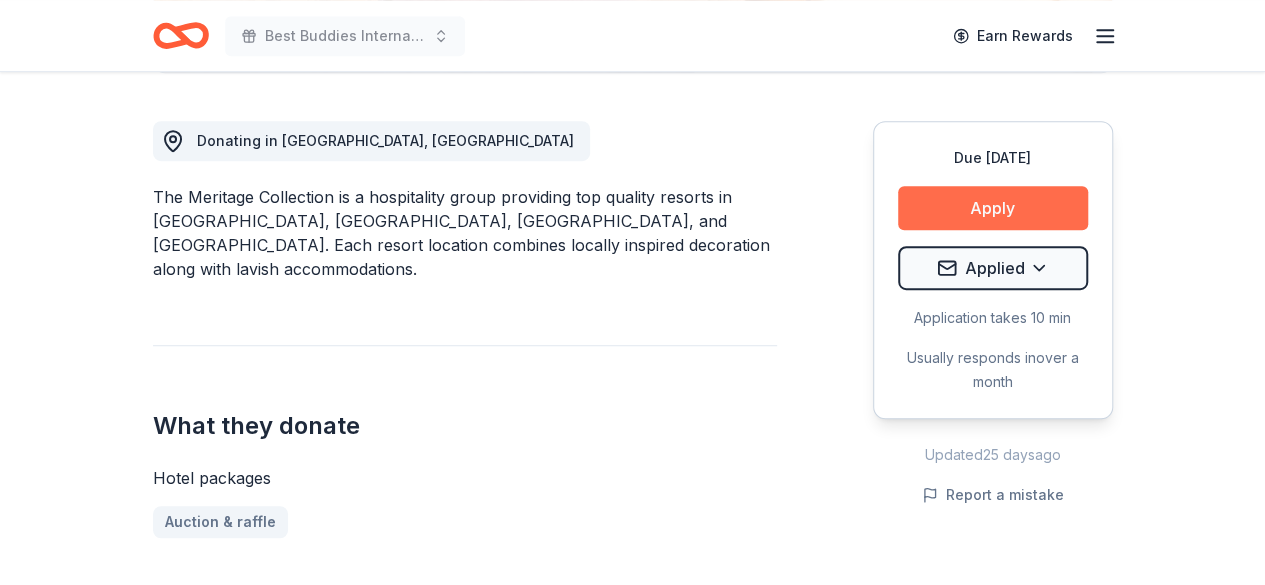 click on "Apply" at bounding box center [993, 208] 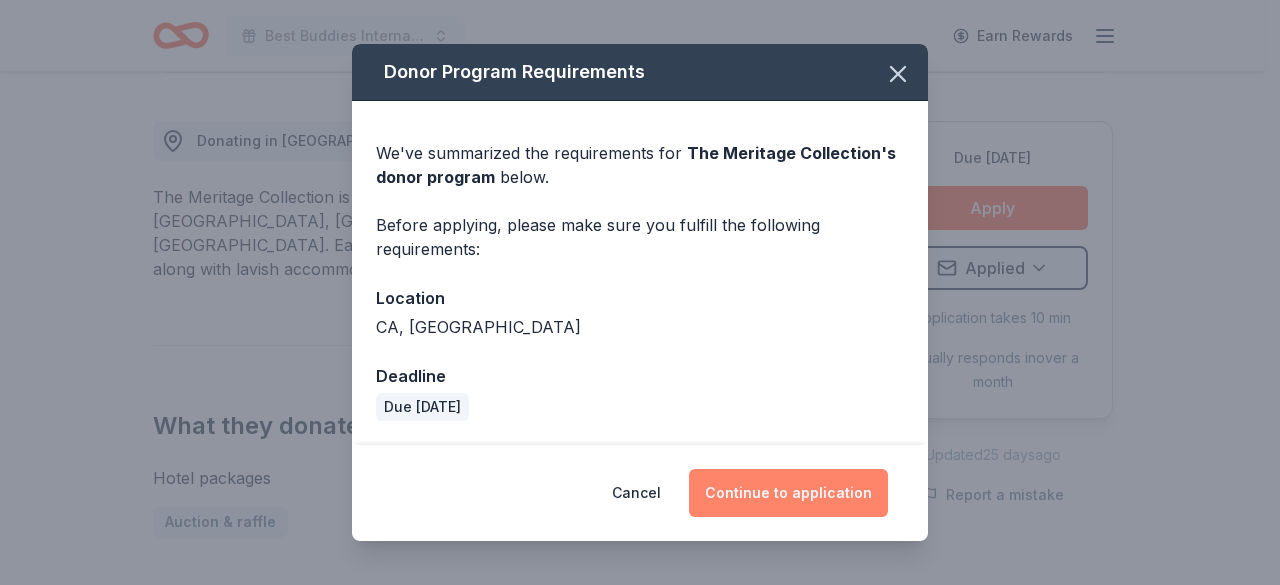 click on "Continue to application" at bounding box center (788, 493) 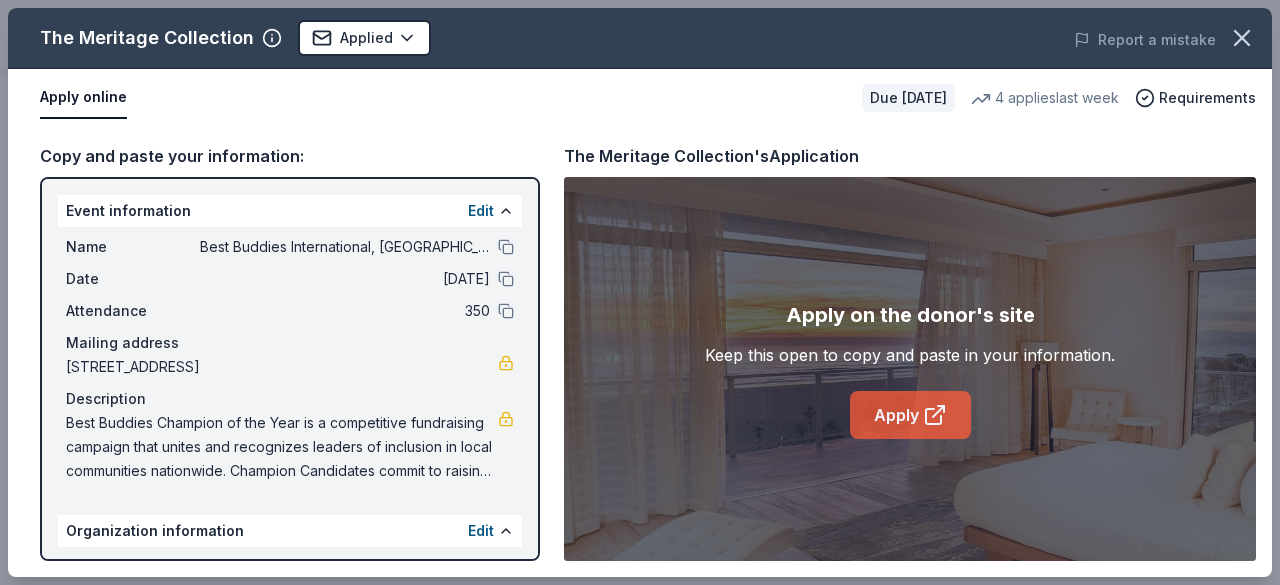 click 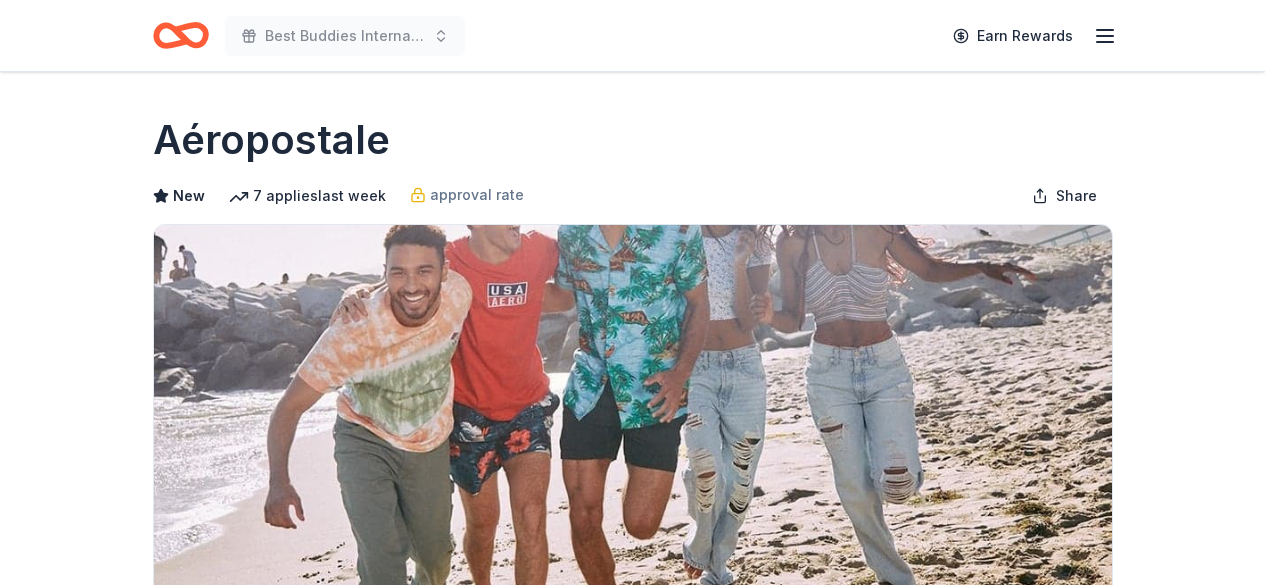 scroll, scrollTop: 0, scrollLeft: 0, axis: both 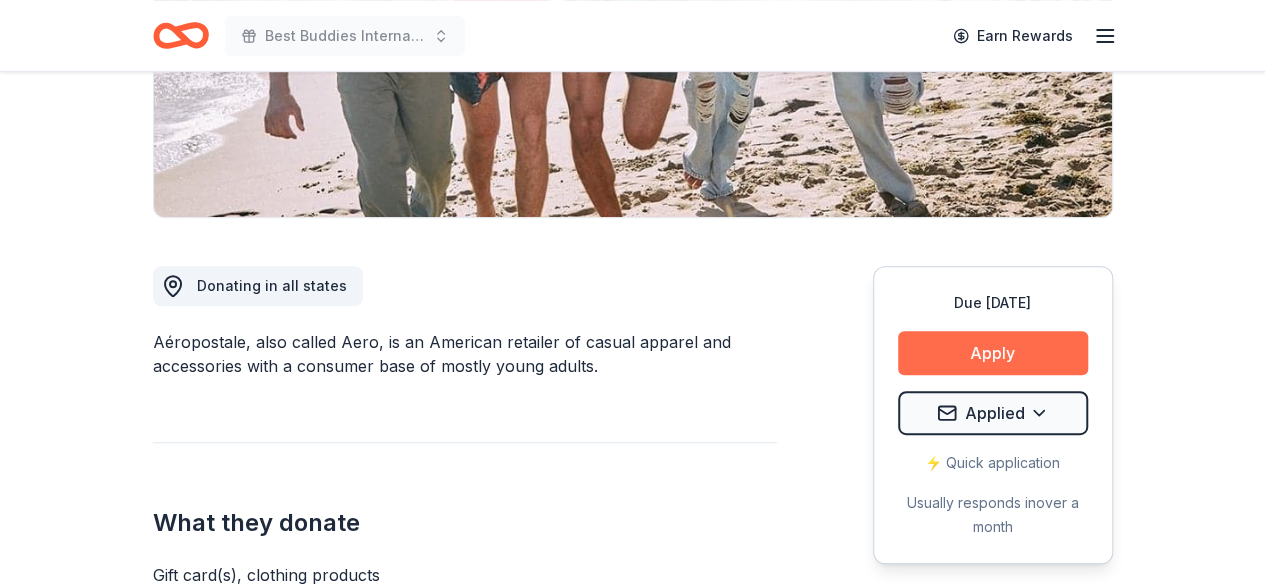 click on "Apply" at bounding box center [993, 353] 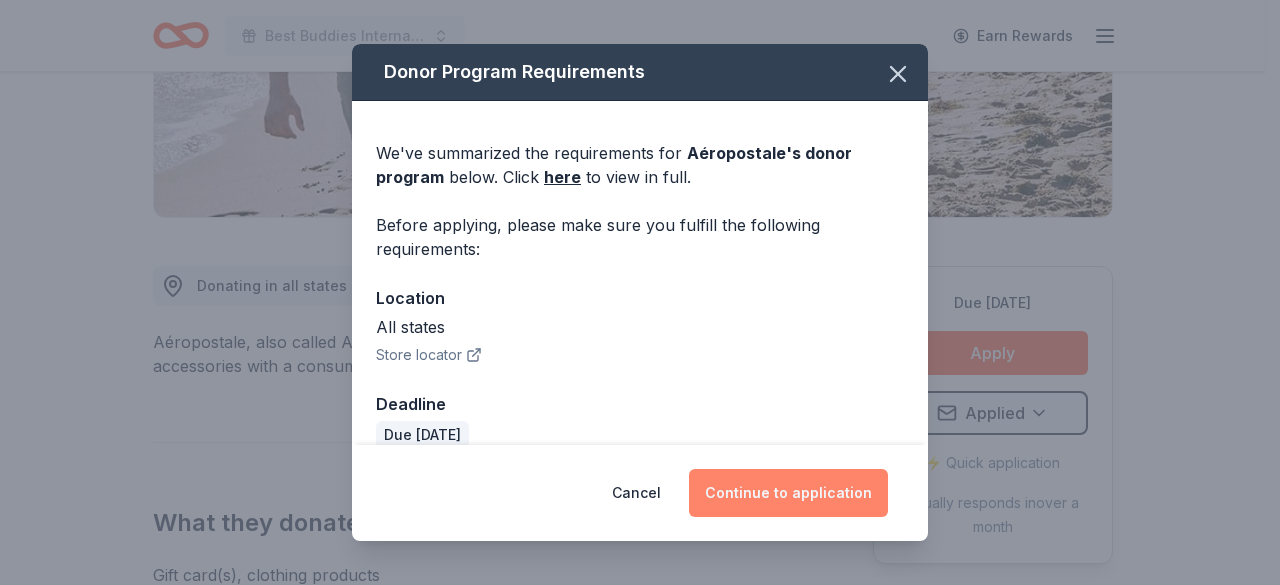 click on "Continue to application" at bounding box center [788, 493] 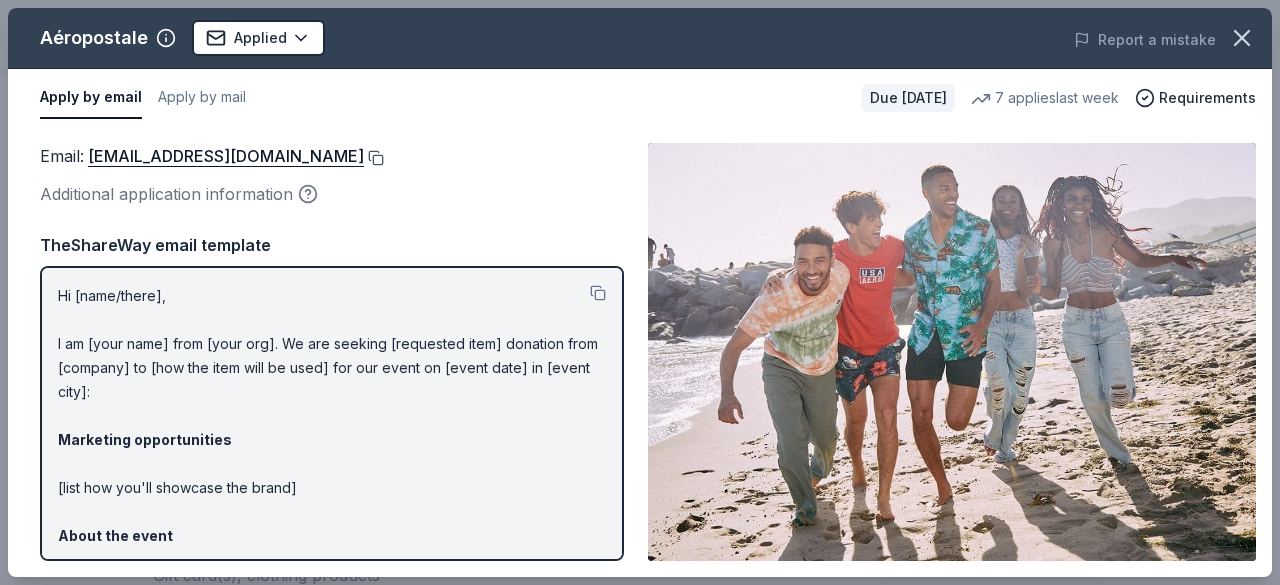 click at bounding box center (374, 158) 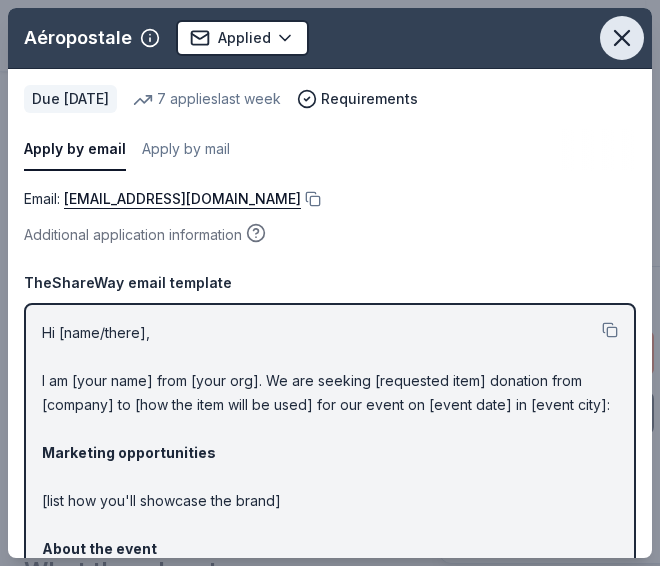 drag, startPoint x: 465, startPoint y: 173, endPoint x: 605, endPoint y: 38, distance: 194.4865 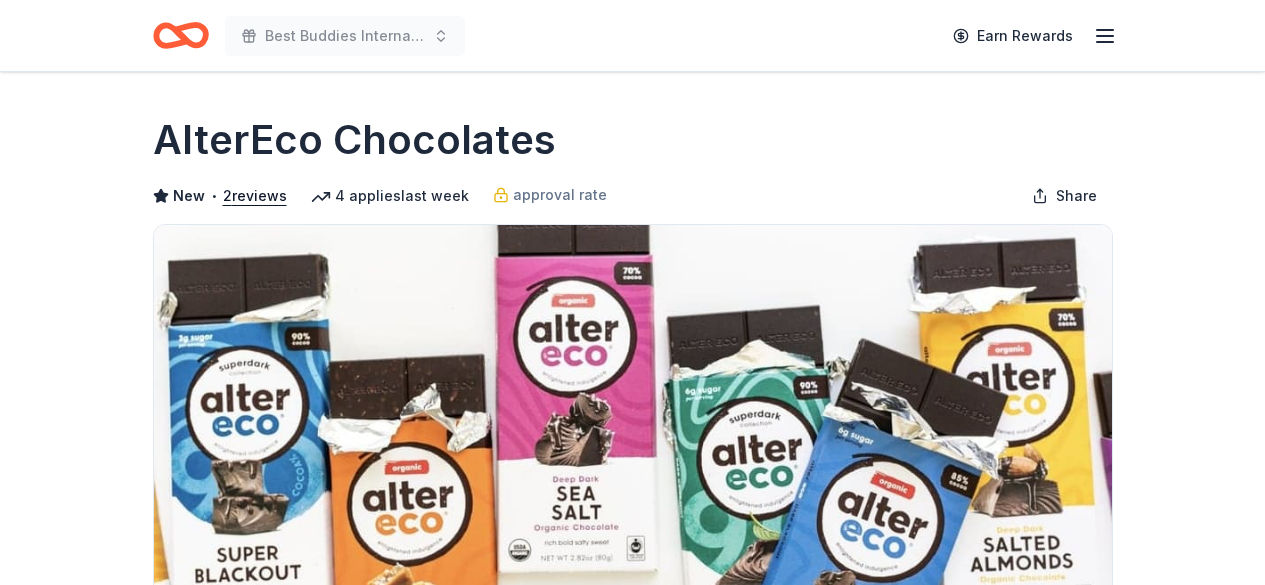 scroll, scrollTop: 0, scrollLeft: 0, axis: both 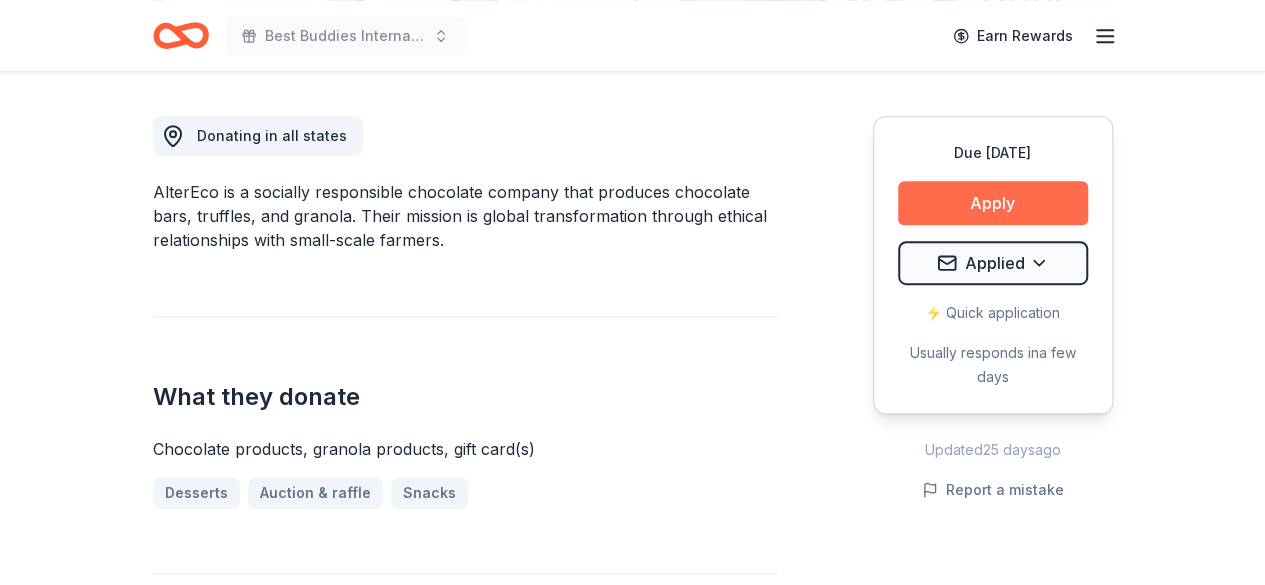 click on "Apply" at bounding box center (993, 203) 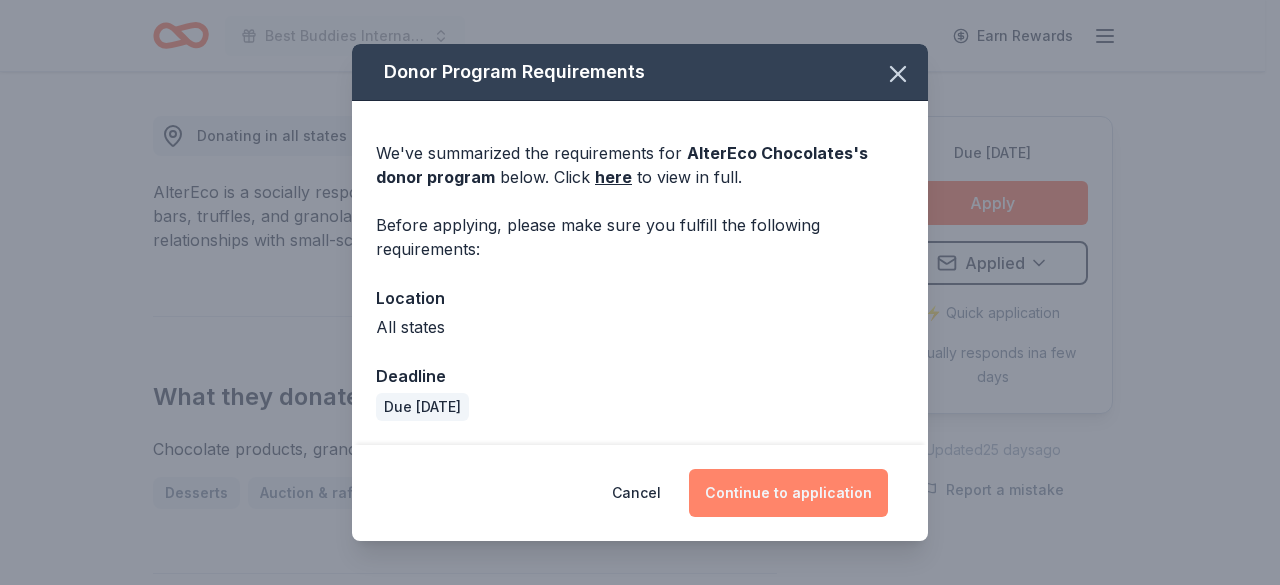 click on "Continue to application" at bounding box center (788, 493) 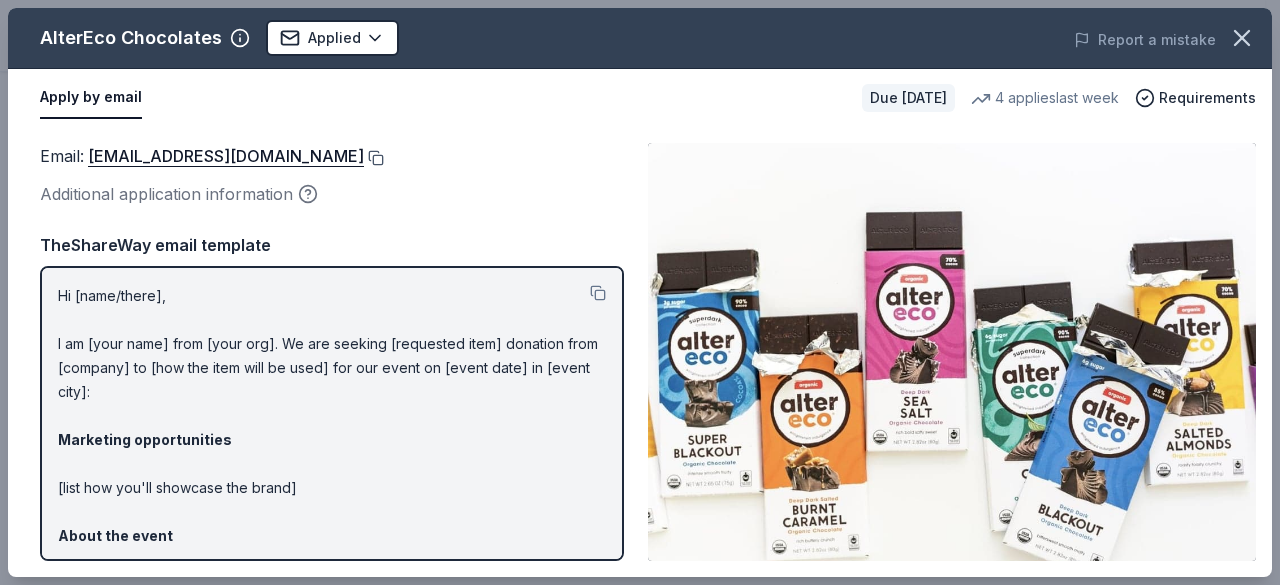click at bounding box center [374, 158] 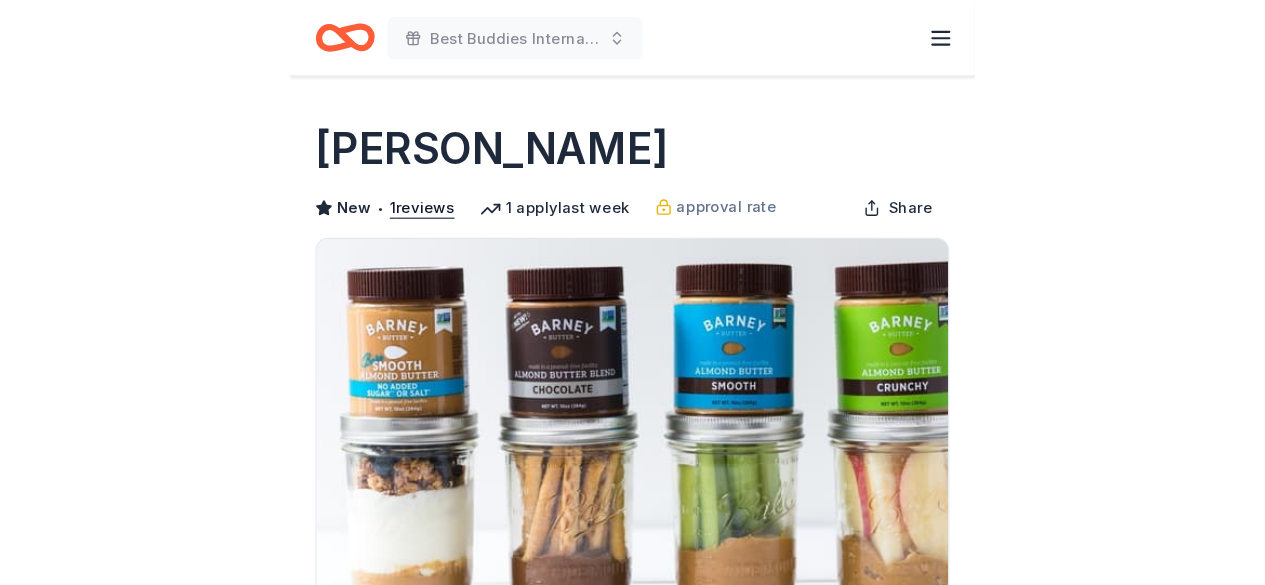 scroll, scrollTop: 0, scrollLeft: 0, axis: both 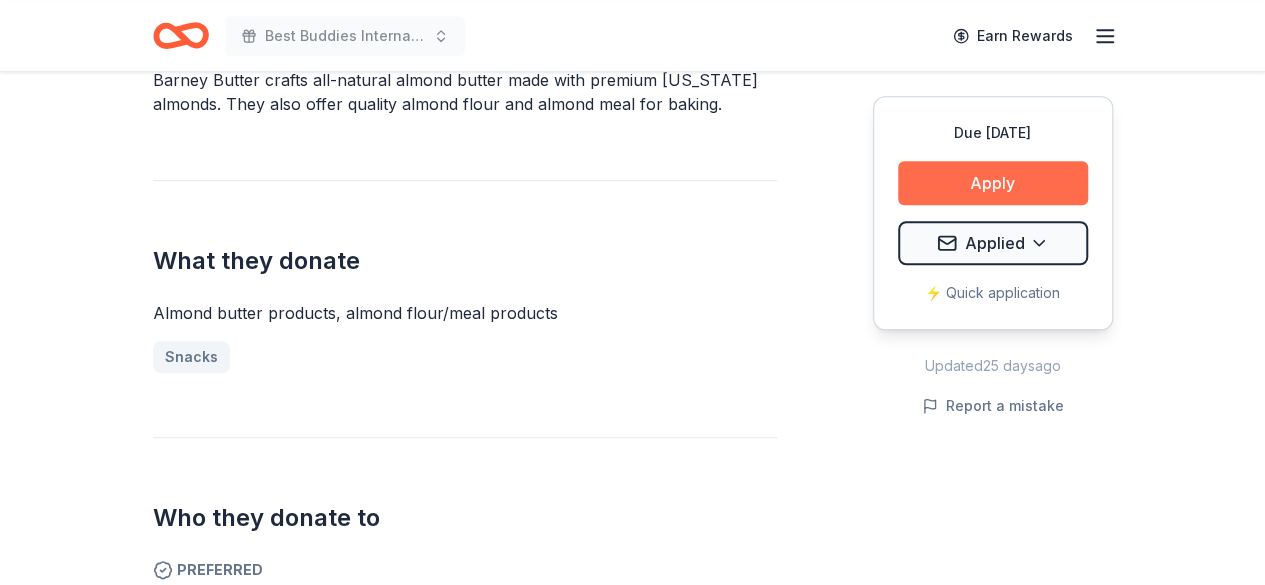 click on "Apply" at bounding box center (993, 183) 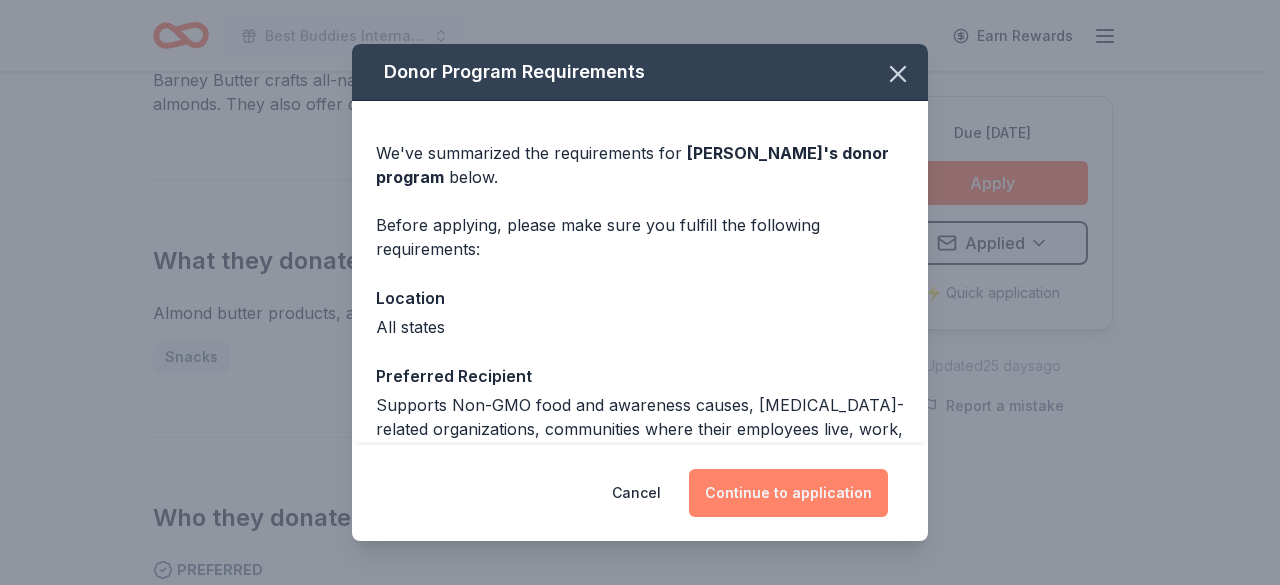 click on "Continue to application" at bounding box center (788, 493) 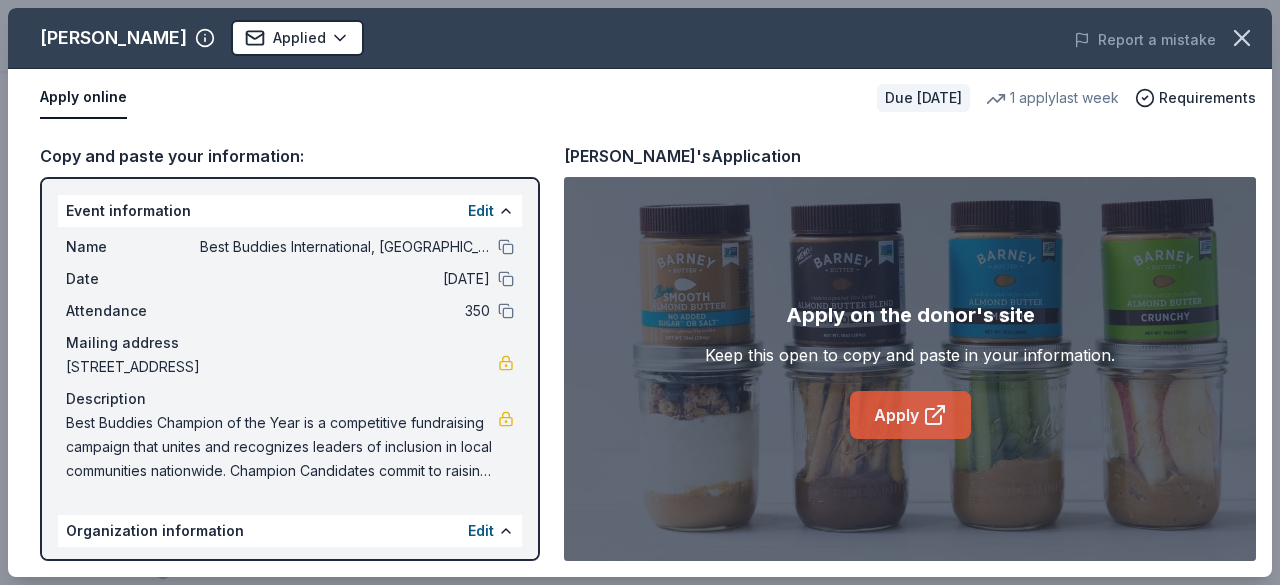 click 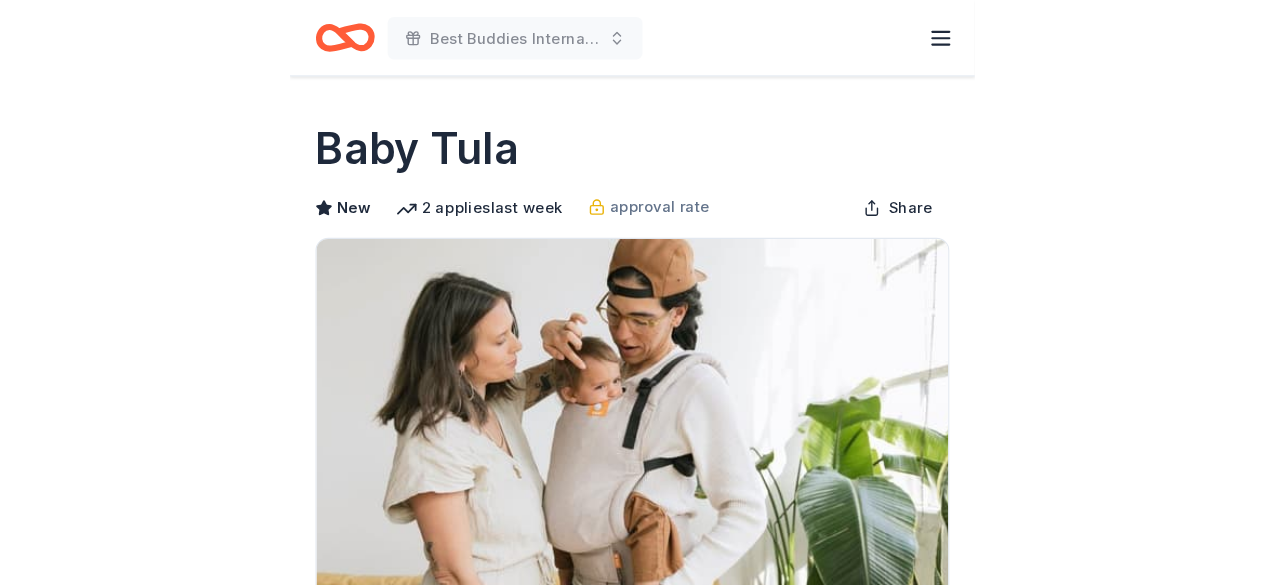 scroll, scrollTop: 0, scrollLeft: 0, axis: both 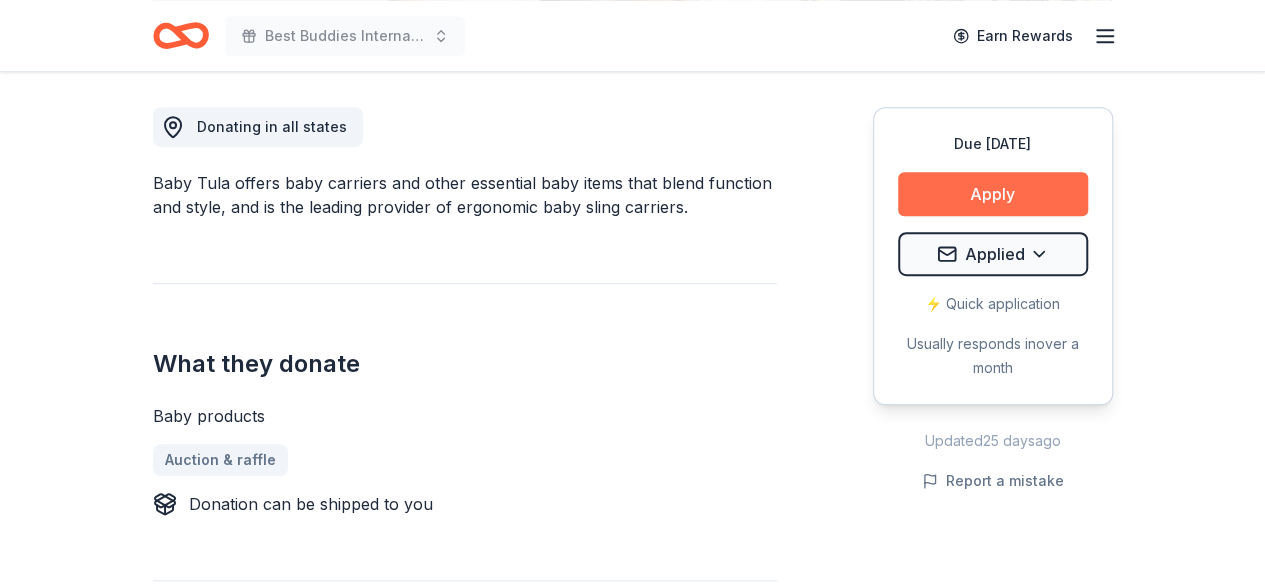 click on "Apply" at bounding box center [993, 194] 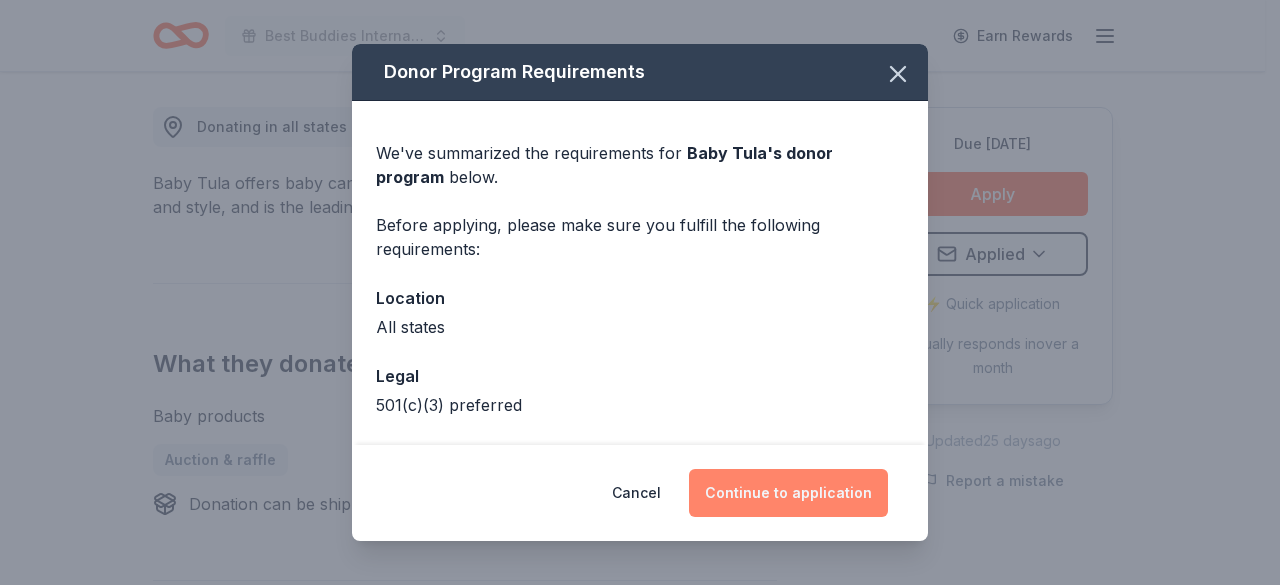 click on "Continue to application" at bounding box center (788, 493) 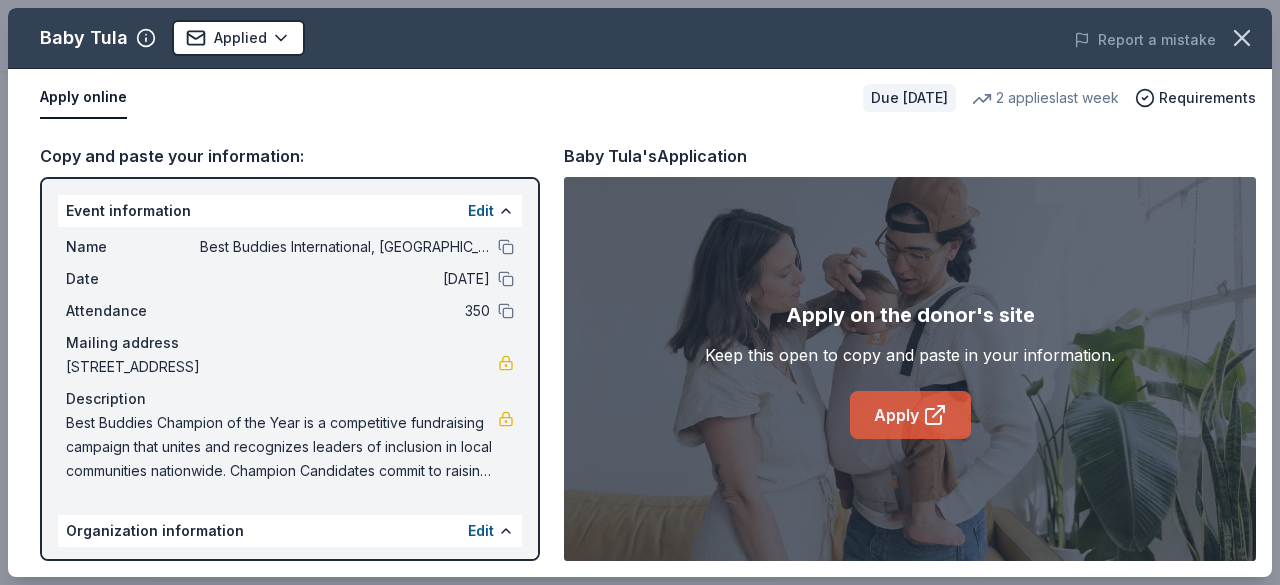 click on "Apply" at bounding box center (910, 415) 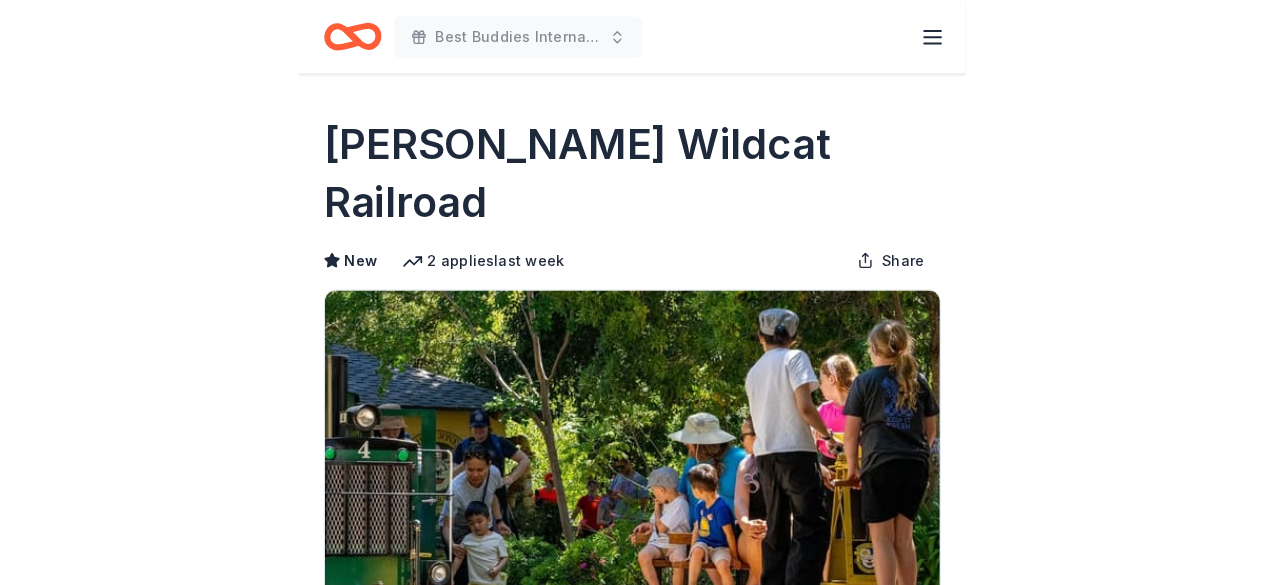 scroll, scrollTop: 0, scrollLeft: 0, axis: both 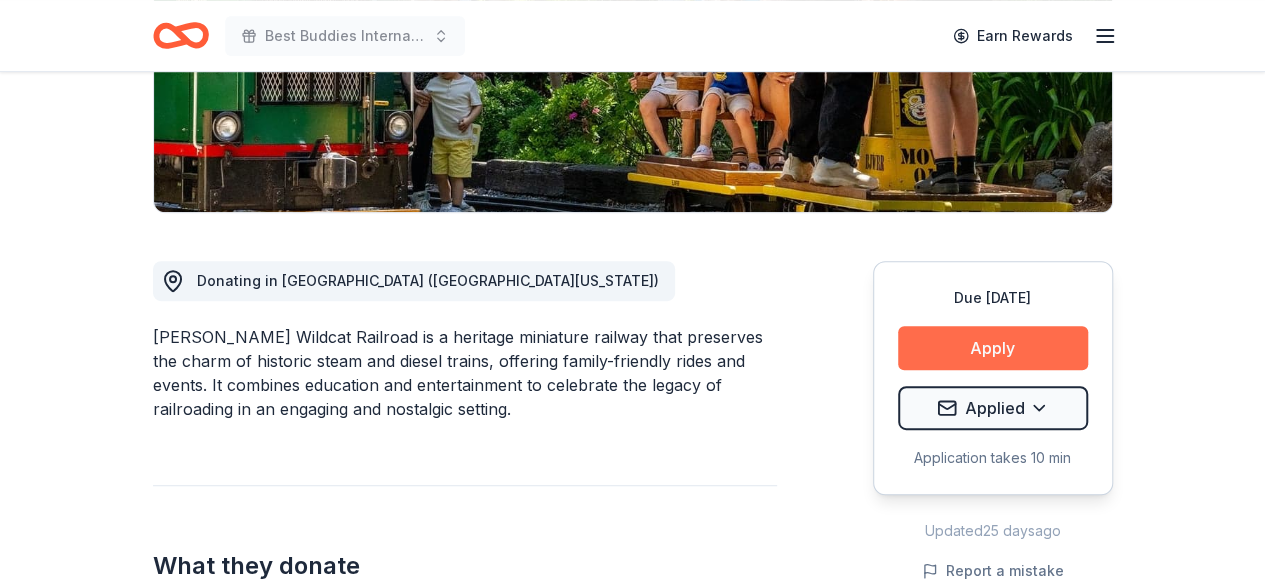 click on "Apply" at bounding box center (993, 348) 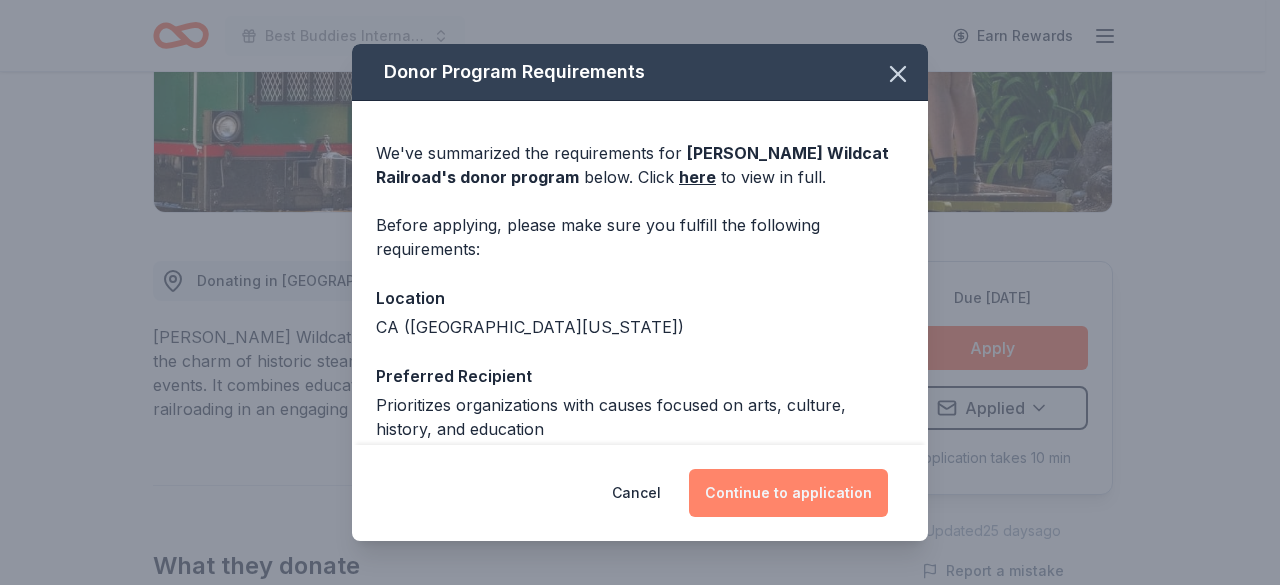 click on "Continue to application" at bounding box center (788, 493) 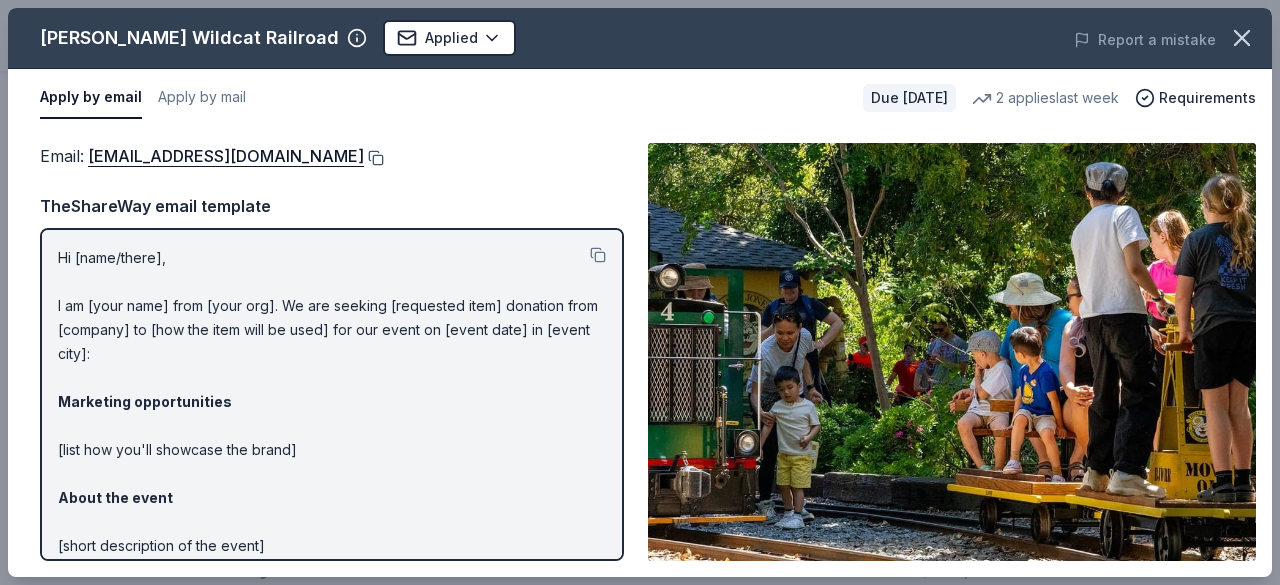 click at bounding box center [374, 158] 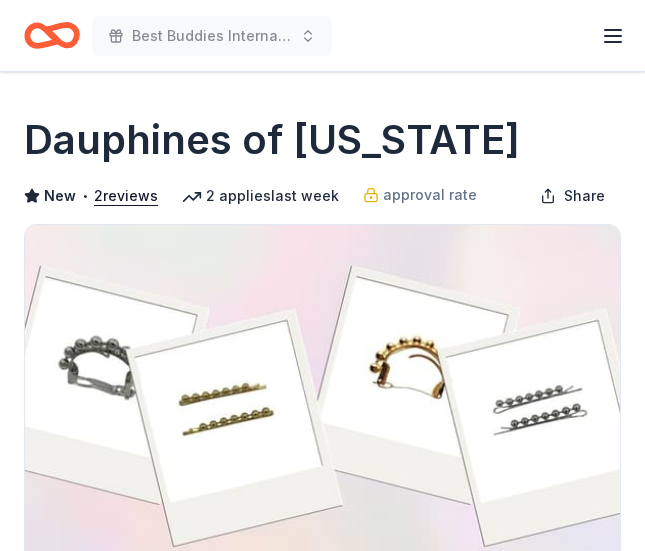 scroll, scrollTop: 0, scrollLeft: 0, axis: both 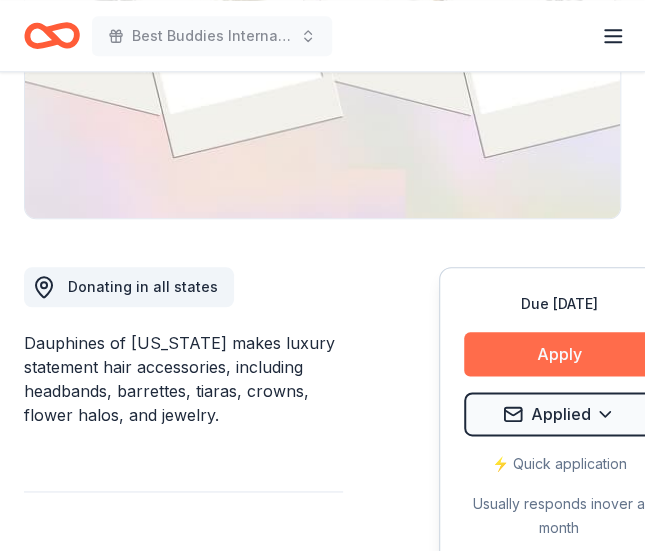click on "Apply" at bounding box center [559, 354] 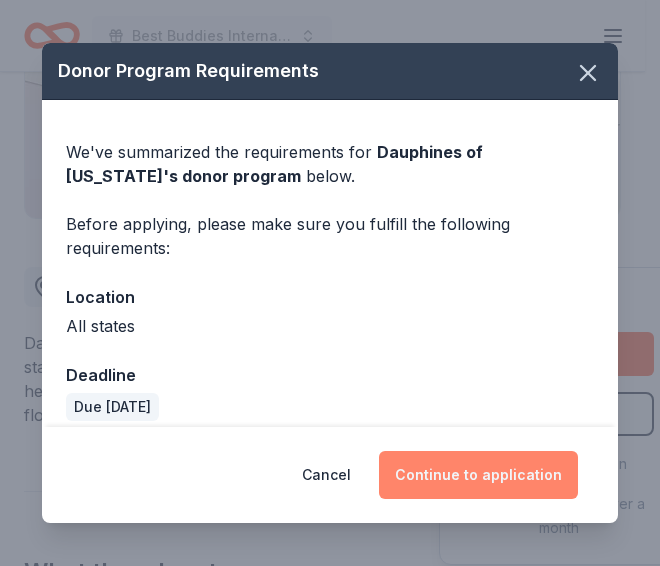 click on "Continue to application" at bounding box center [478, 475] 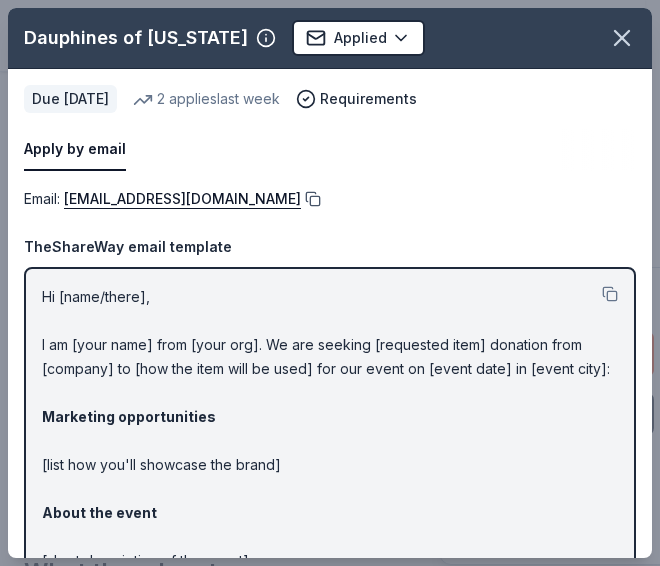 click at bounding box center [311, 199] 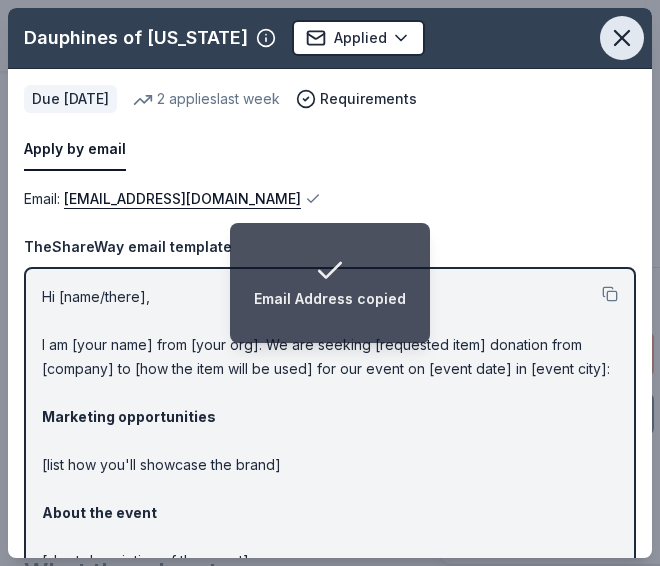 click 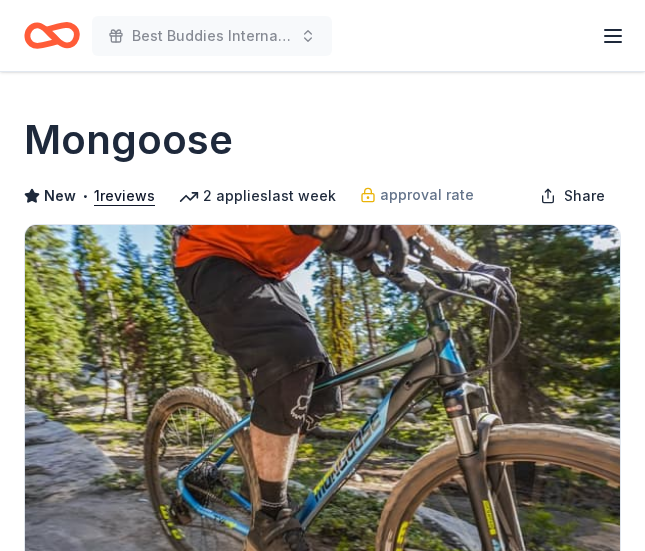 scroll, scrollTop: 0, scrollLeft: 0, axis: both 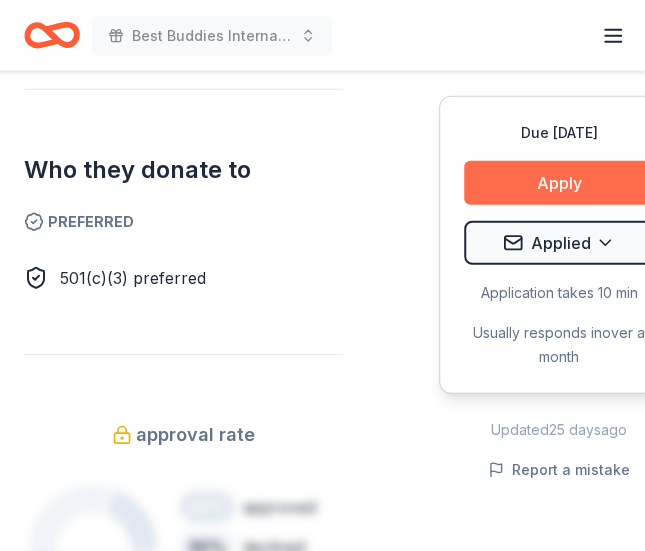 click on "Apply" at bounding box center (559, 183) 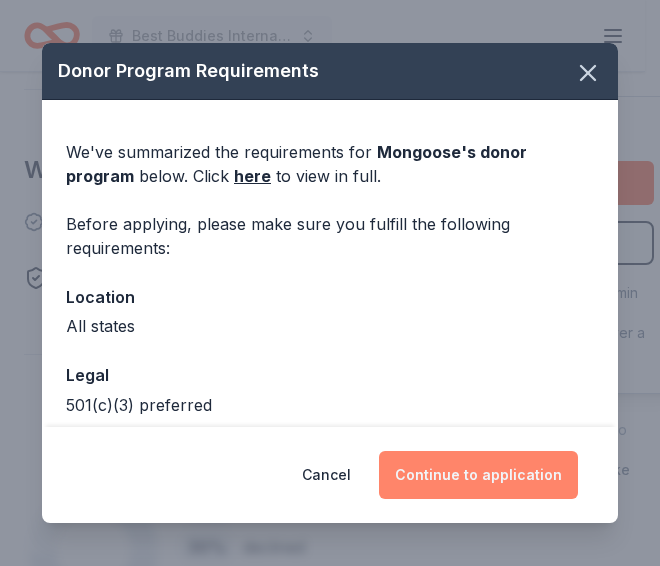 click on "Continue to application" at bounding box center (478, 475) 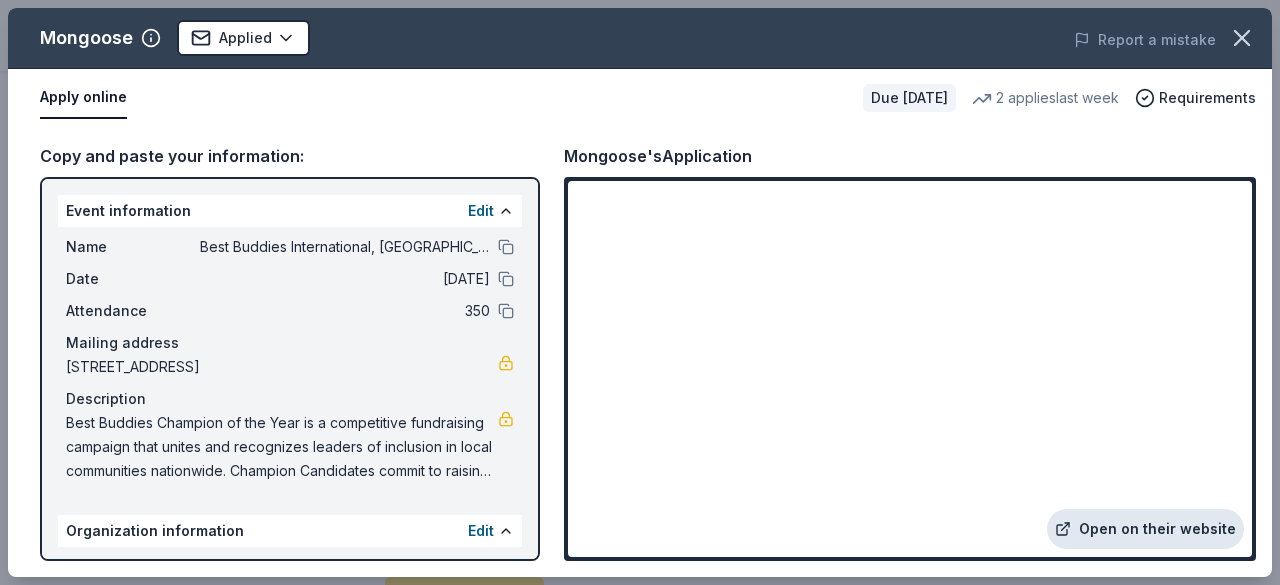 click on "Open on their website" at bounding box center (1145, 529) 